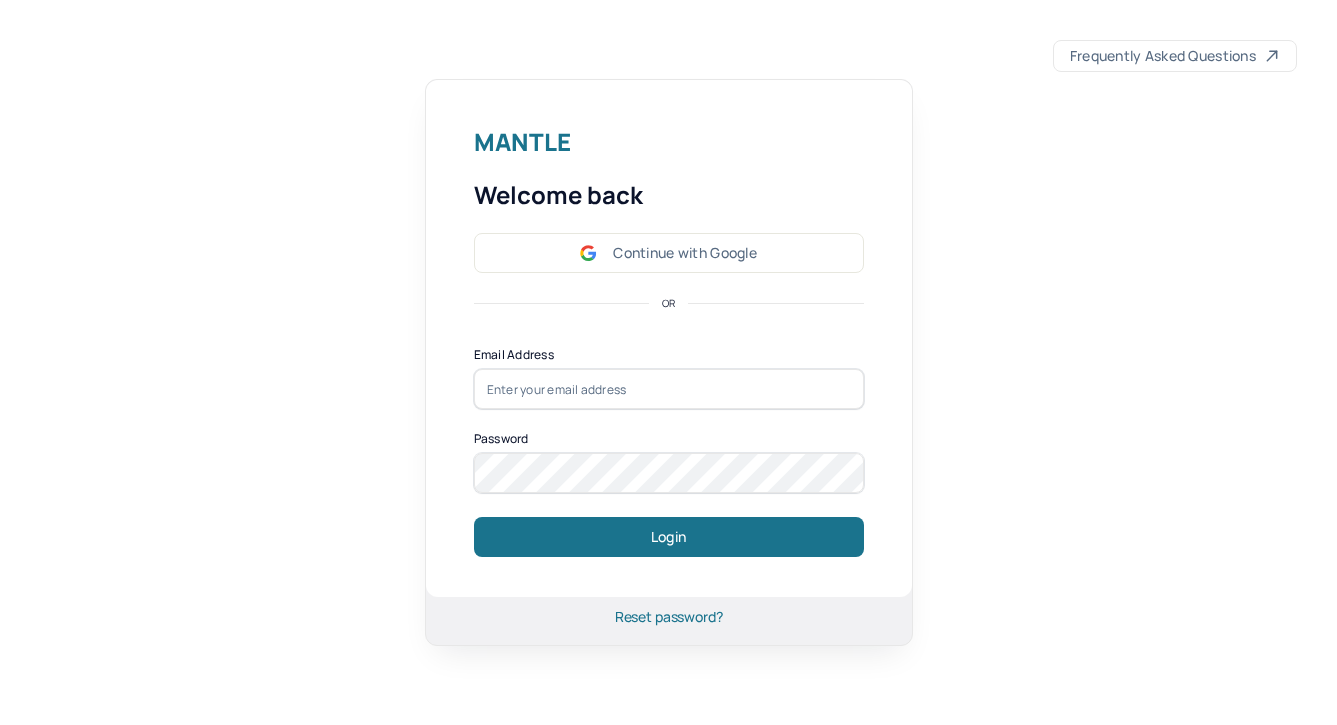 scroll, scrollTop: 0, scrollLeft: 0, axis: both 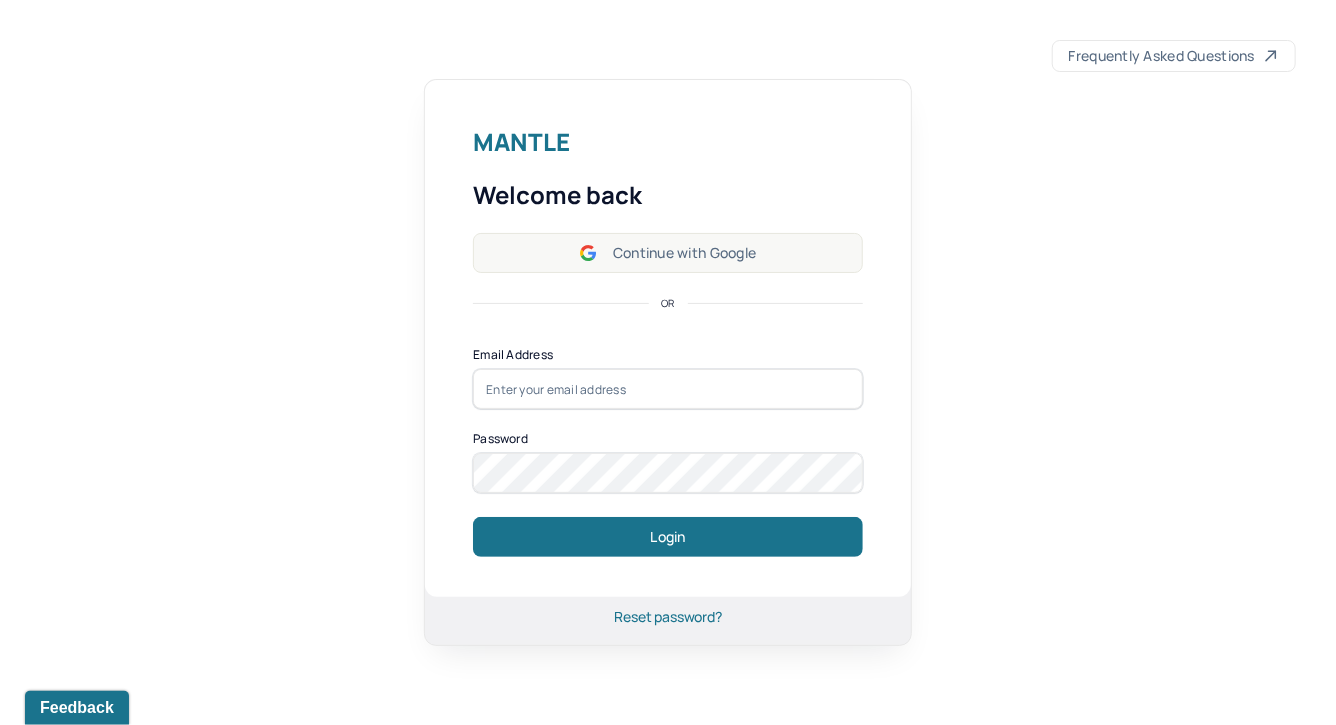 click on "Continue with Google" at bounding box center [668, 253] 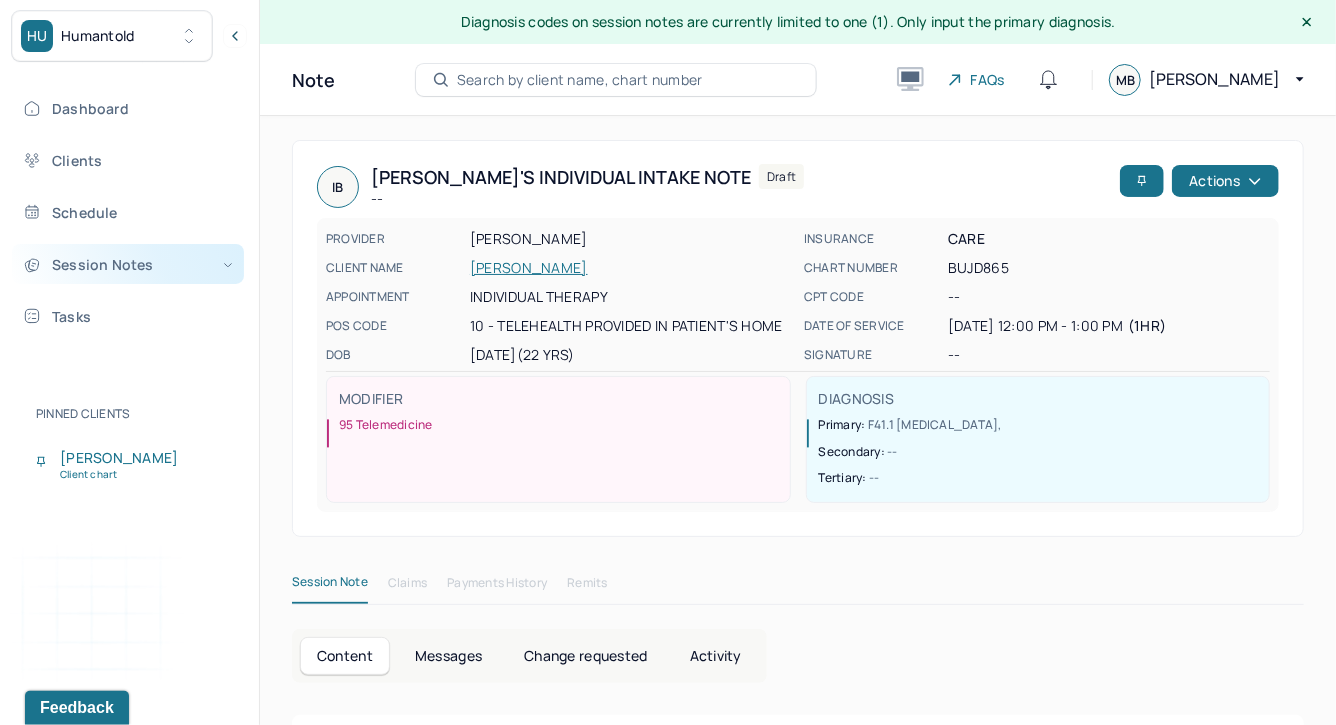 click on "Session Notes" at bounding box center [128, 264] 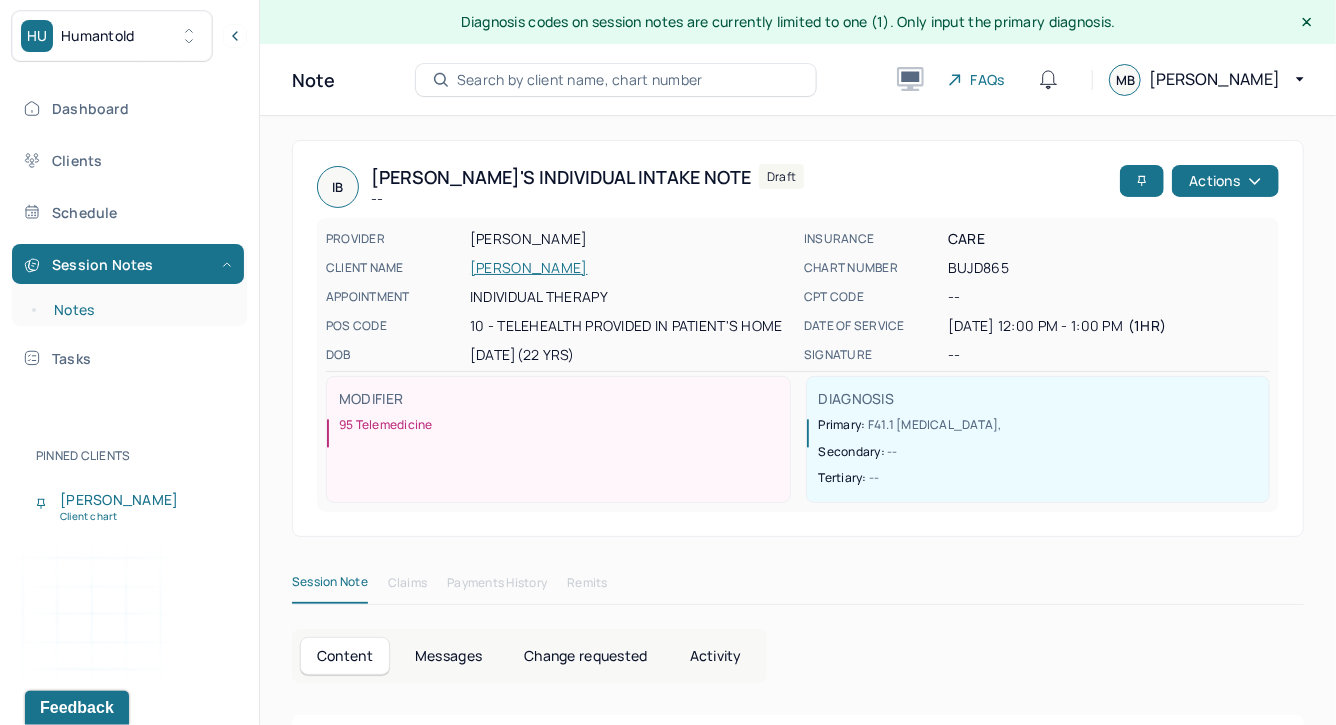 click on "Notes" at bounding box center (139, 310) 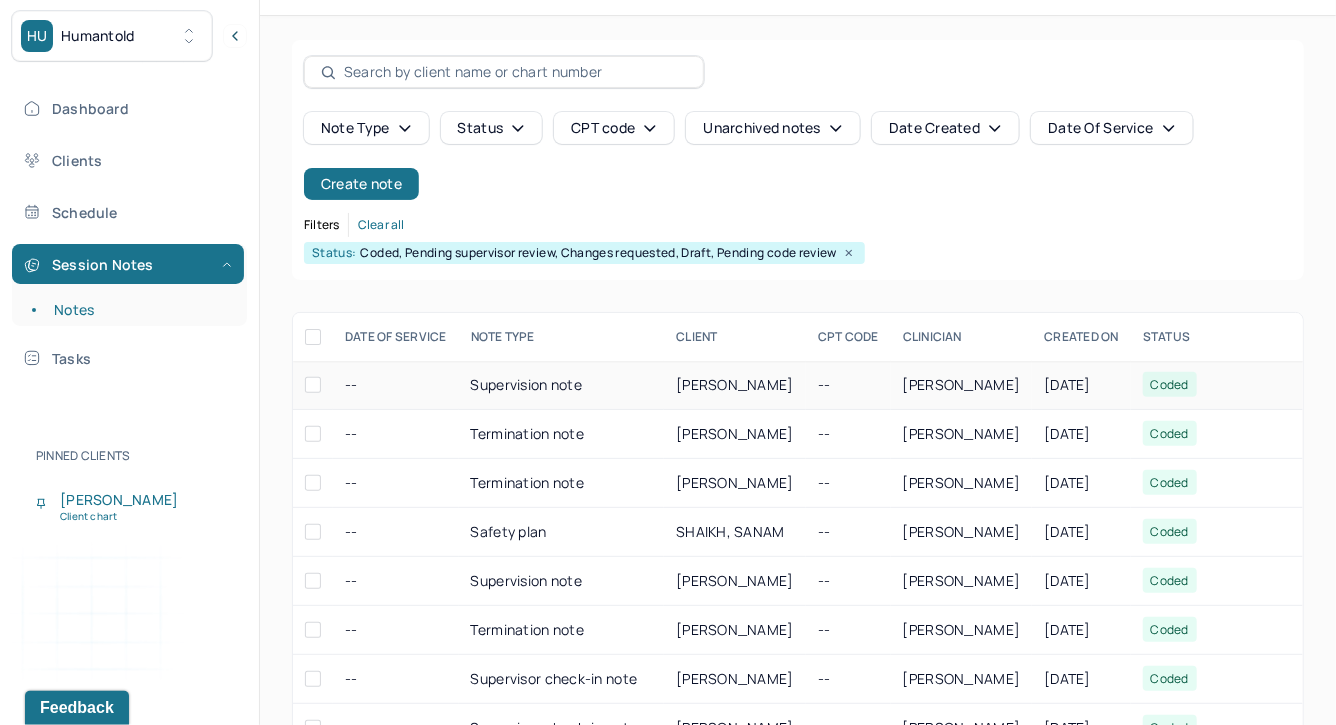 scroll, scrollTop: 101, scrollLeft: 0, axis: vertical 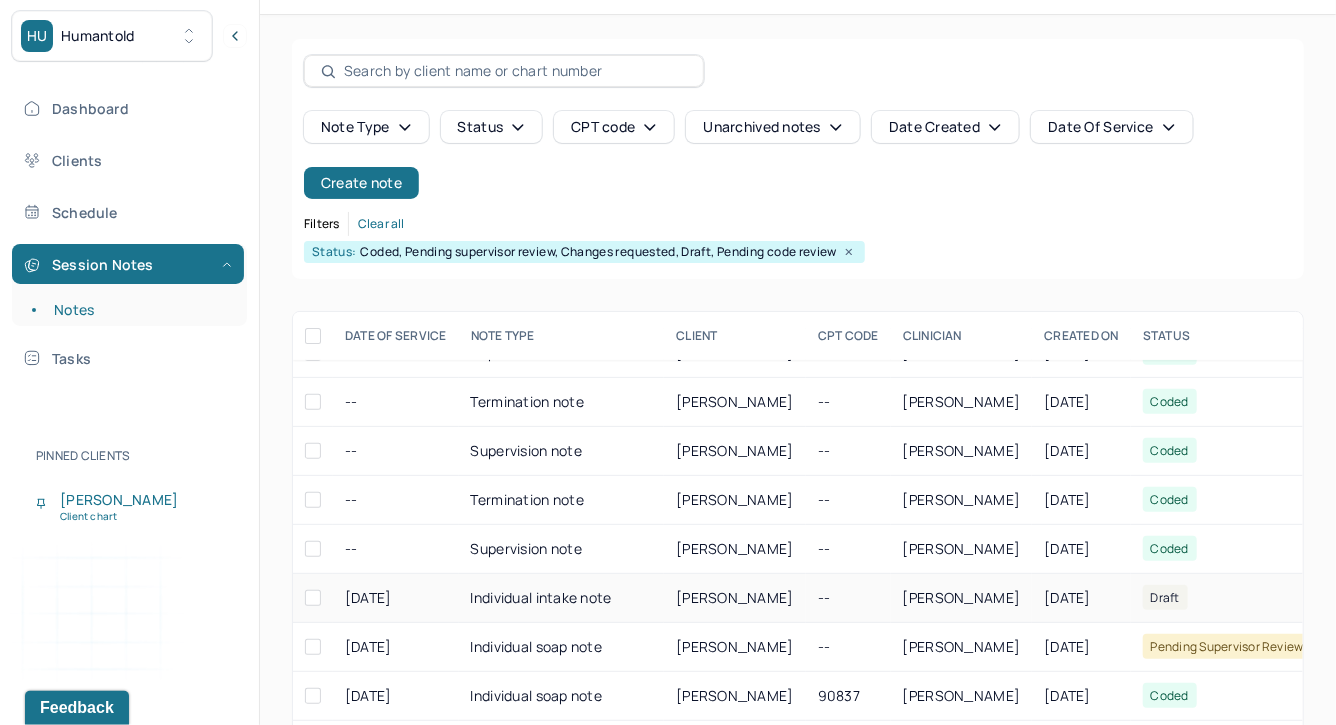 click on "--" at bounding box center (848, 598) 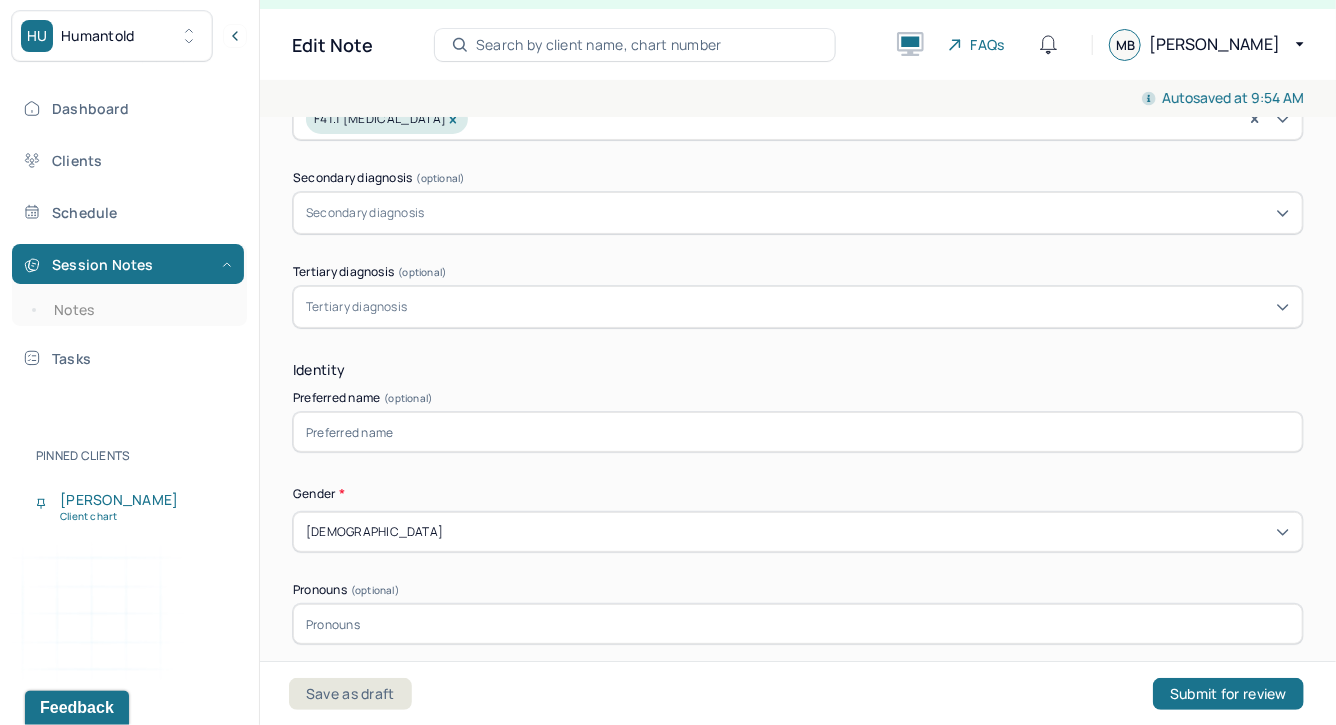 scroll, scrollTop: 720, scrollLeft: 0, axis: vertical 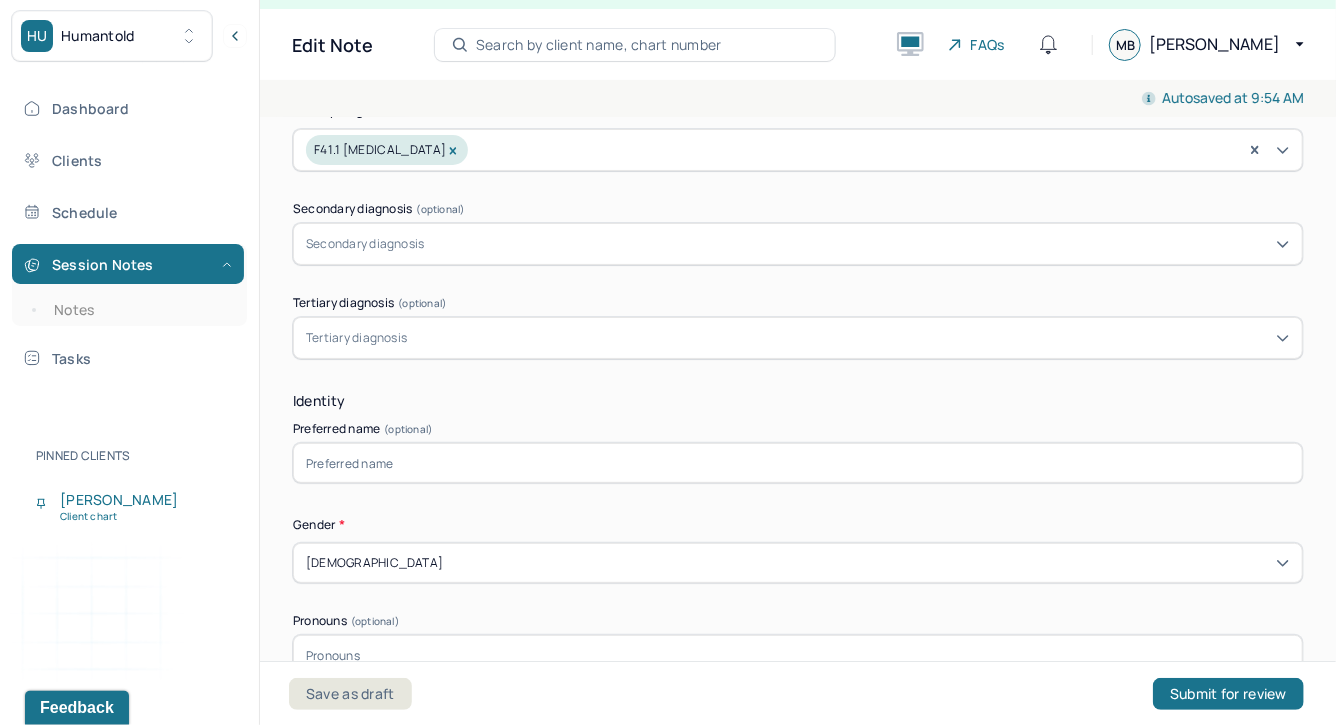 click at bounding box center [860, 244] 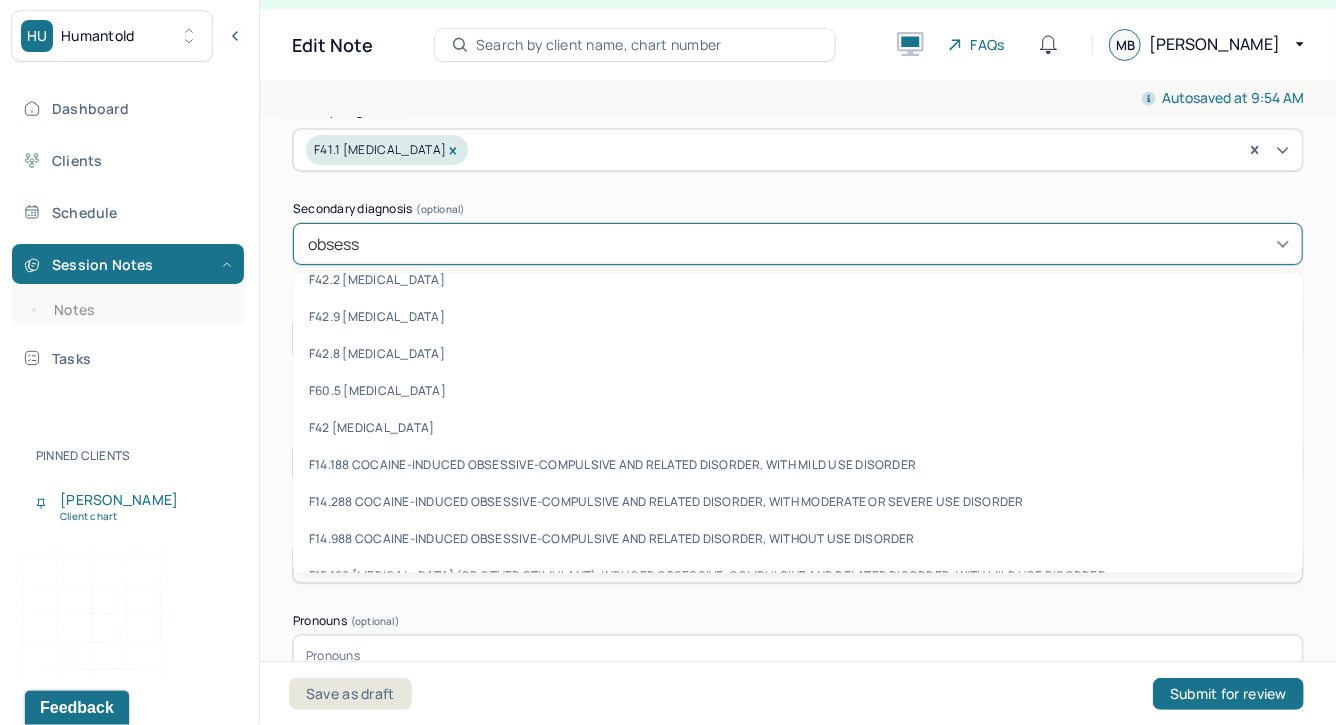 scroll, scrollTop: 0, scrollLeft: 0, axis: both 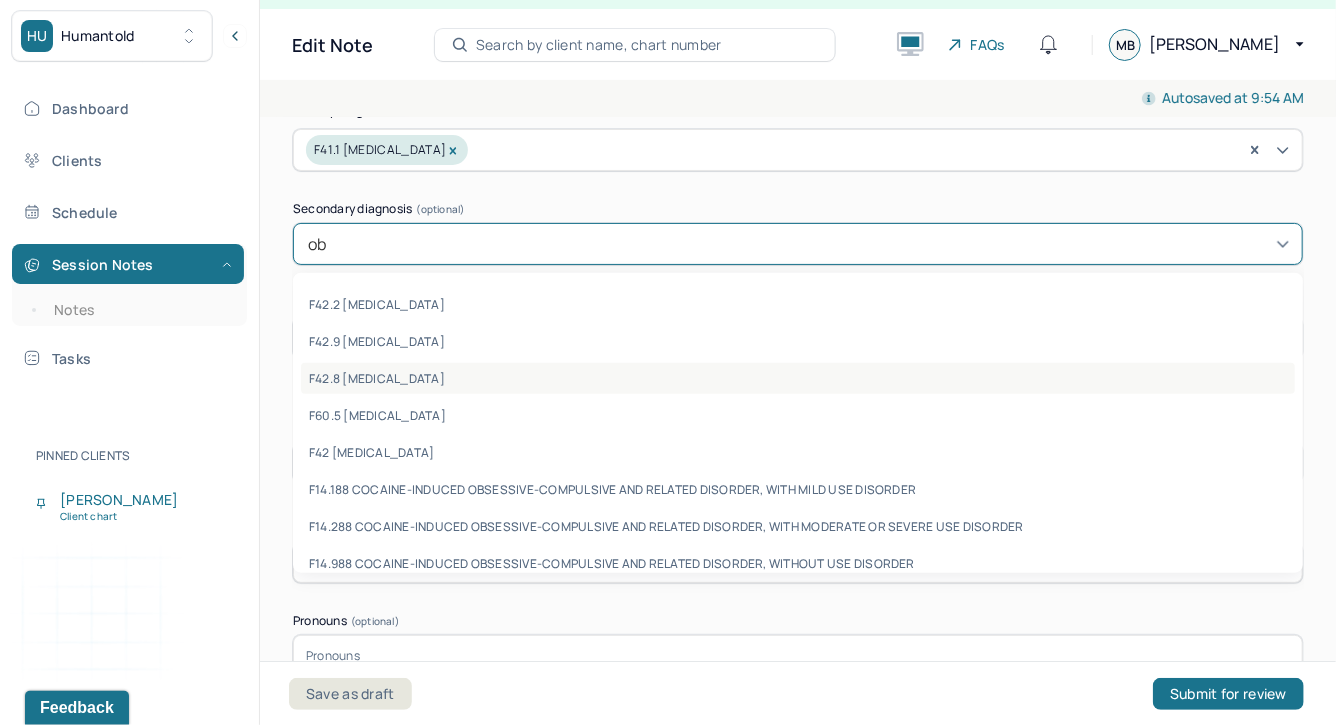 type on "o" 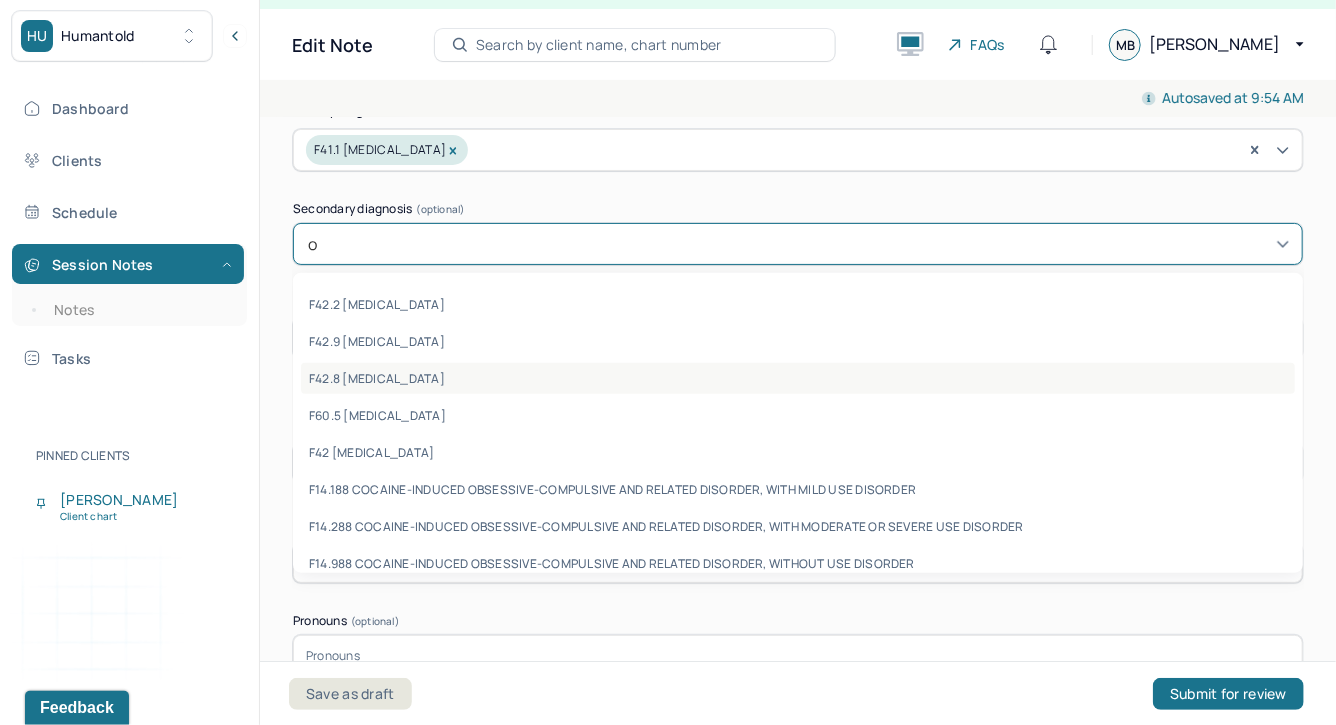 type 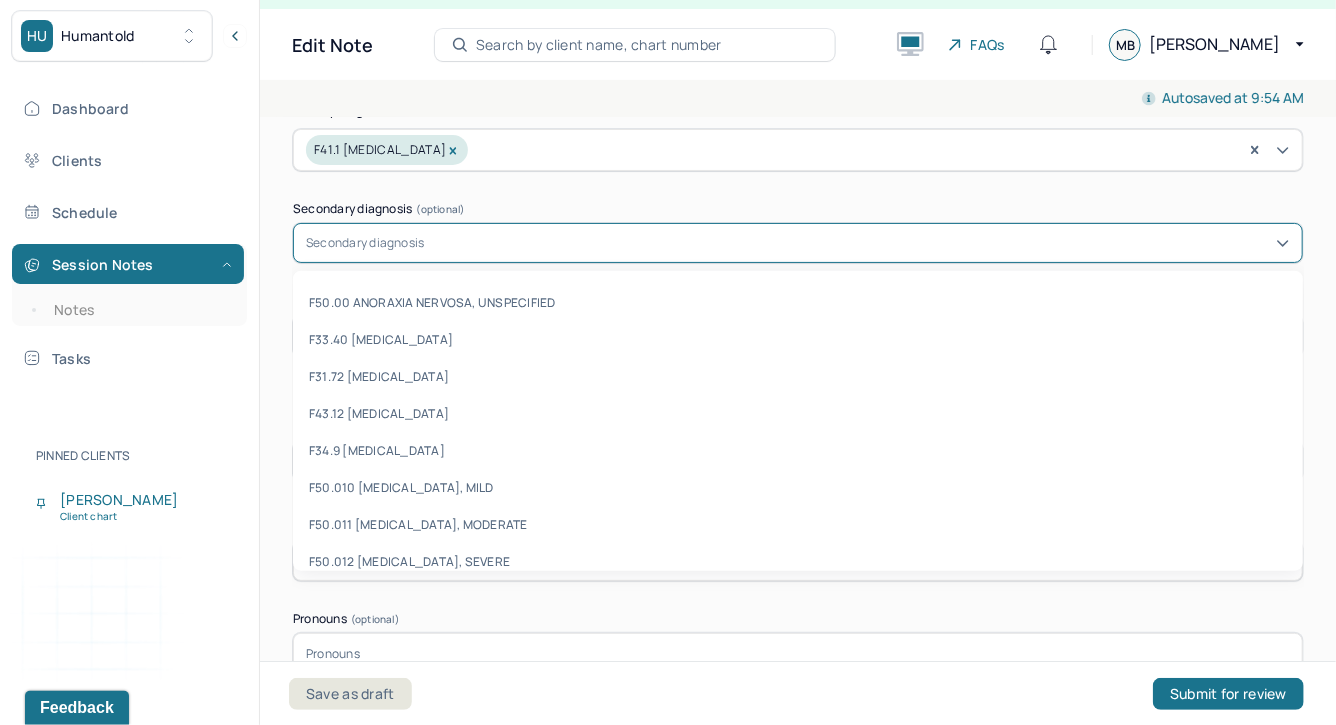 click on "Secondary diagnosis (optional)" at bounding box center [798, 209] 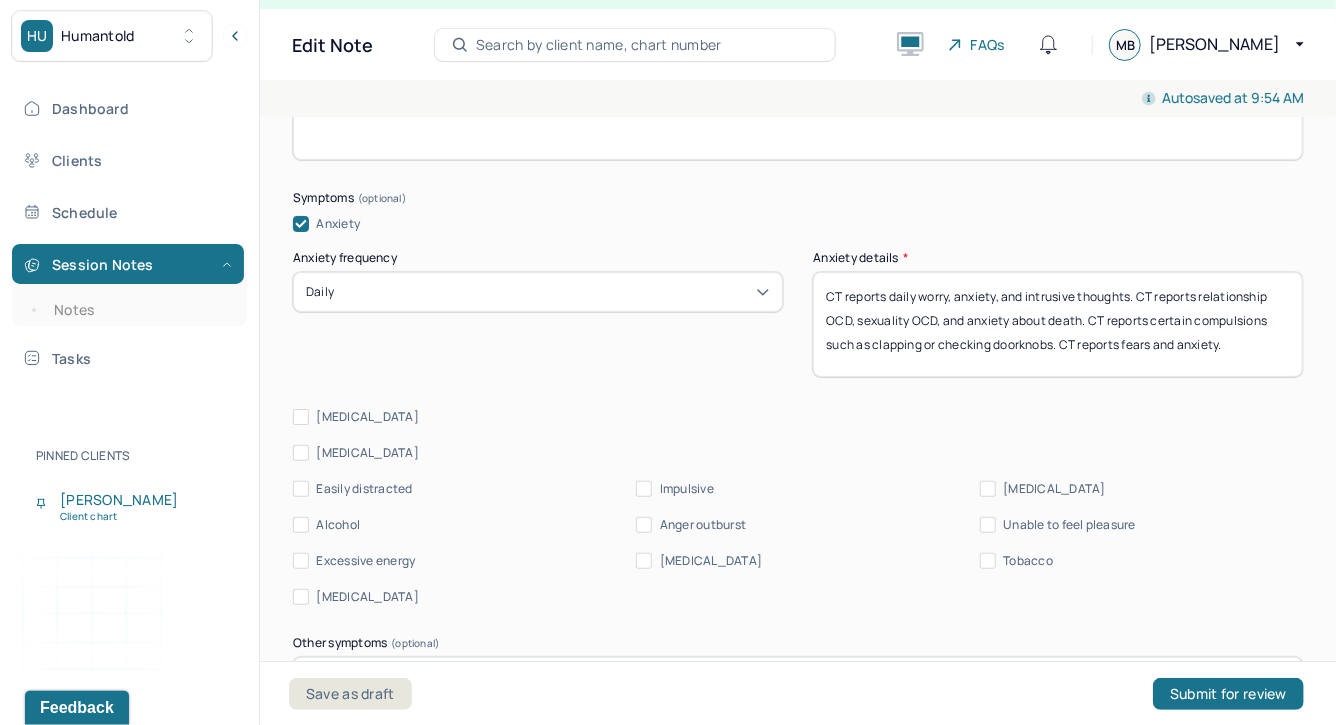 scroll, scrollTop: 2561, scrollLeft: 0, axis: vertical 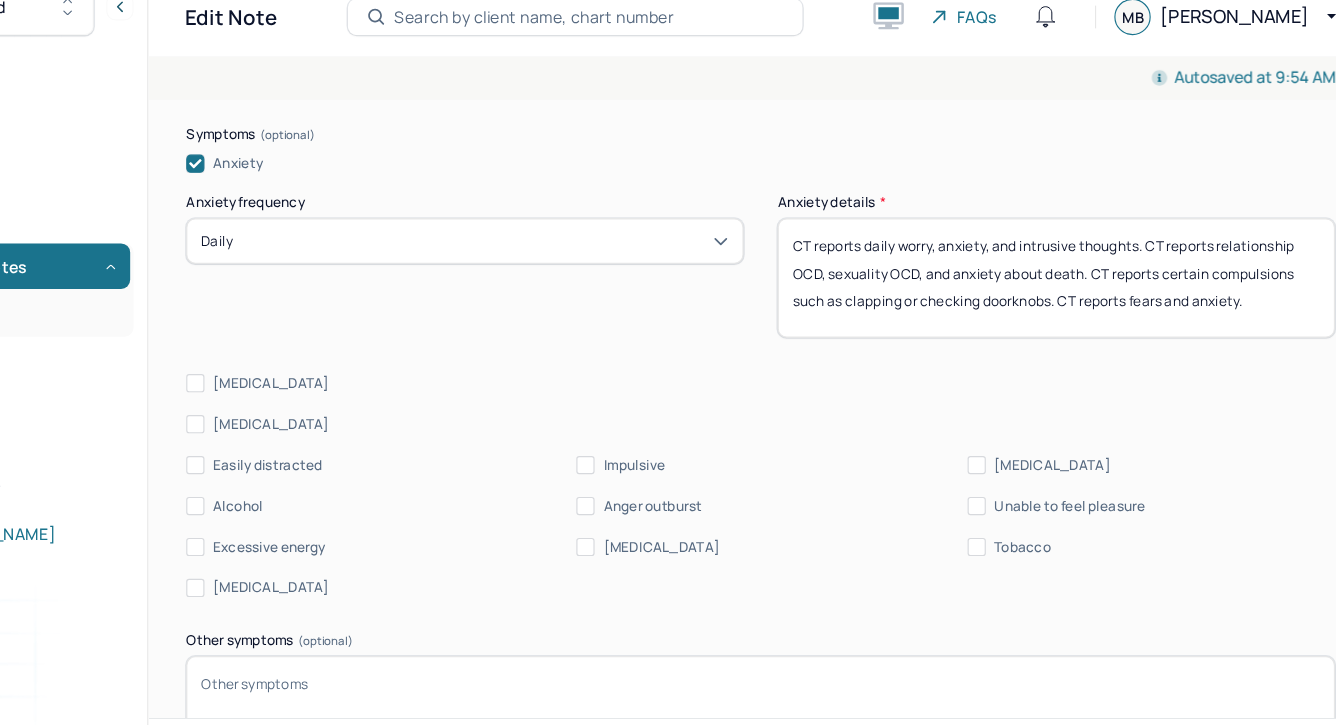 click on "CT reports daily worry, anxiety, and intrusive thoughts. CT reports relationship OCD, sexuality OCD, and anxiety about death. CT reports certain compulsions such as clapping or checking doorknobs. CT reports fears and anxiety." at bounding box center (1058, 274) 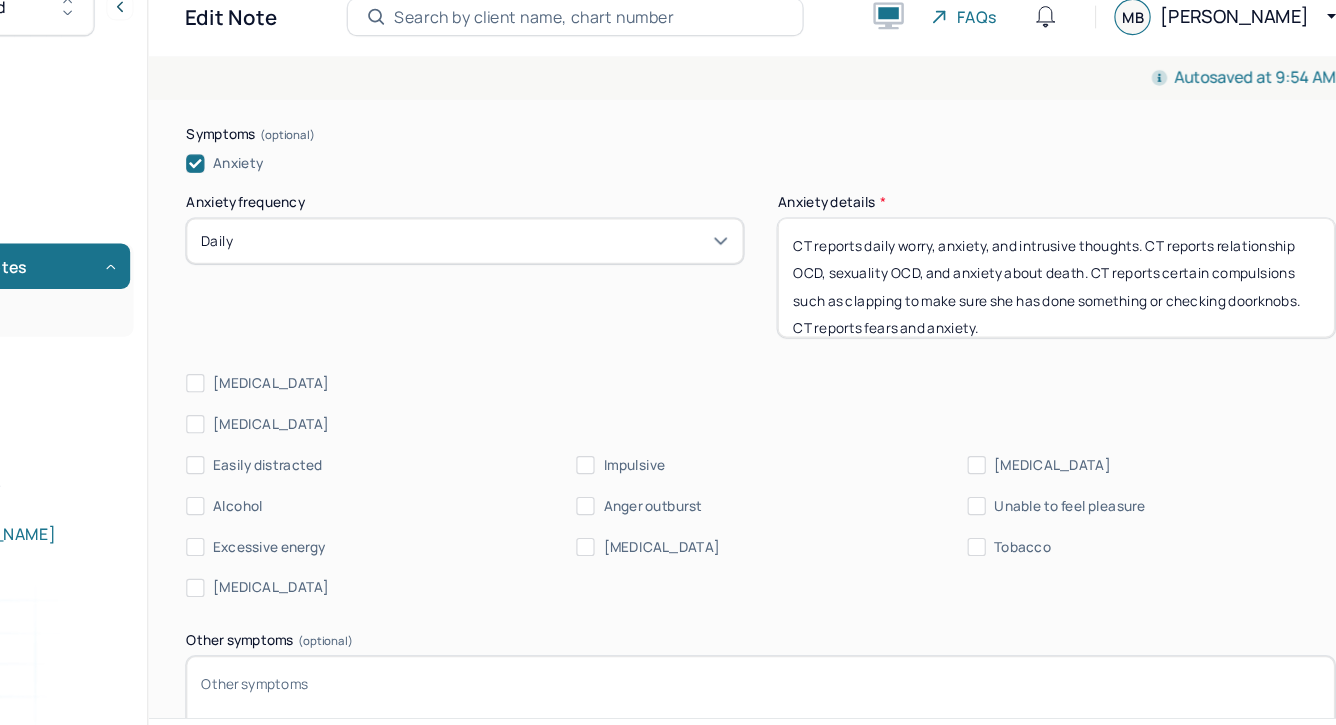 click on "CT reports daily worry, anxiety, and intrusive thoughts. CT reports relationship OCD, sexuality OCD, and anxiety about death. CT reports certain compulsions such as clapping or checking doorknobs. CT reports fears and anxiety." at bounding box center (1058, 274) 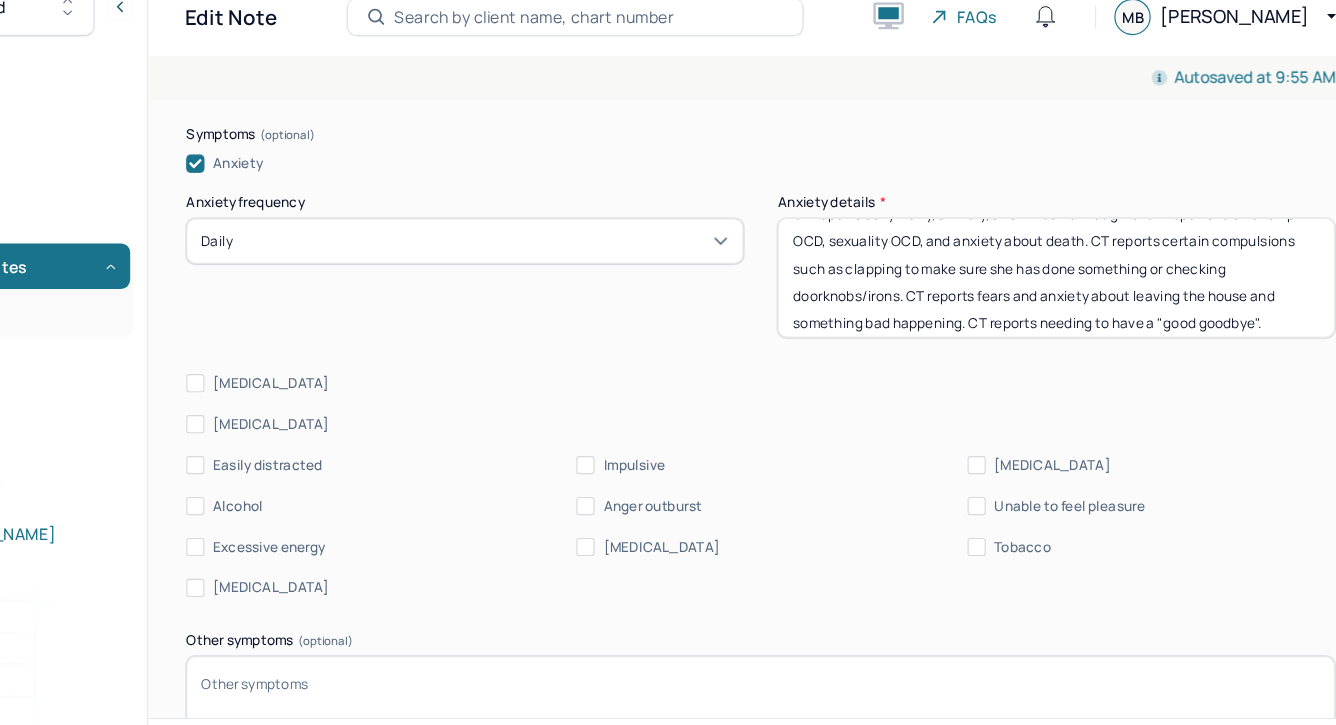 scroll, scrollTop: 0, scrollLeft: 0, axis: both 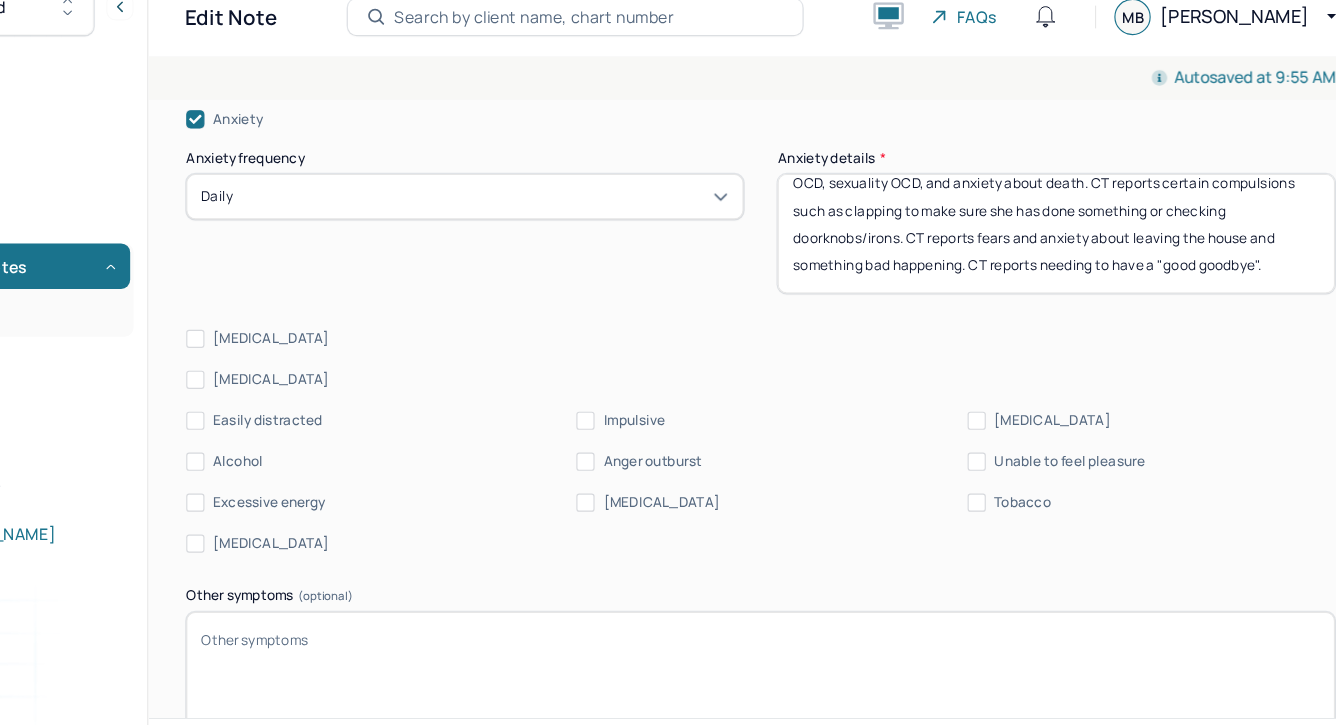 type on "CT reports daily worry, anxiety, and intrusive thoughts. CT reports relationship OCD, sexuality OCD, and anxiety about death. CT reports certain compulsions such as clapping to make sure she has done something or checking doorknobs/irons. CT reports fears and anxiety about leaving the house and something bad happening. CT reports needing to have a "good goodbye"." 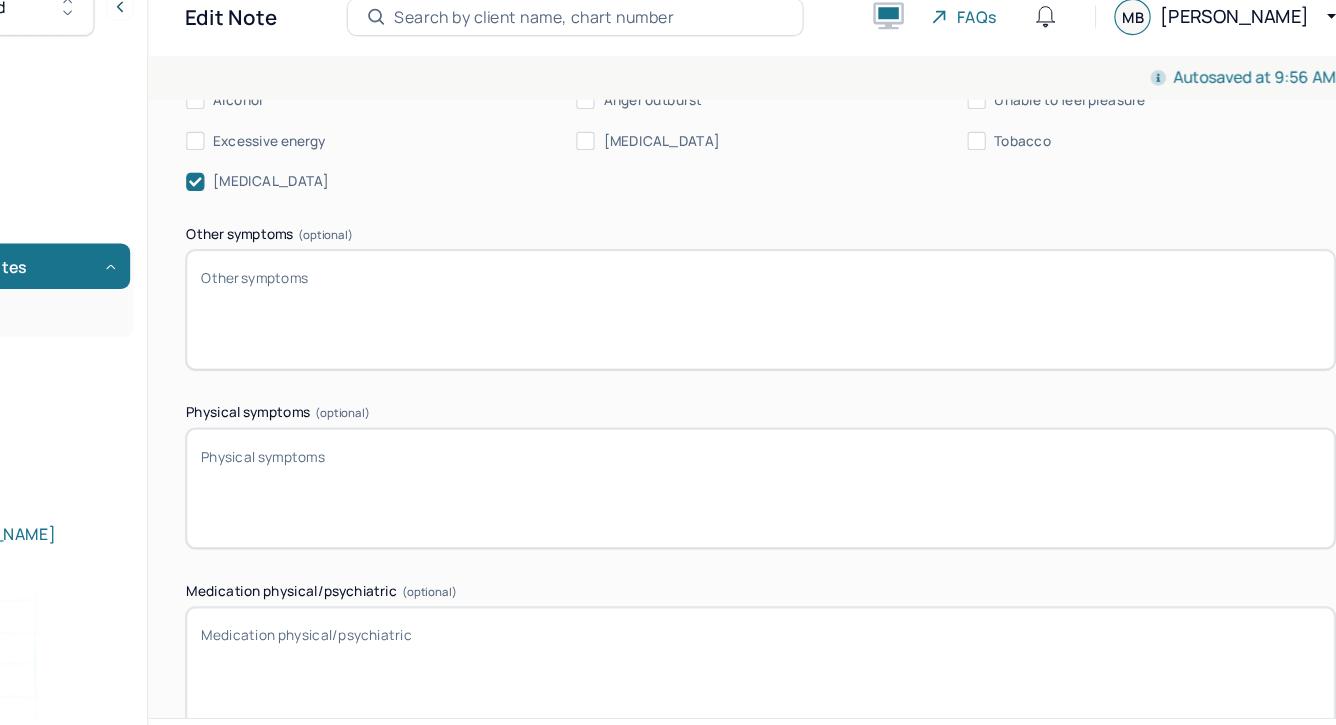 scroll, scrollTop: 2935, scrollLeft: 0, axis: vertical 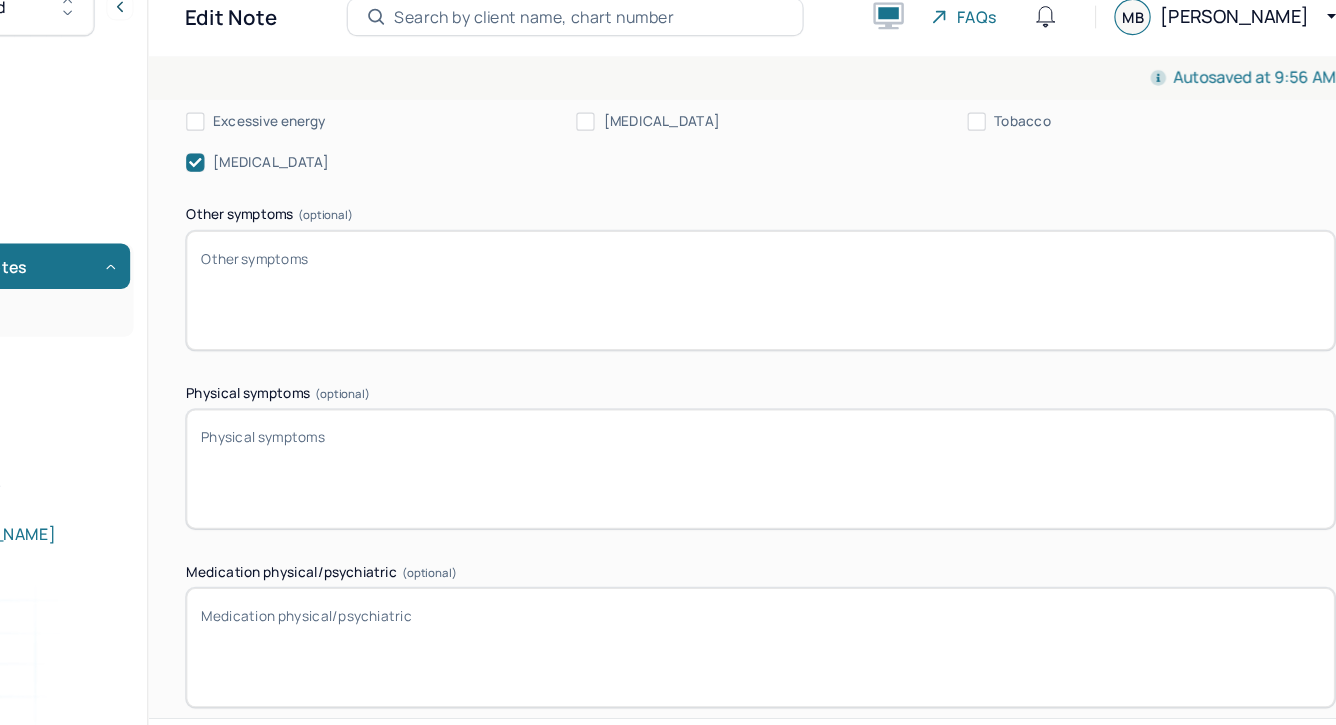 click on "Physical symptoms (optional)" at bounding box center (798, 442) 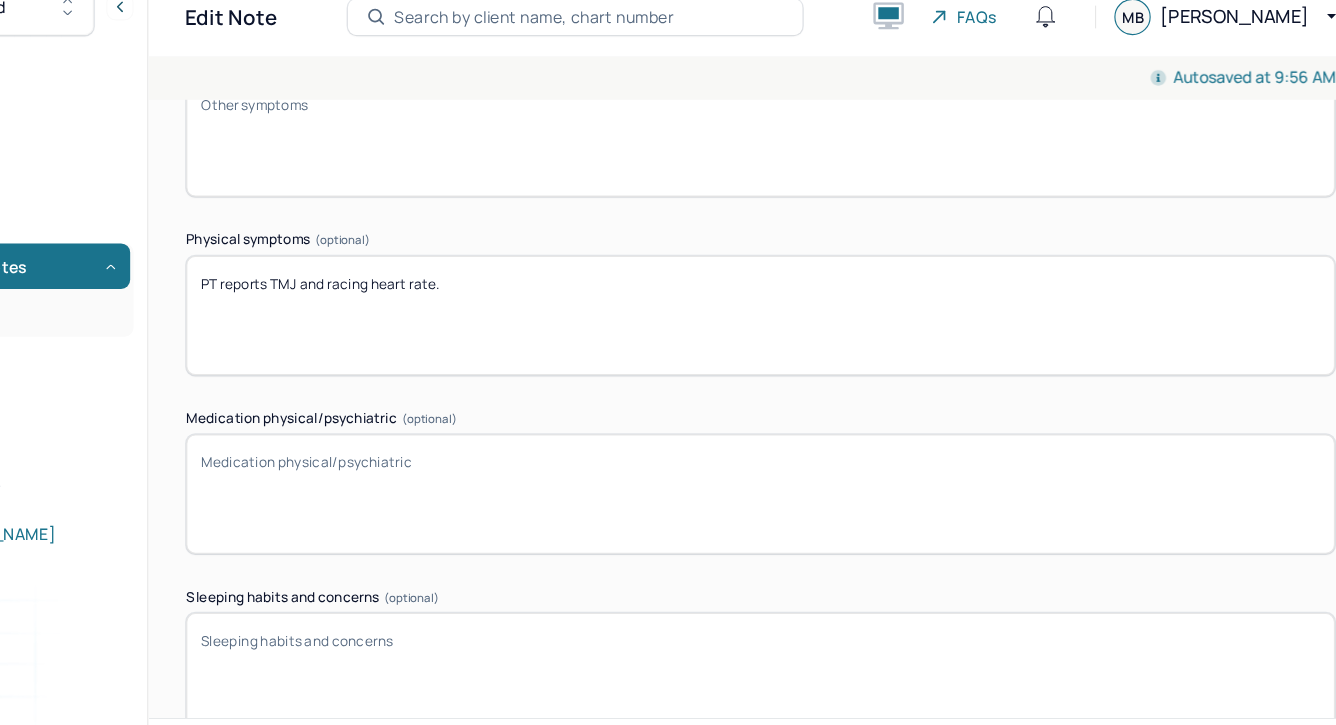 scroll, scrollTop: 3145, scrollLeft: 0, axis: vertical 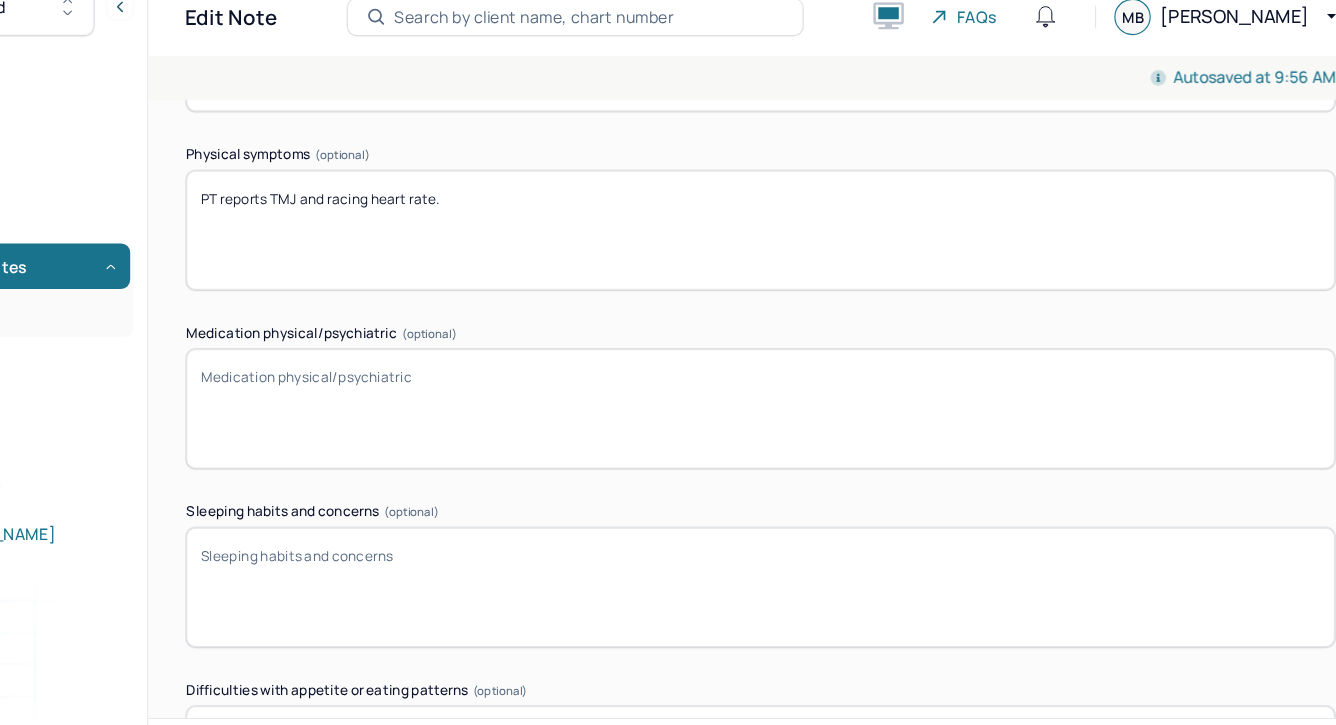 type on "PT reports TMJ and racing heart rate." 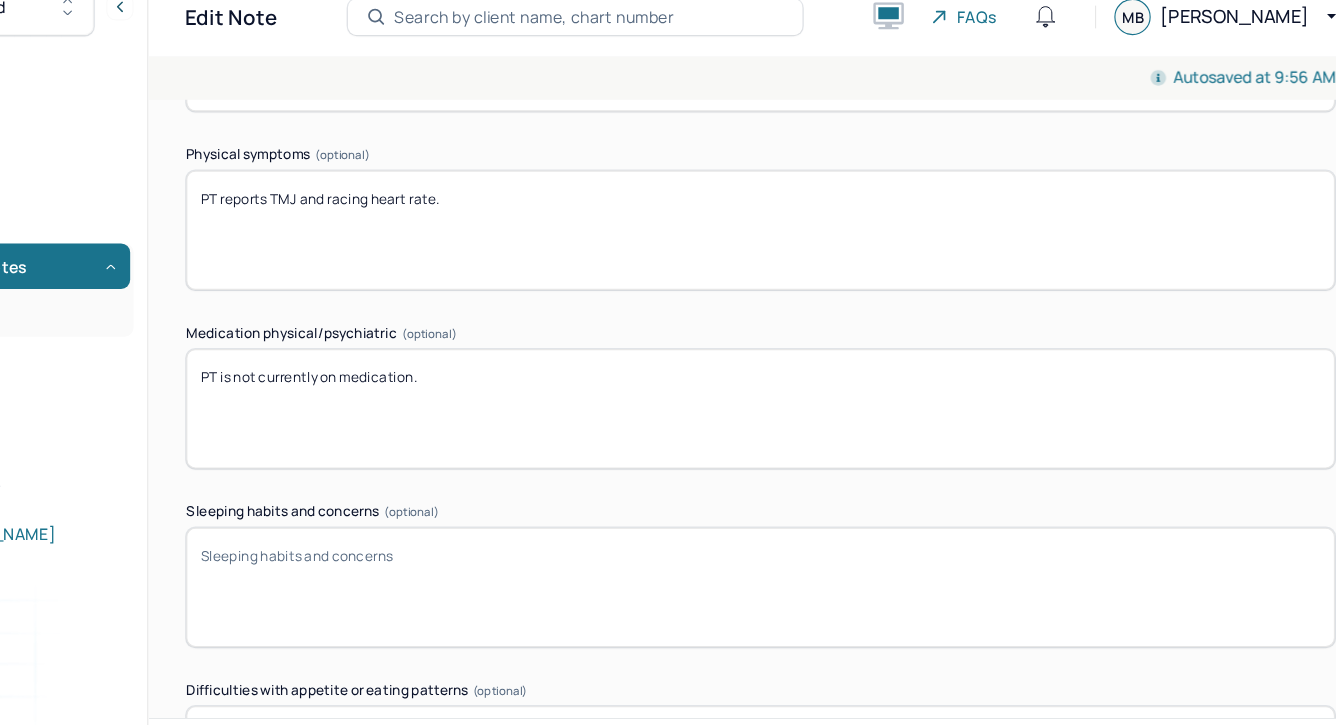 click on "PT is not currently on medication." at bounding box center [798, 389] 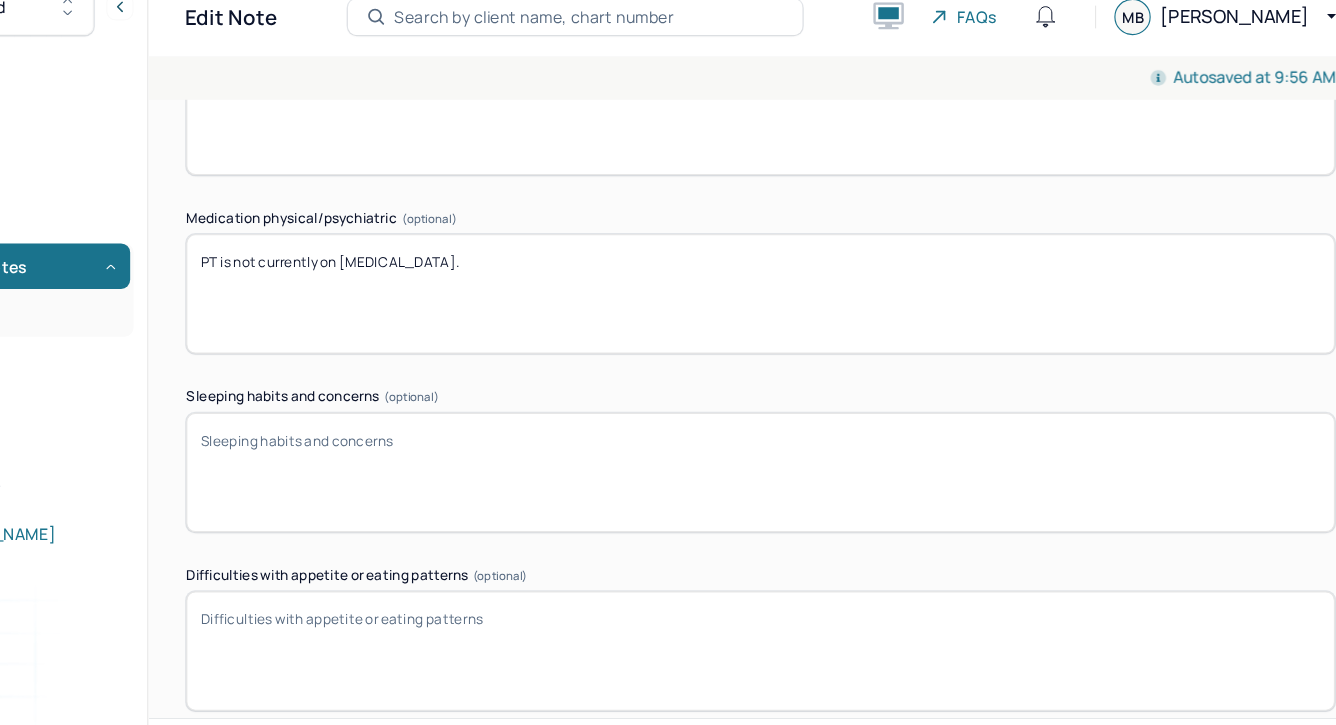 scroll, scrollTop: 3256, scrollLeft: 0, axis: vertical 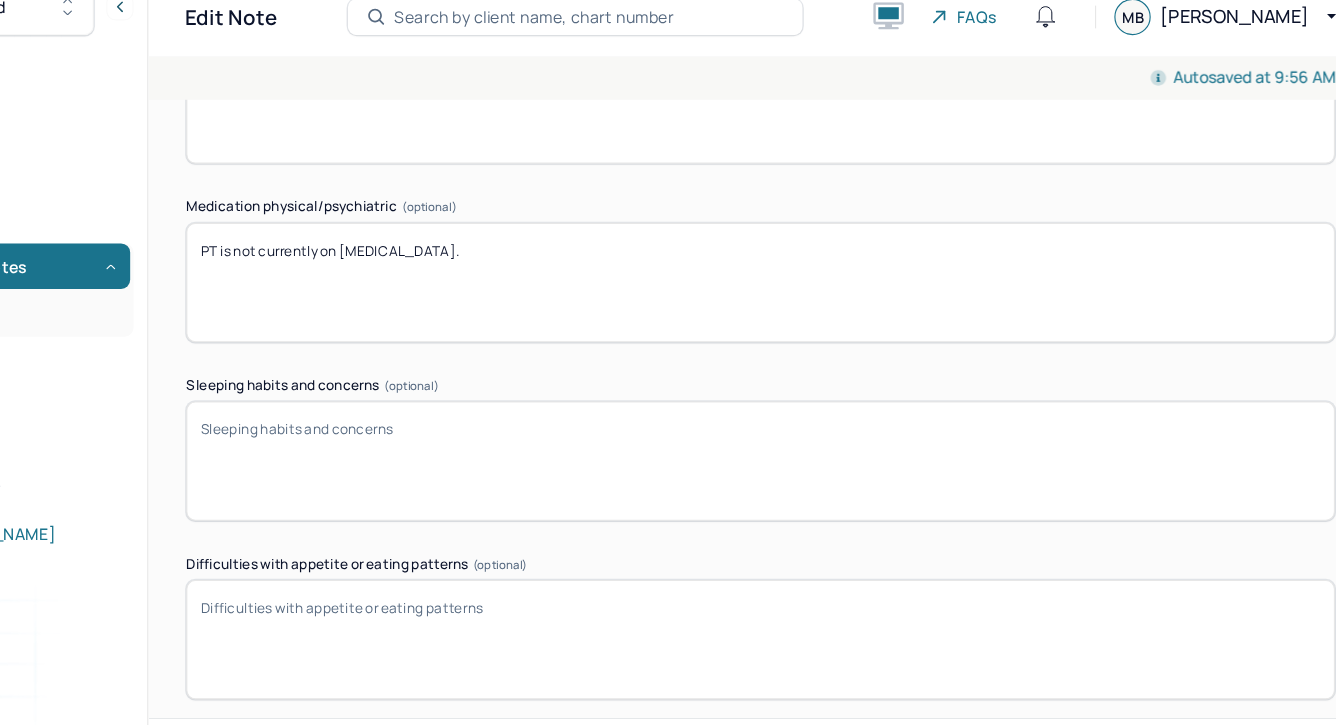 type on "PT is not currently on [MEDICAL_DATA]." 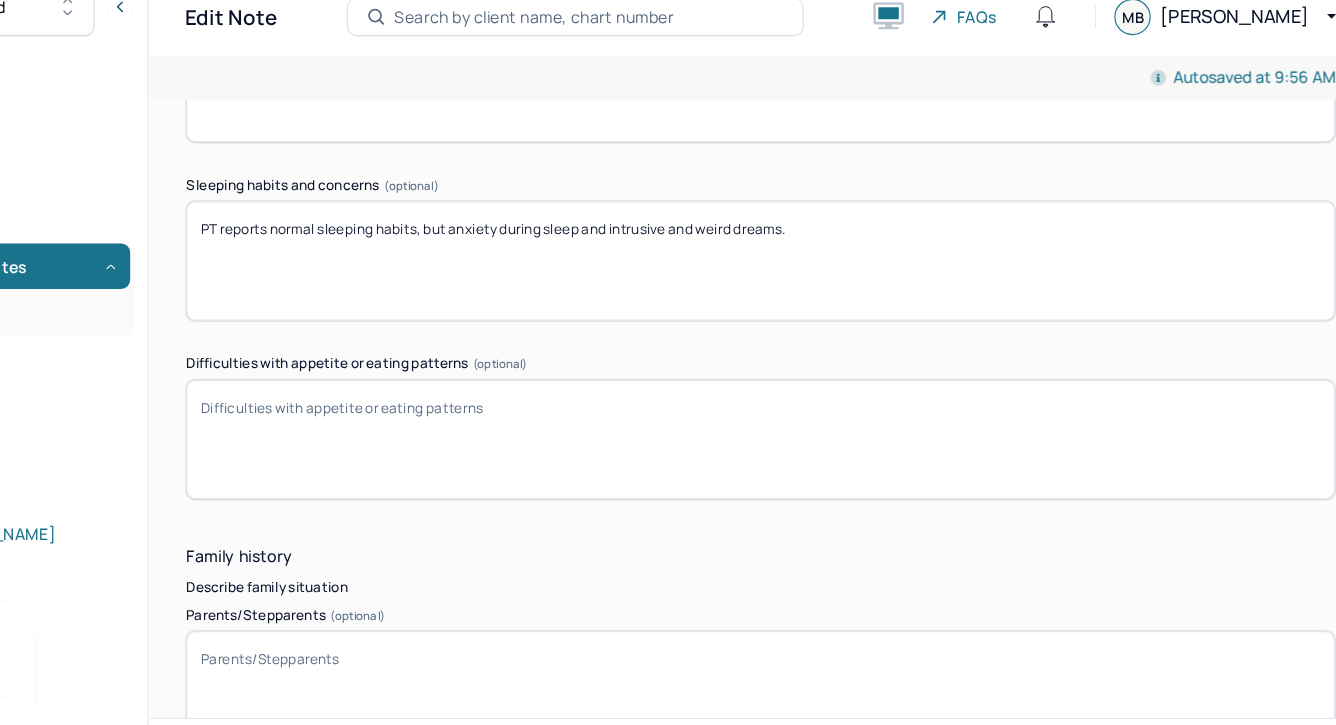 scroll, scrollTop: 3444, scrollLeft: 0, axis: vertical 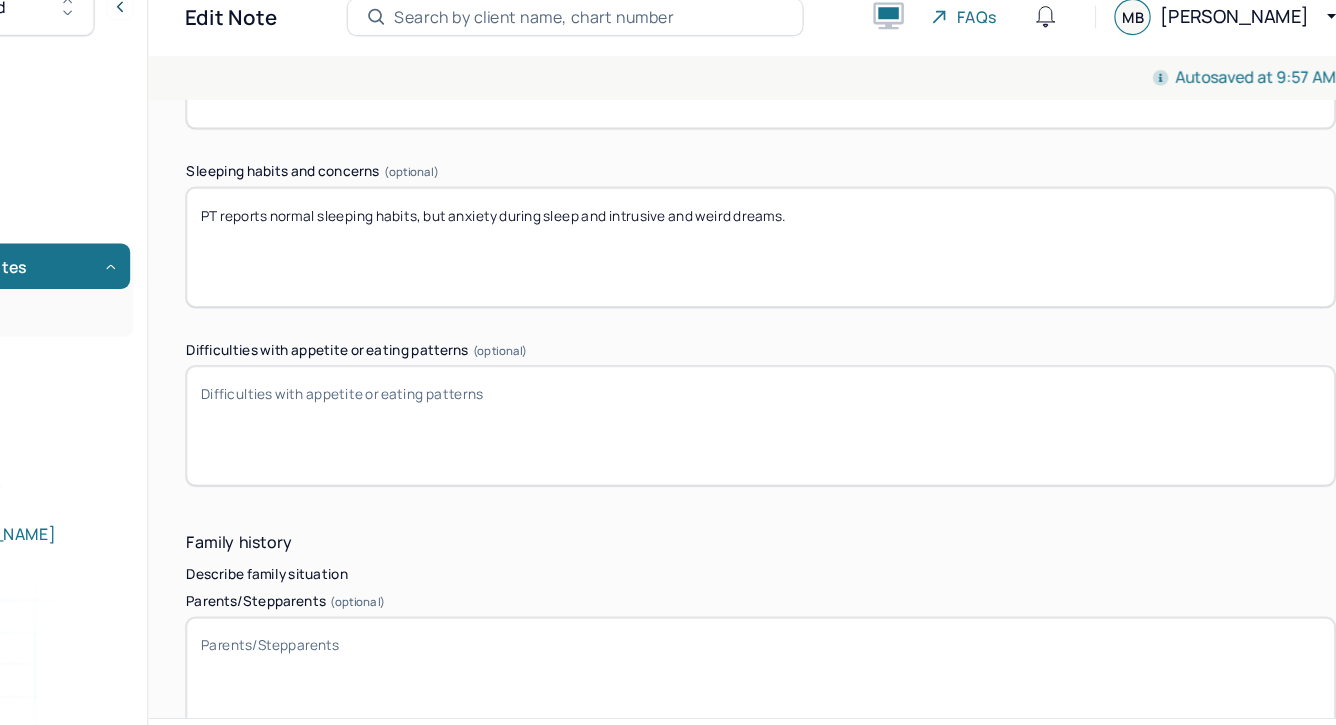 click on "PT reports normal sleeping habits, but anxiety during sleep and intrusive and weird dreams." at bounding box center [798, 247] 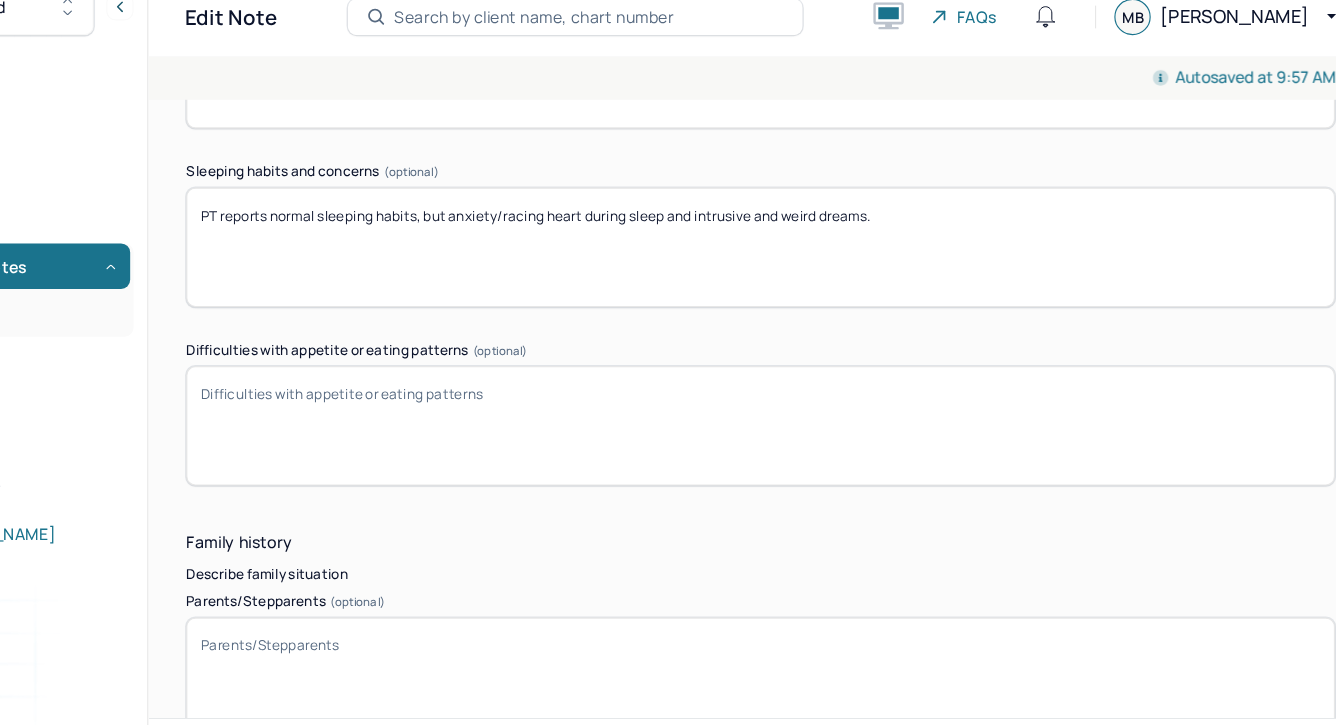 type on "PT reports normal sleeping habits, but anxiety/racing heart during sleep and intrusive and weird dreams." 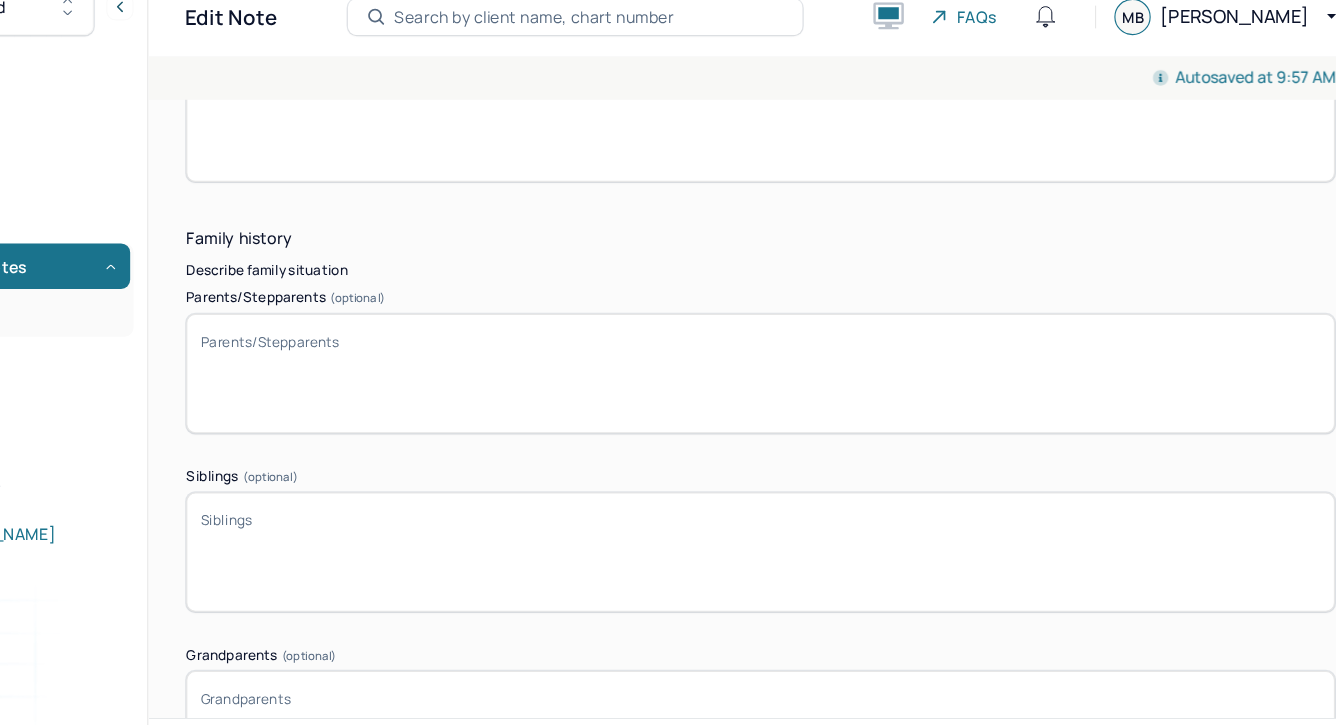 scroll, scrollTop: 3731, scrollLeft: 0, axis: vertical 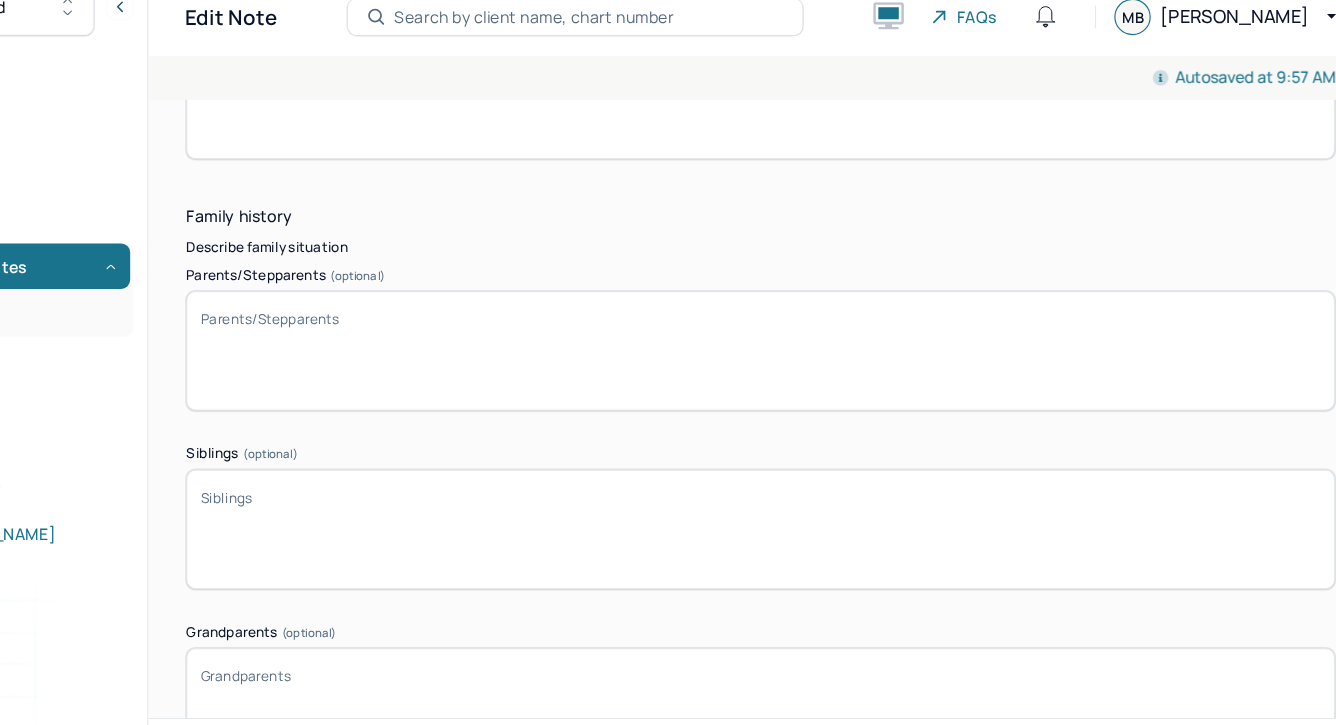 type on "PT does not report any concerns." 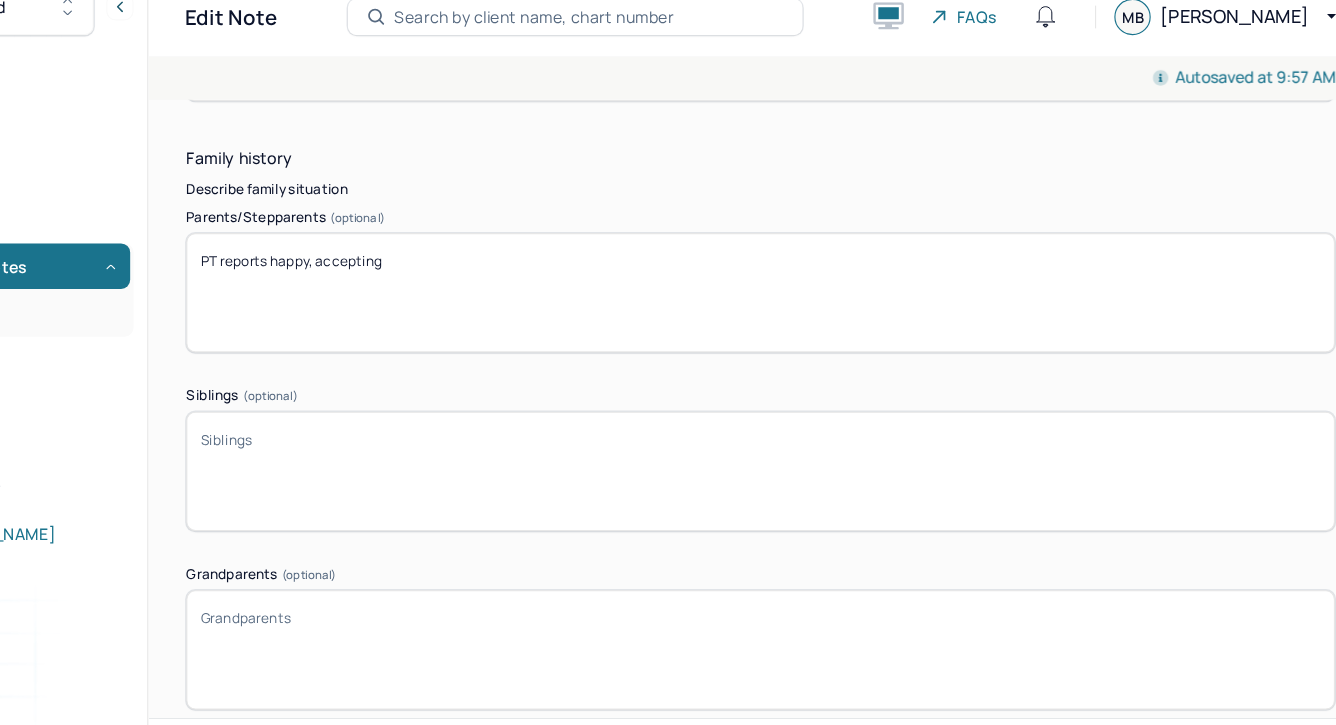 scroll, scrollTop: 3792, scrollLeft: 0, axis: vertical 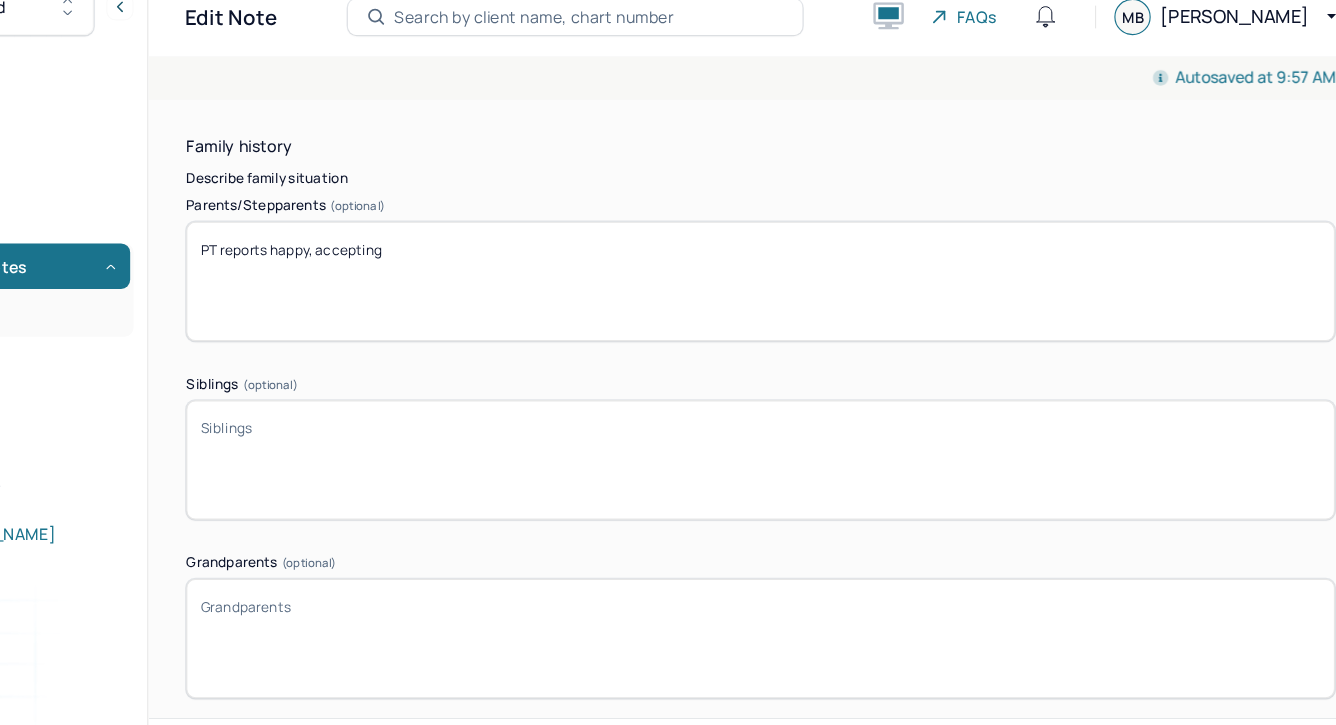 type on "PT reports happy, accepting" 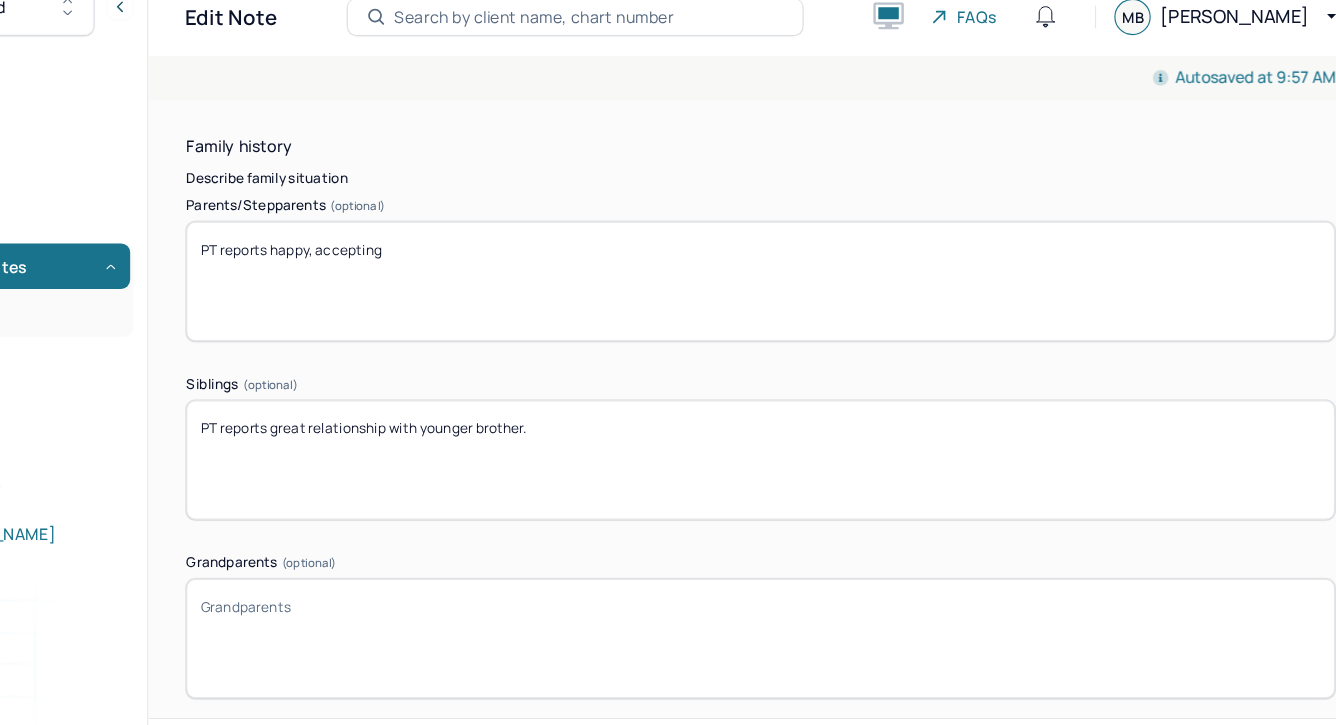 type on "PT reports great relationship with younger brother." 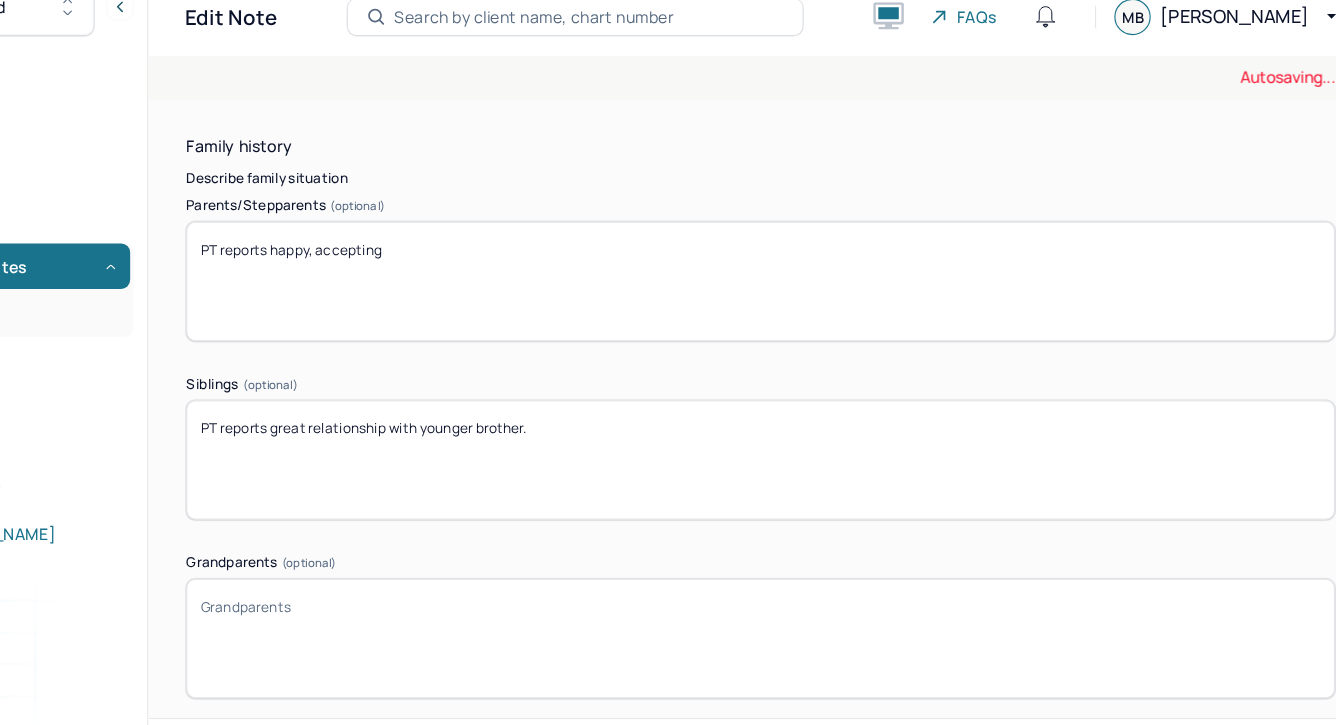click on "PT reports happy, accepting" at bounding box center [798, 277] 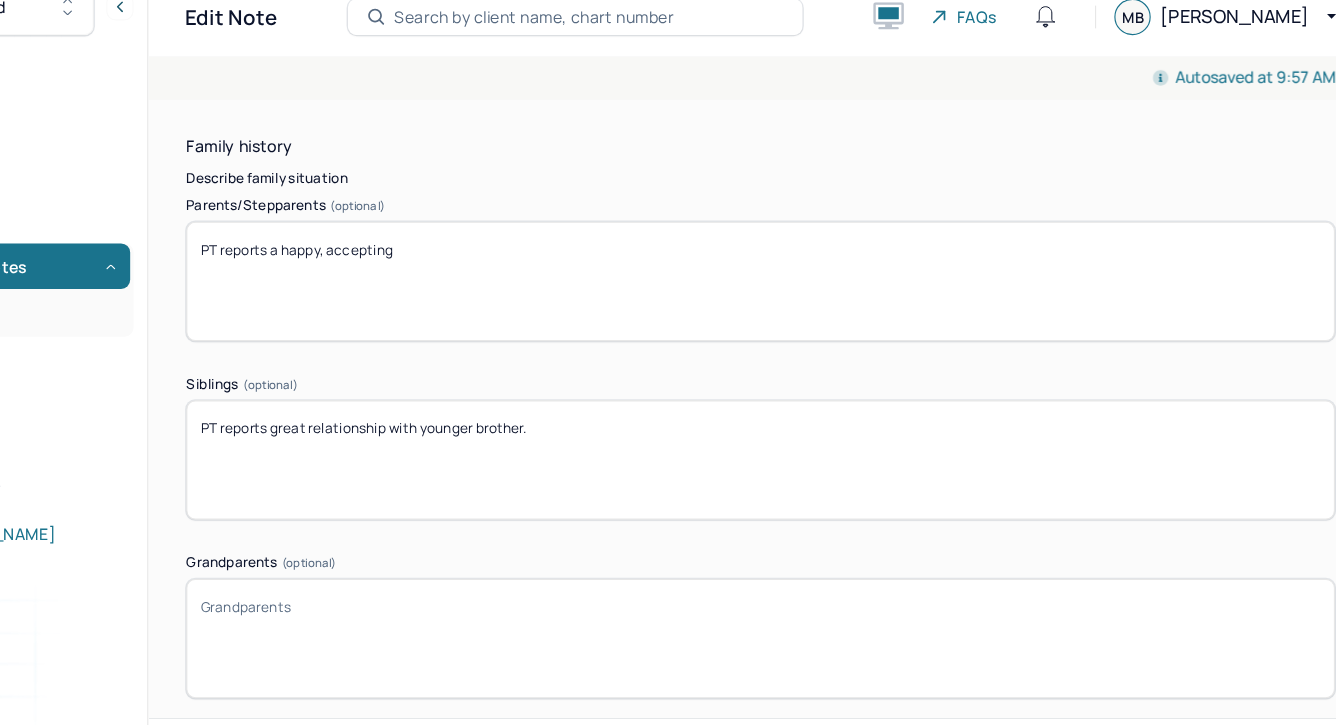 click on "PT reports happy, accepting" at bounding box center (798, 277) 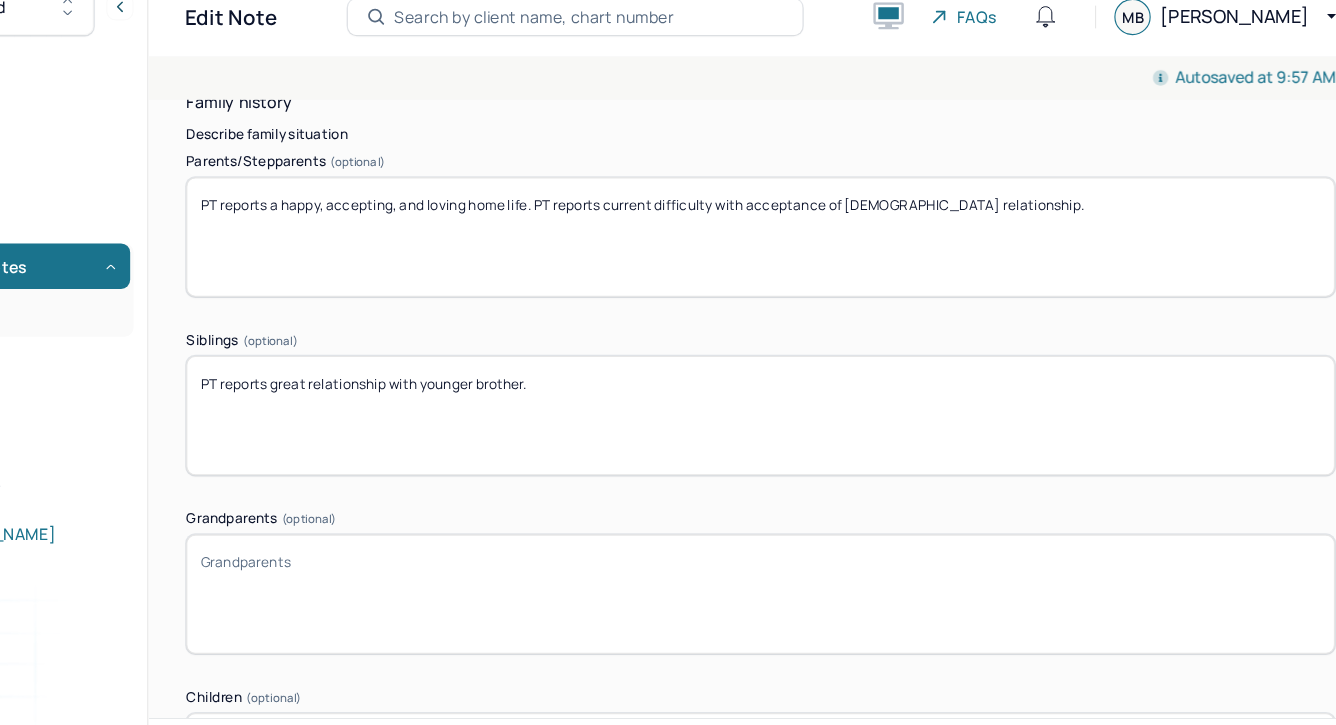 scroll, scrollTop: 3837, scrollLeft: 0, axis: vertical 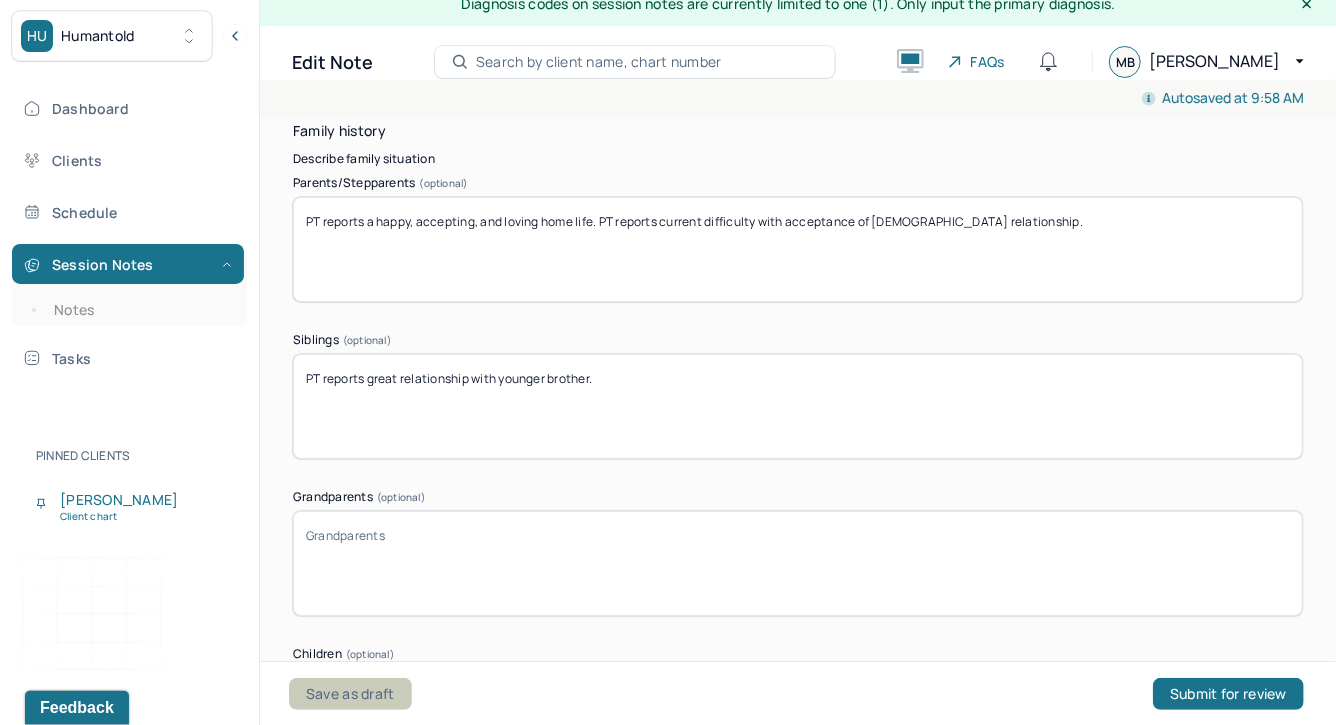 type on "PT reports a happy, accepting, and loving home life. PT reports current difficulty with acceptance of [DEMOGRAPHIC_DATA] relationship." 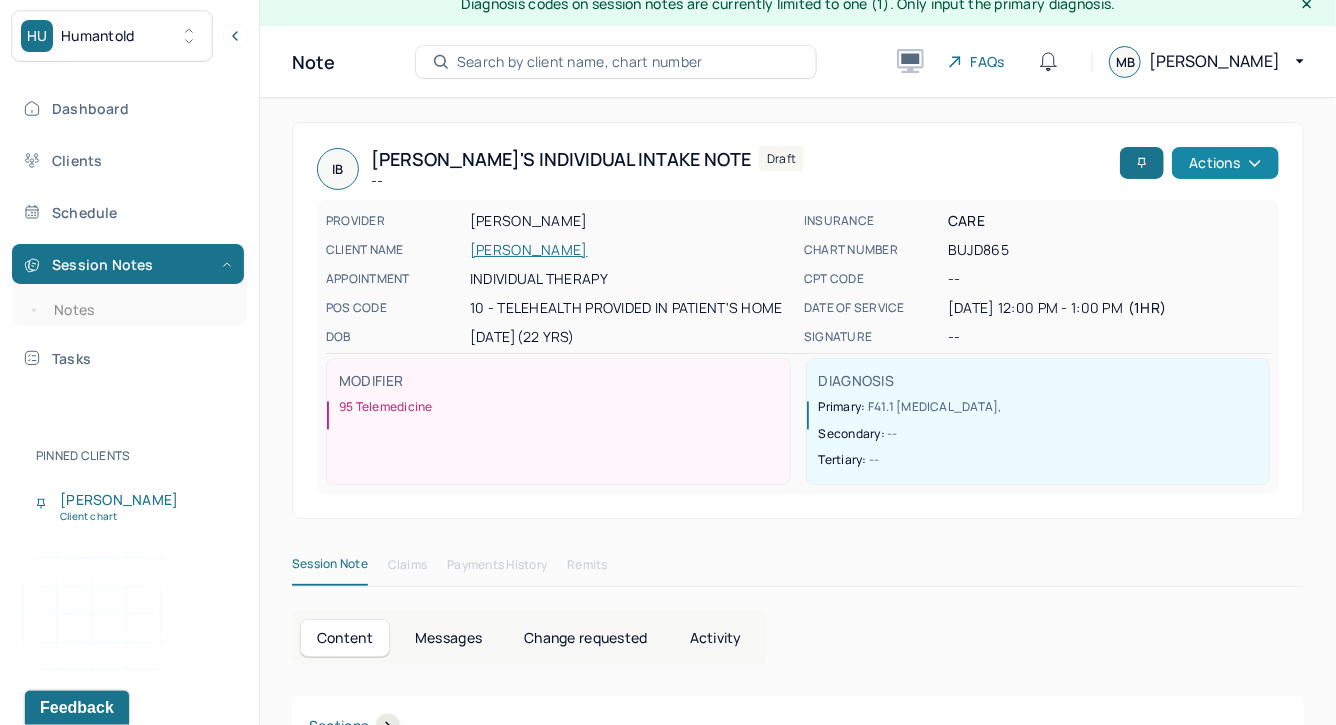 click on "Actions" at bounding box center (1225, 163) 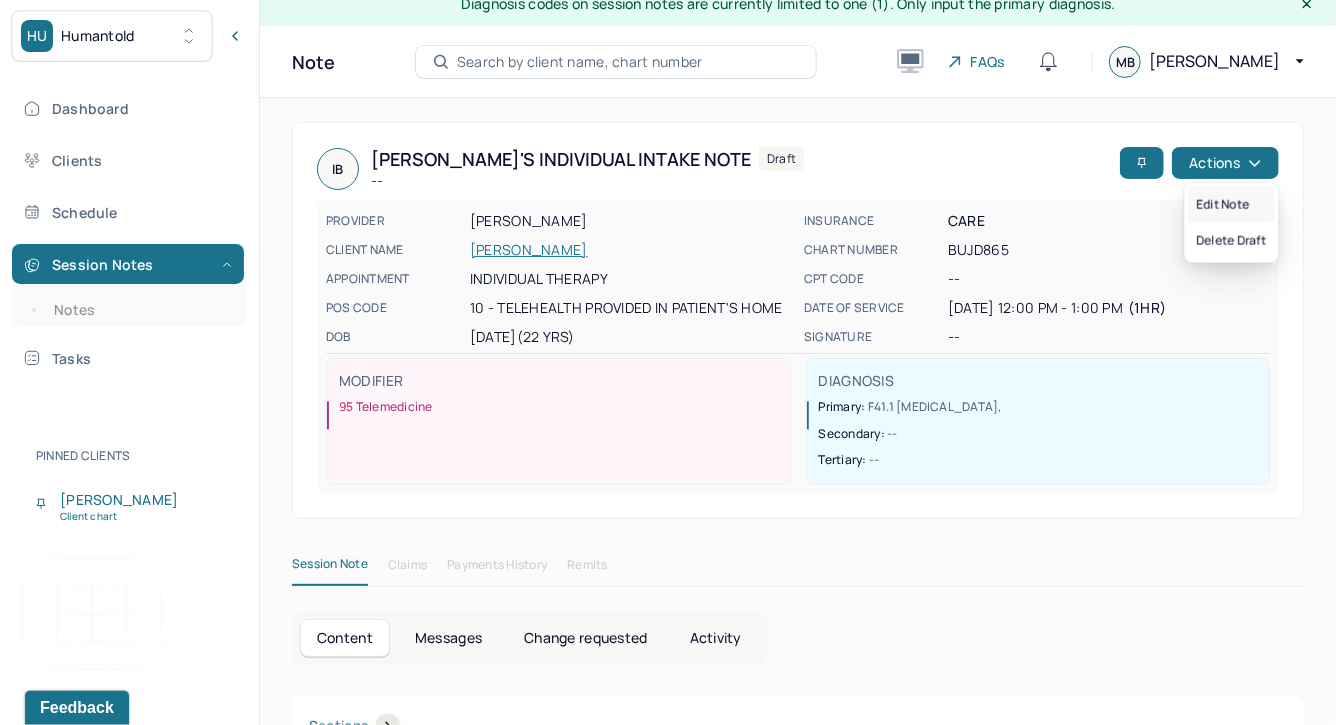click on "Edit note" at bounding box center (1232, 205) 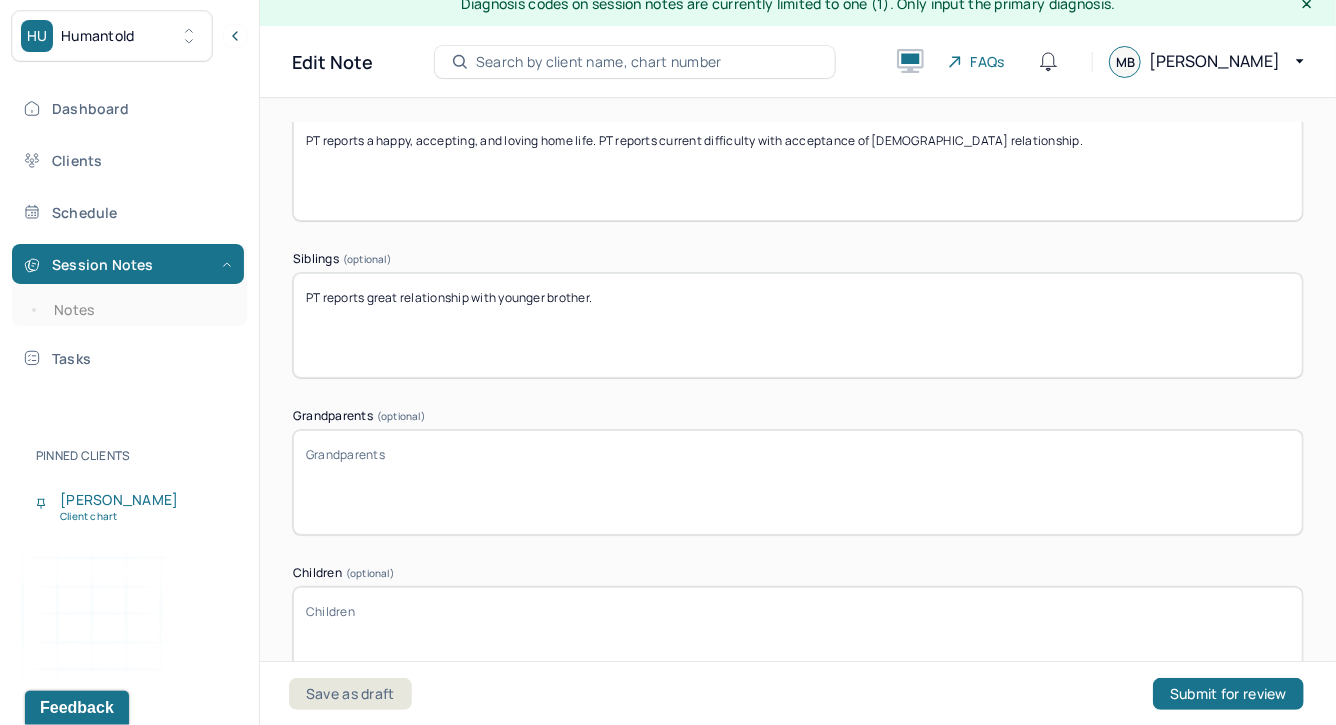 scroll, scrollTop: 3773, scrollLeft: 0, axis: vertical 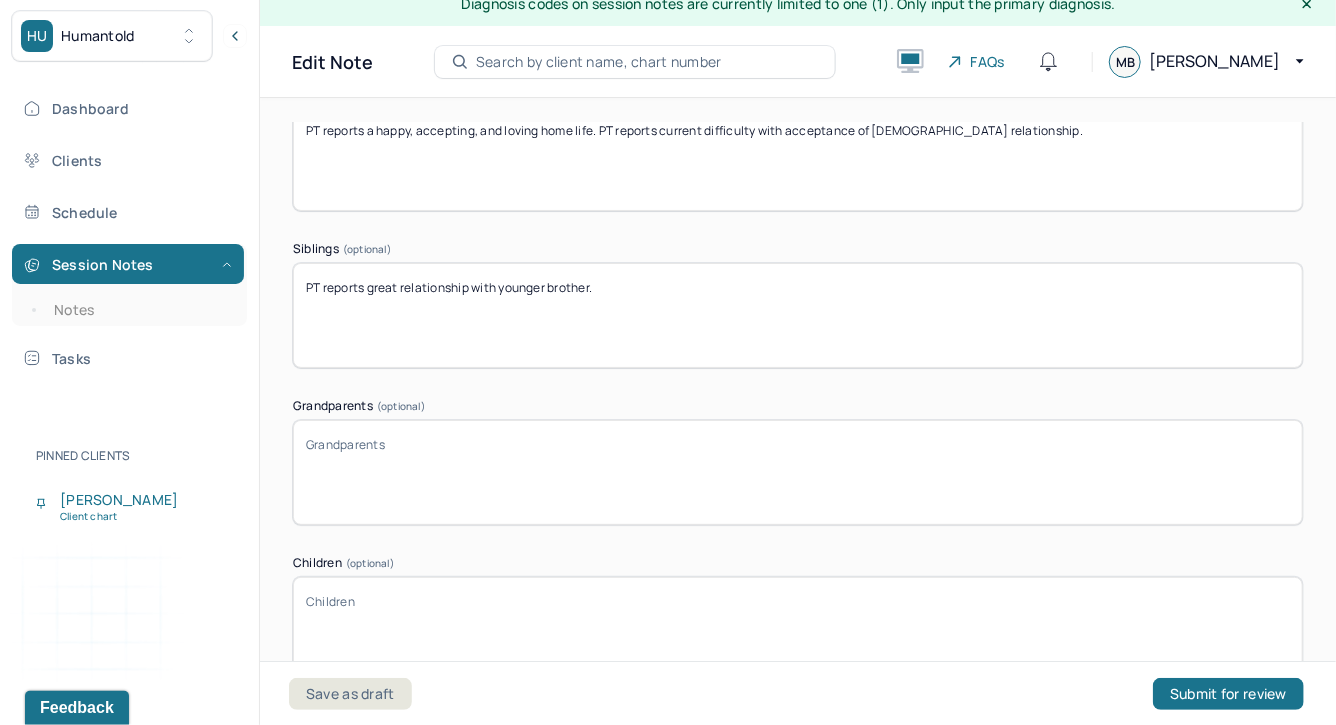 click on "Grandparents (optional)" at bounding box center (798, 472) 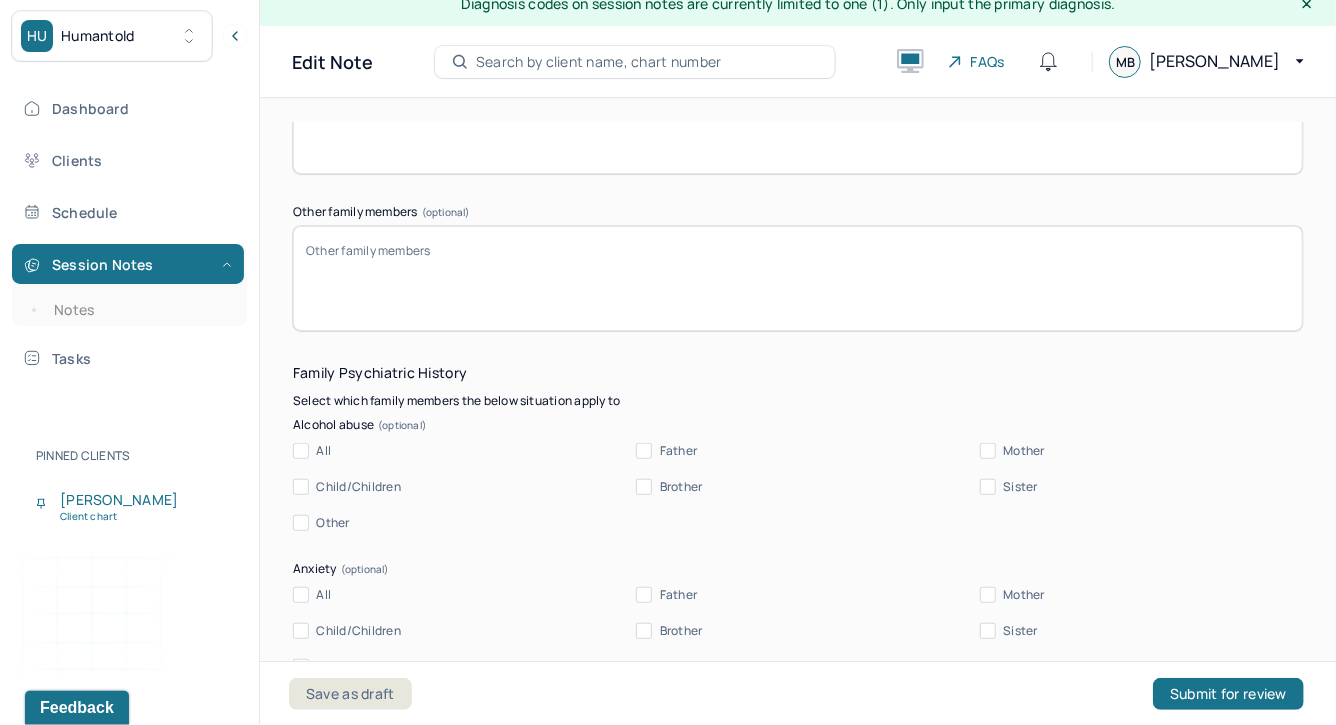 scroll, scrollTop: 4287, scrollLeft: 0, axis: vertical 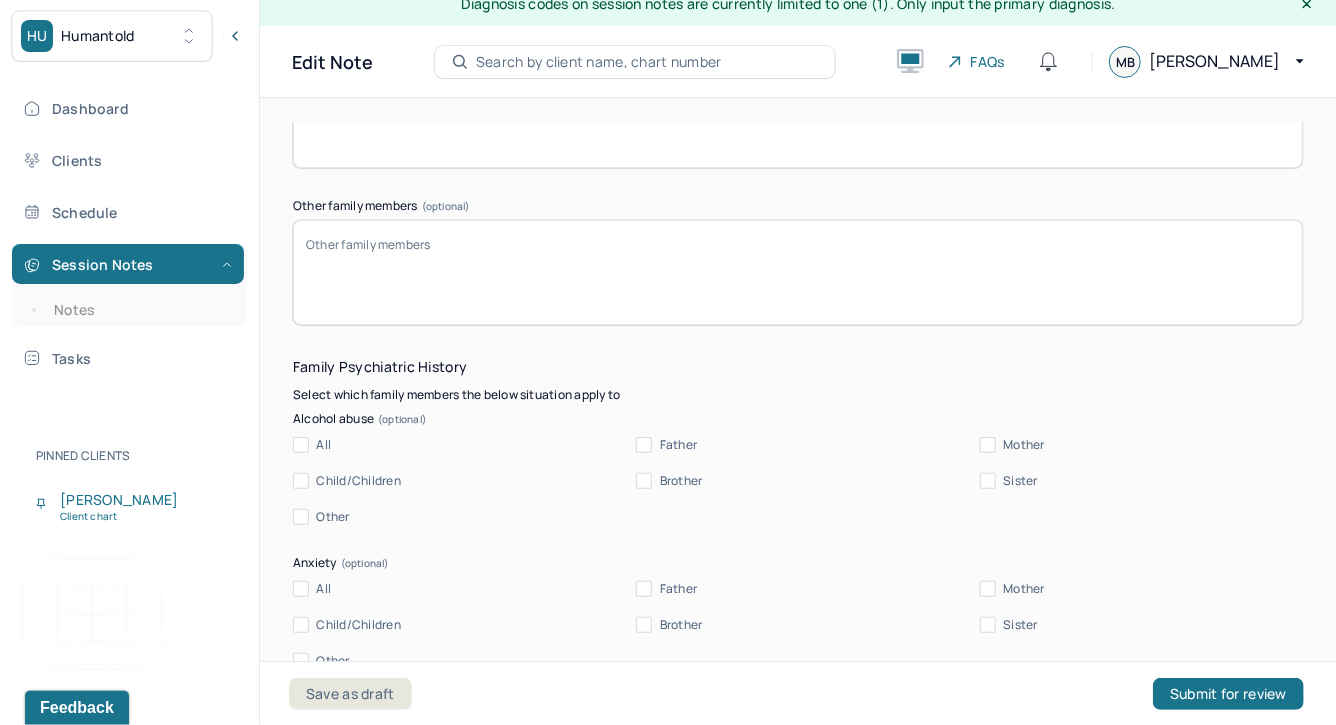 click on "All Father Mother Child/Children Brother Sister Other" at bounding box center (798, 481) 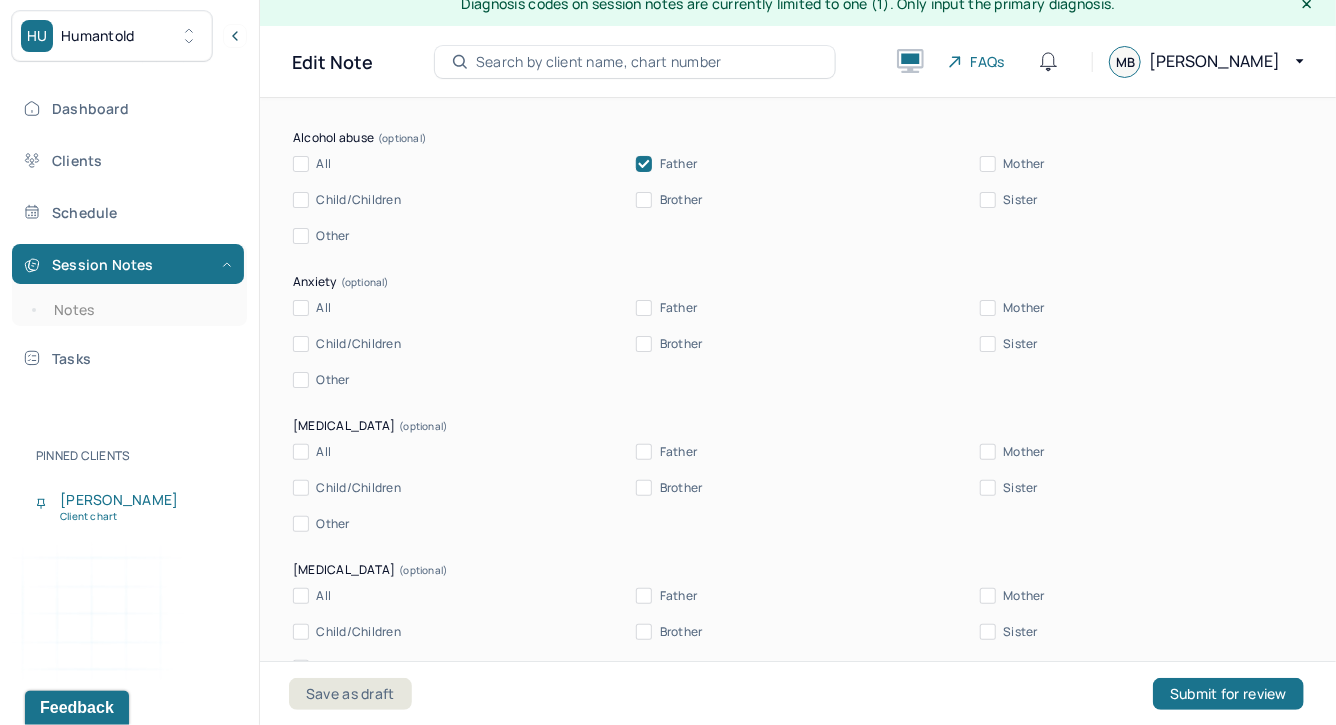 scroll, scrollTop: 4732, scrollLeft: 0, axis: vertical 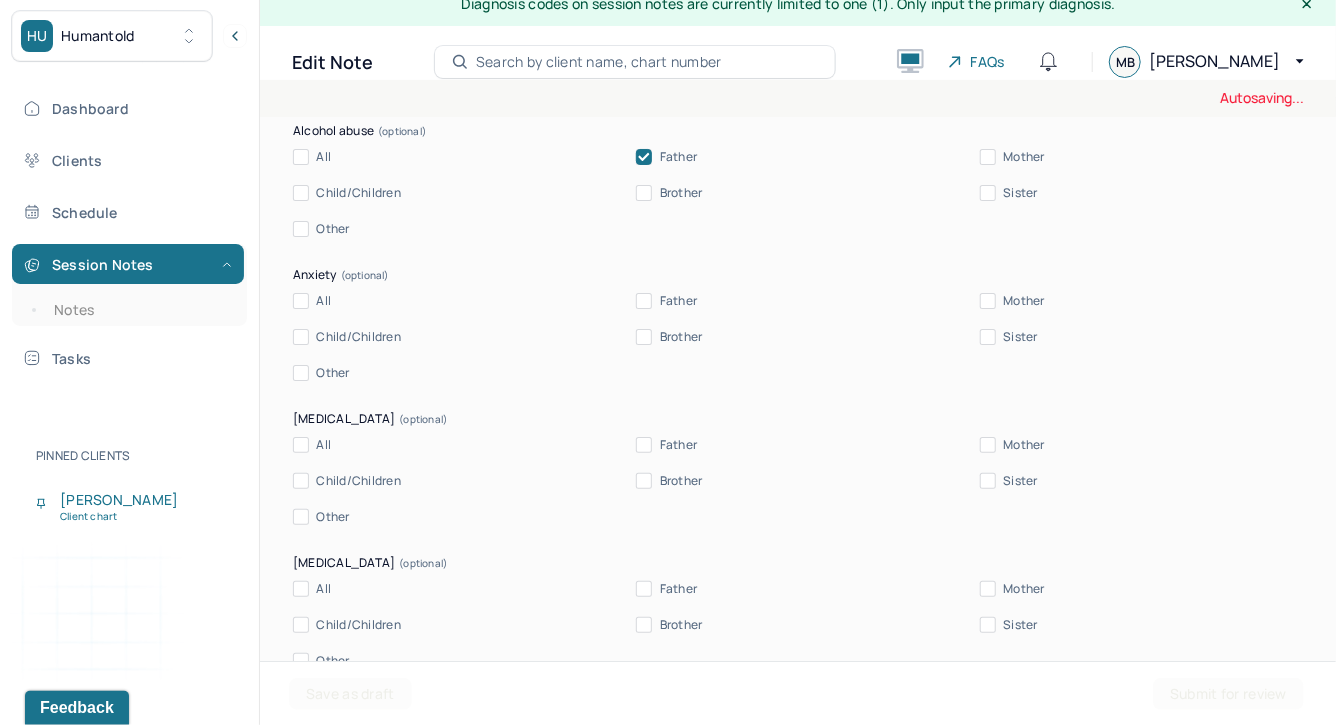 click on "Mother" at bounding box center [988, 301] 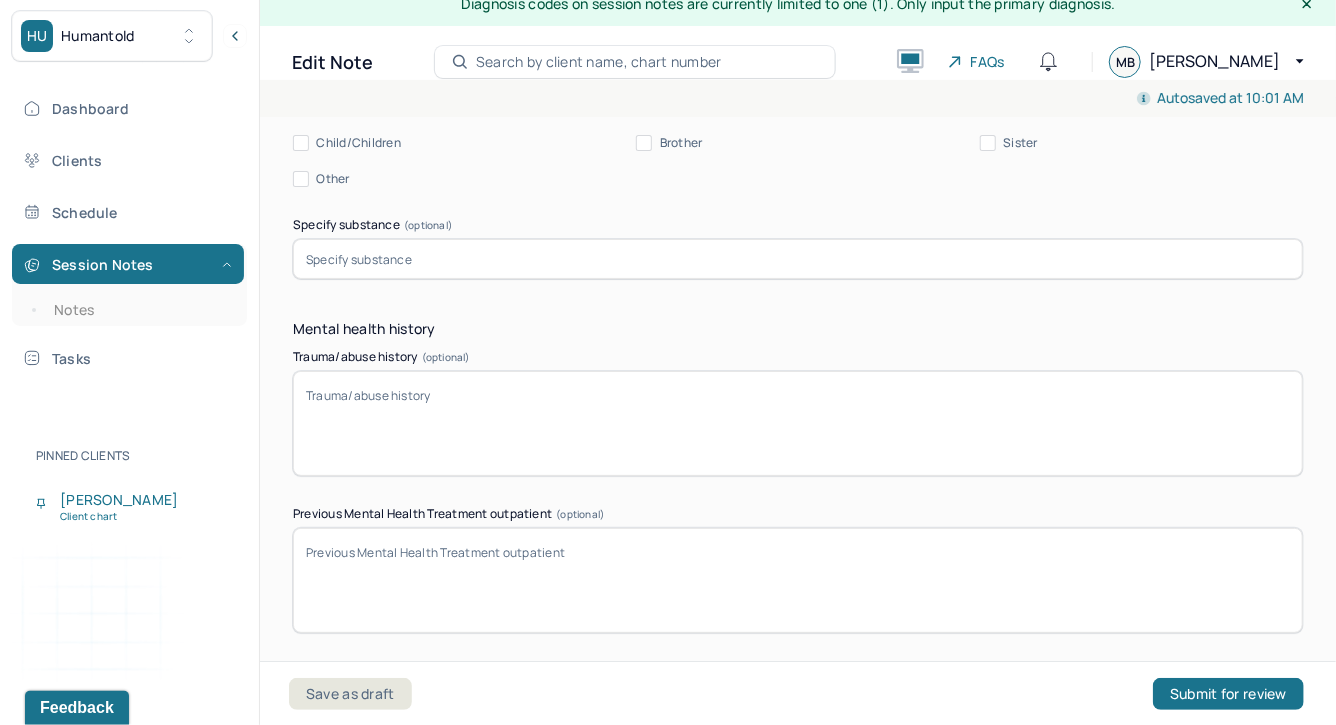 scroll, scrollTop: 5650, scrollLeft: 0, axis: vertical 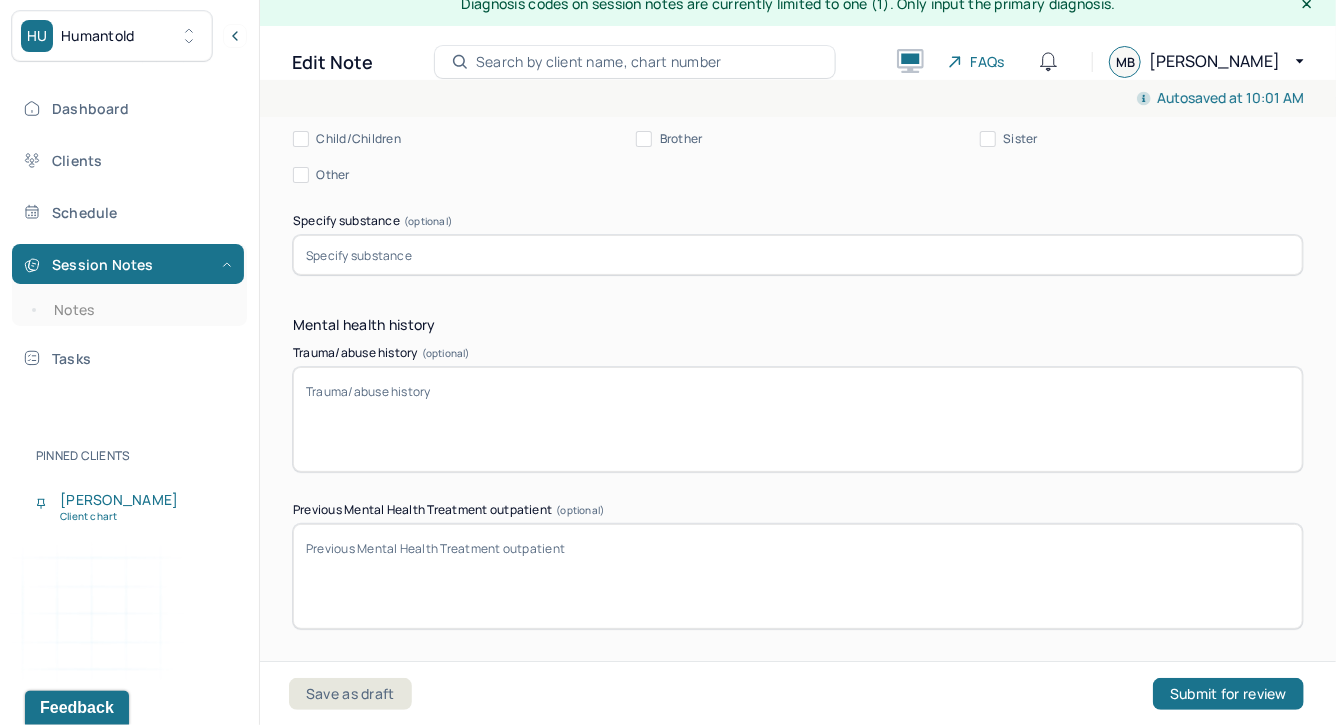 click on "Trauma/abuse history (optional)" at bounding box center [798, 419] 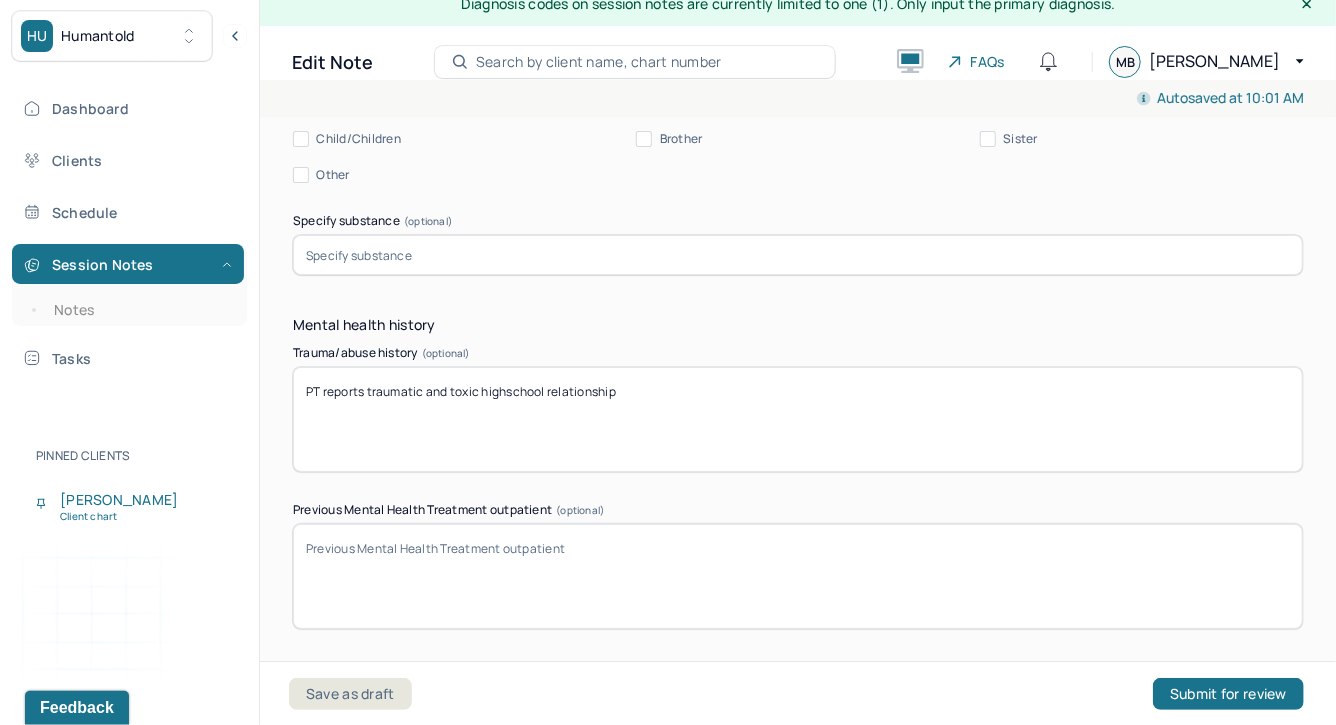 click on "PT reports traumatic and toxic highschool relationship" at bounding box center (798, 419) 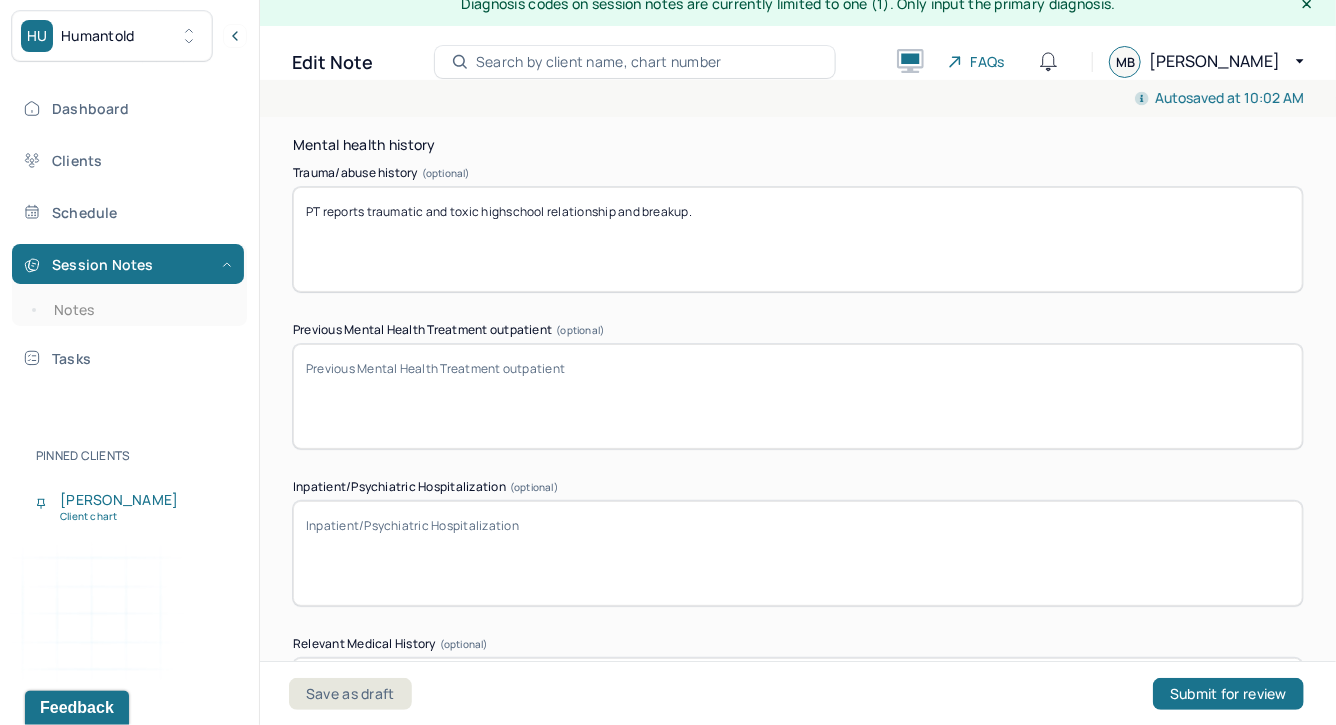 scroll, scrollTop: 5849, scrollLeft: 0, axis: vertical 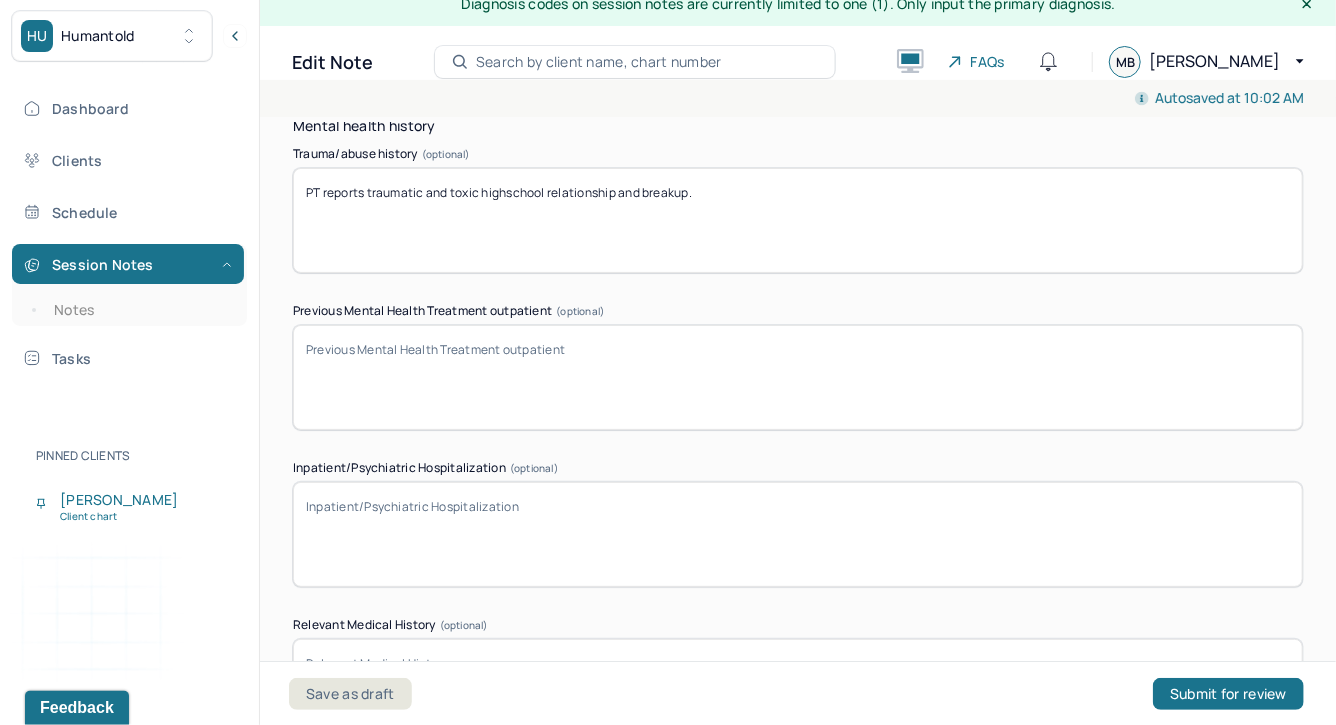 type on "PT reports traumatic and toxic highschool relationship and breakup." 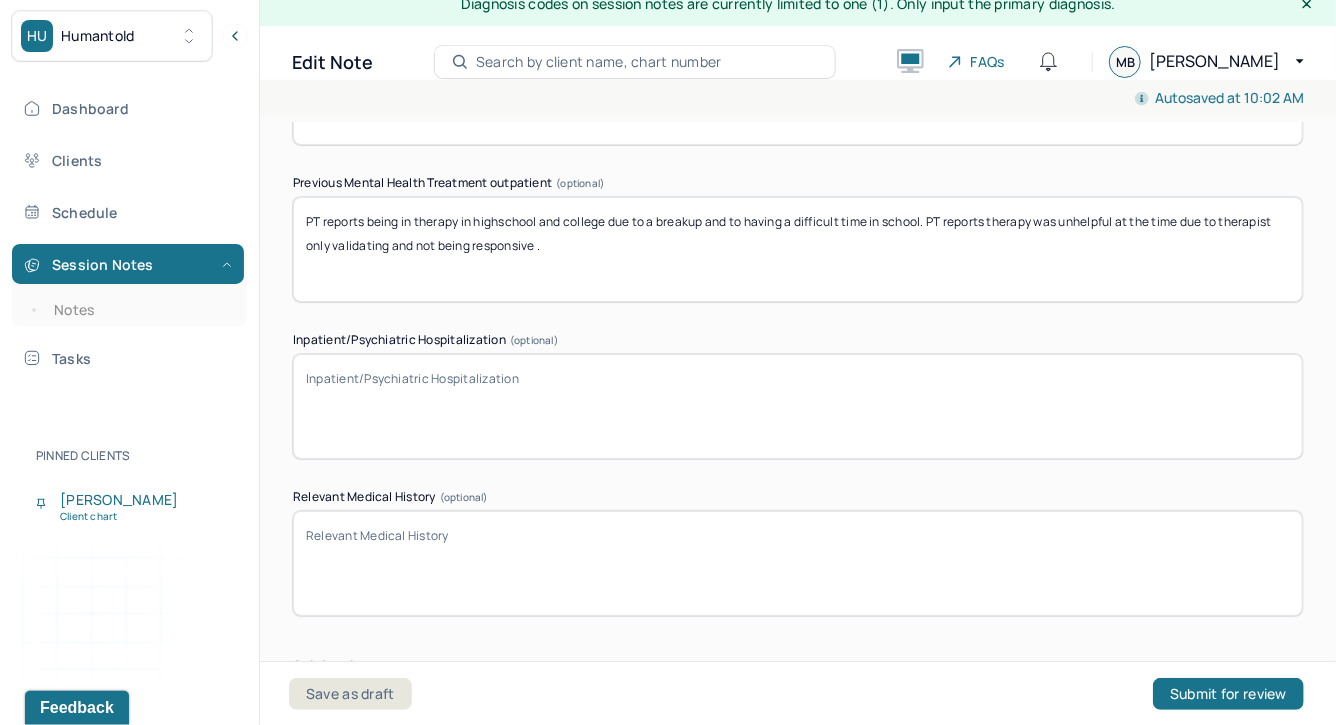 scroll, scrollTop: 5987, scrollLeft: 0, axis: vertical 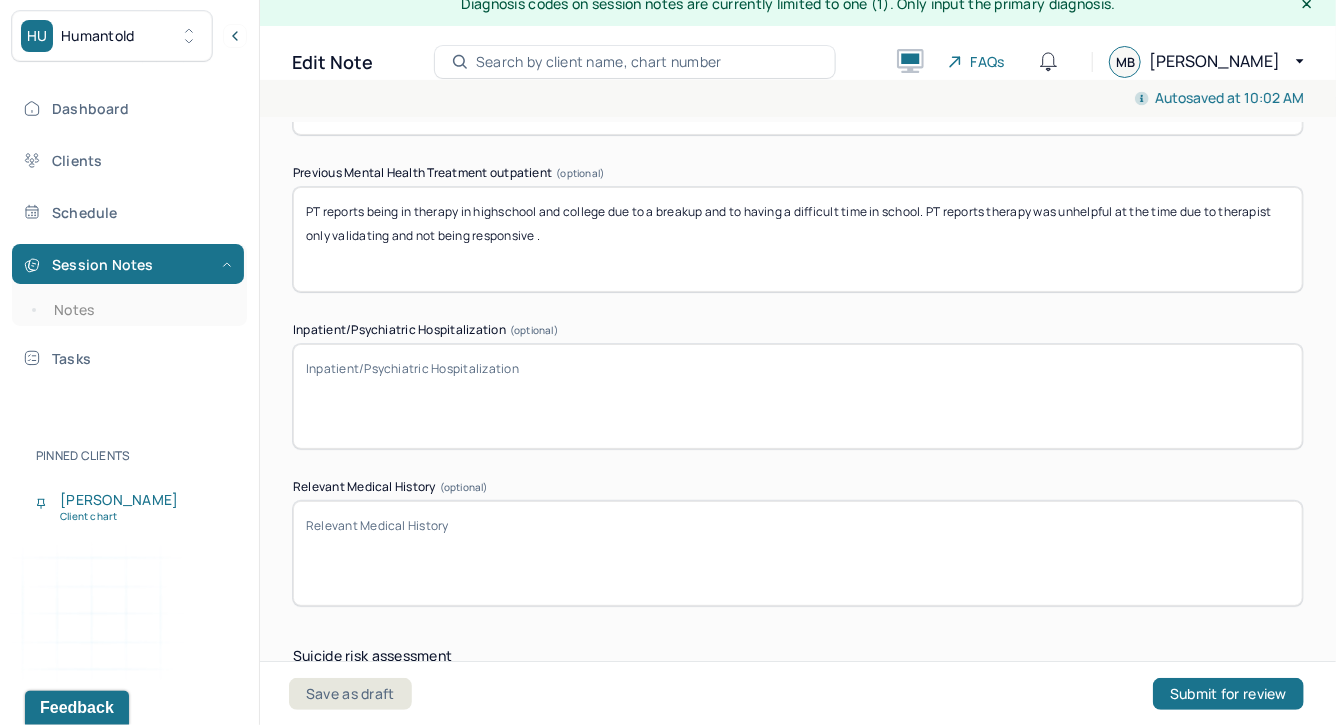 type on "PT reports being in therapy in highschool and college due to a breakup and to having a difficult time in school. PT reports therapy was unhelpful at the time due to therapist only validating and not being responsive ." 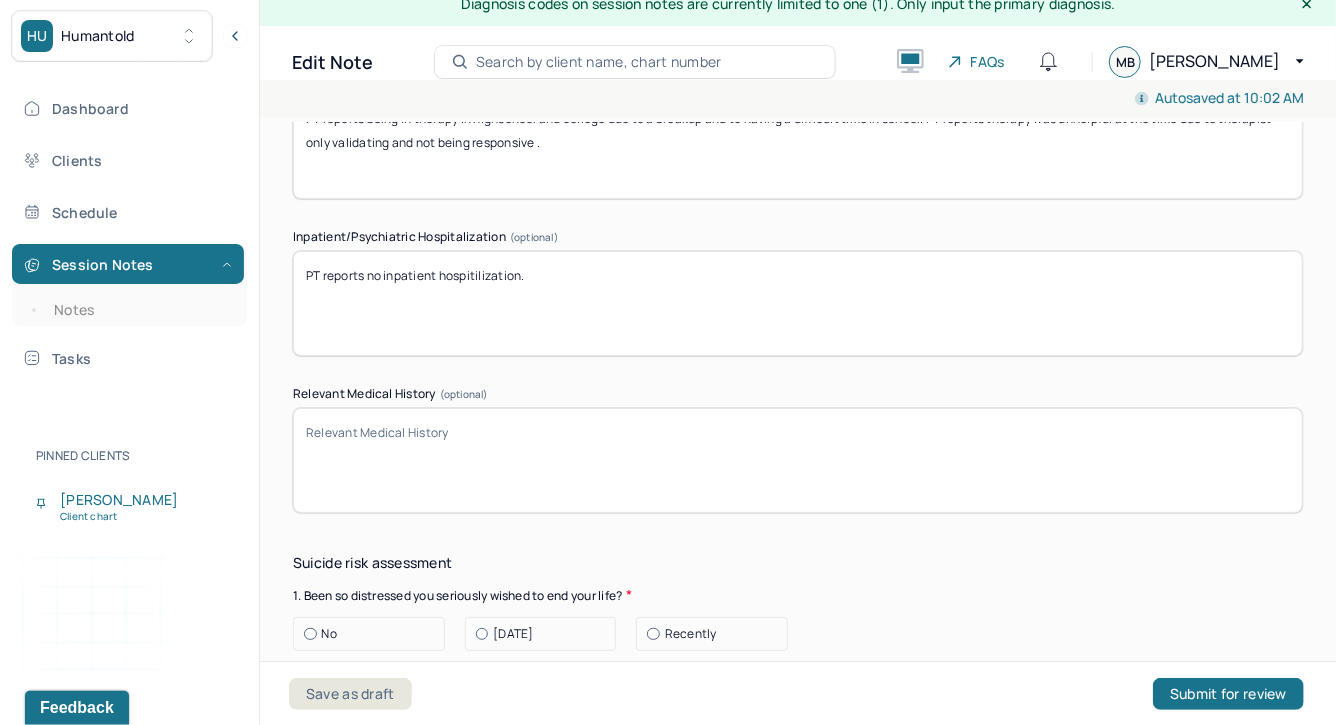 scroll, scrollTop: 6081, scrollLeft: 0, axis: vertical 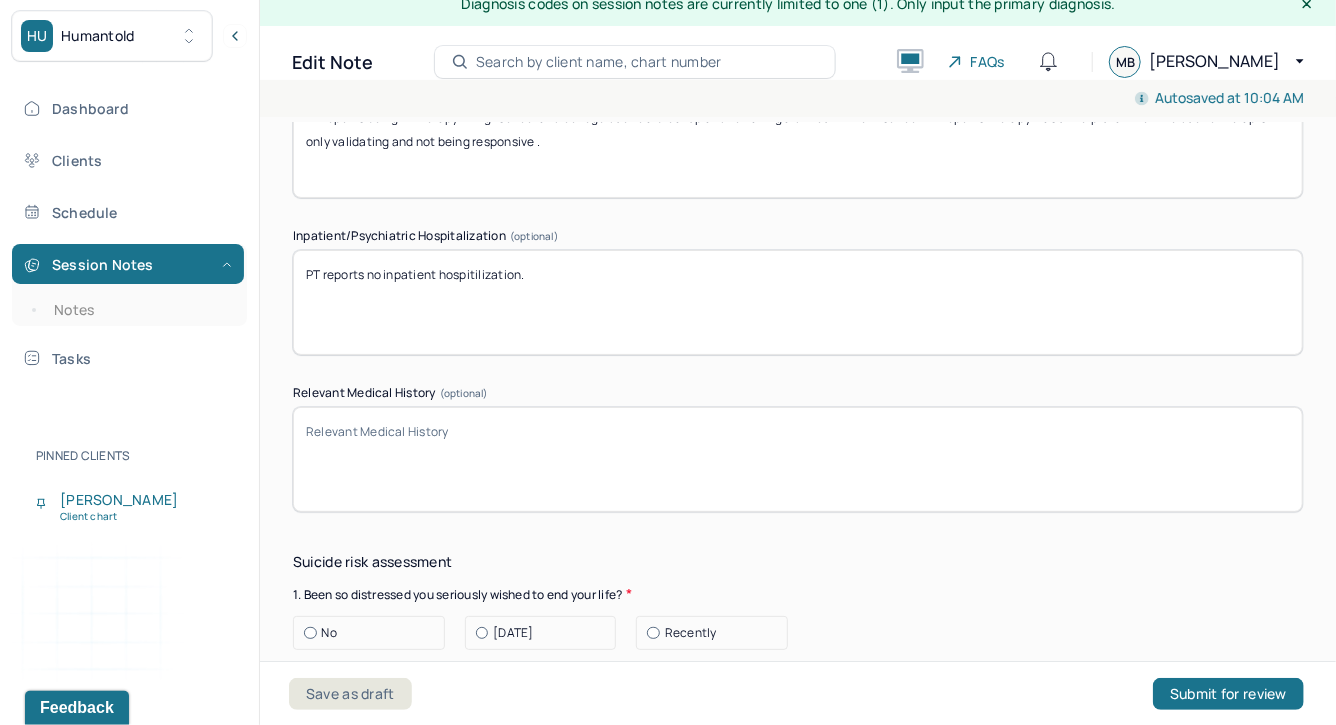 type on "PT reports no inpatient hospitilization." 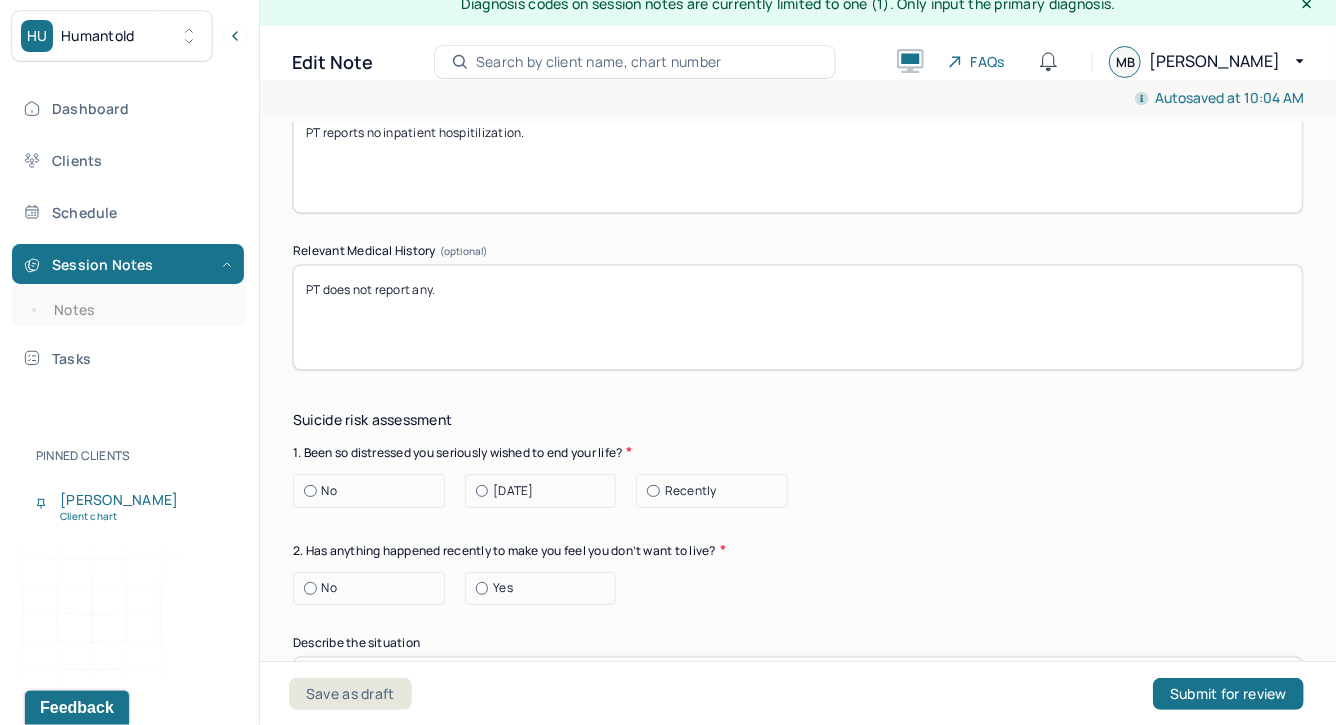 scroll, scrollTop: 6262, scrollLeft: 0, axis: vertical 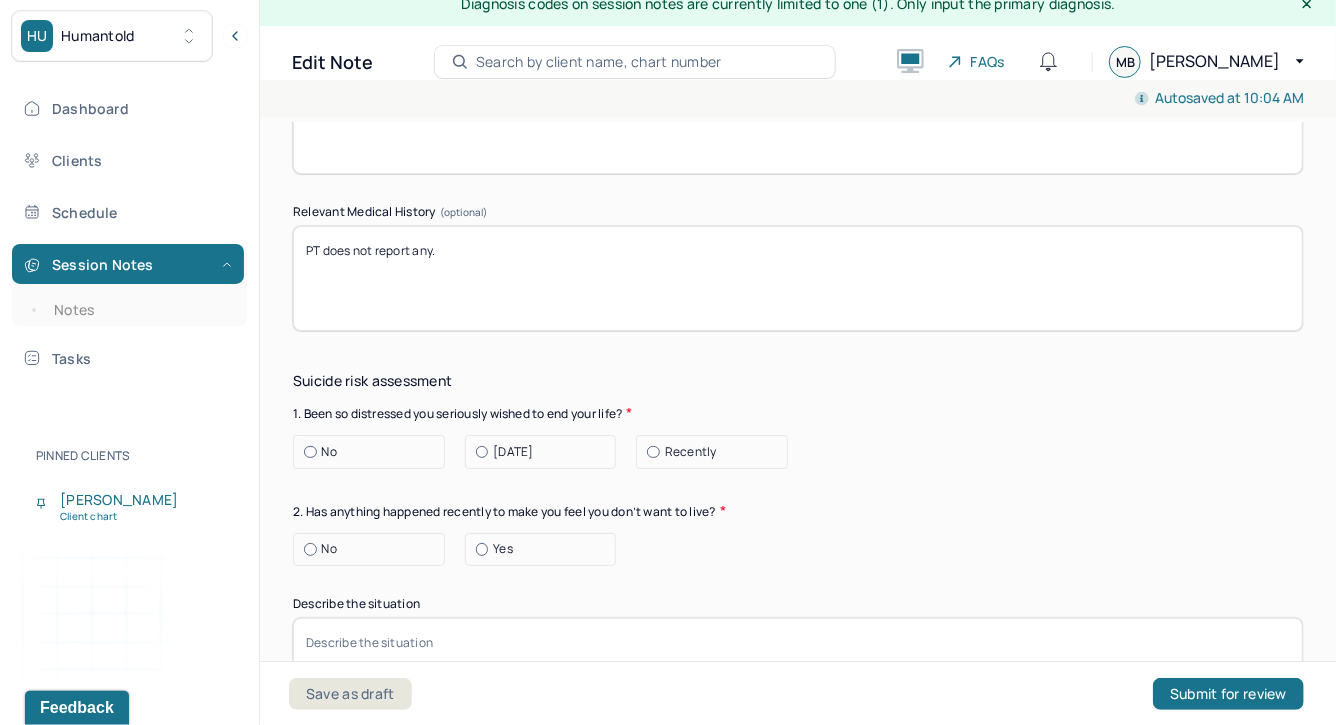 type on "PT does not report any." 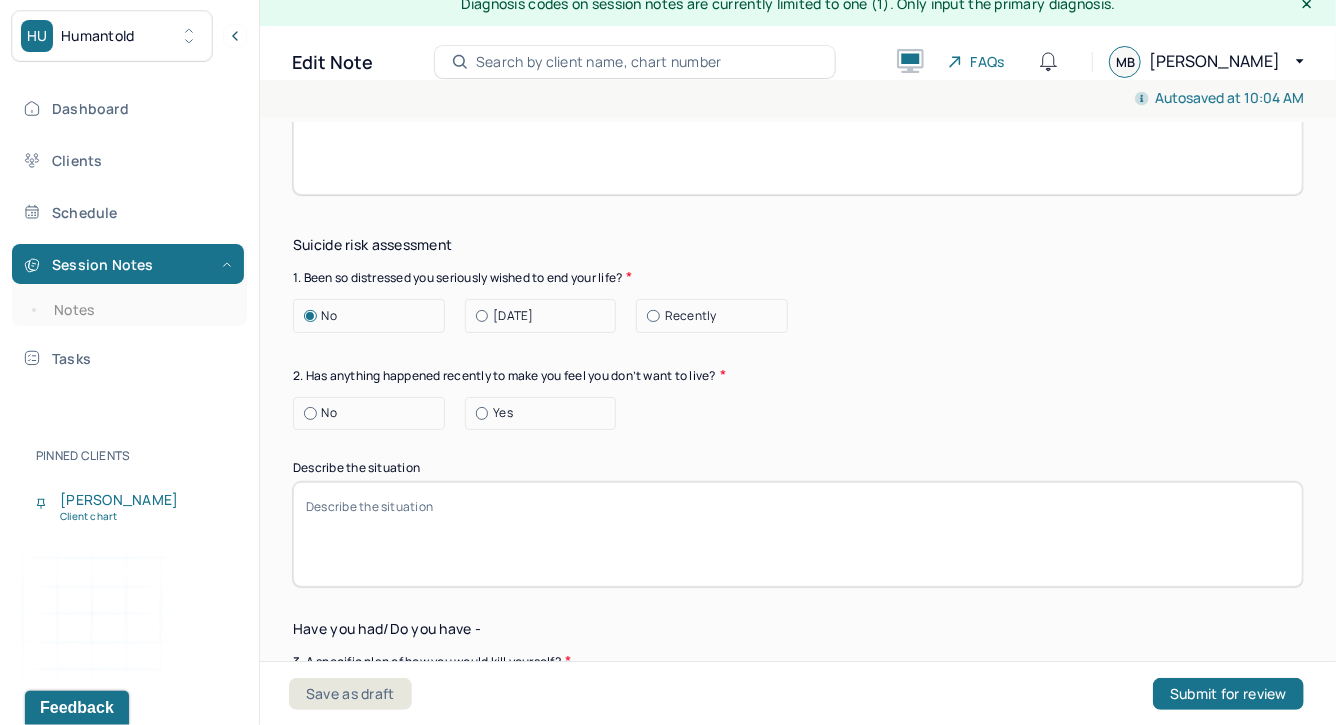 click at bounding box center (310, 413) 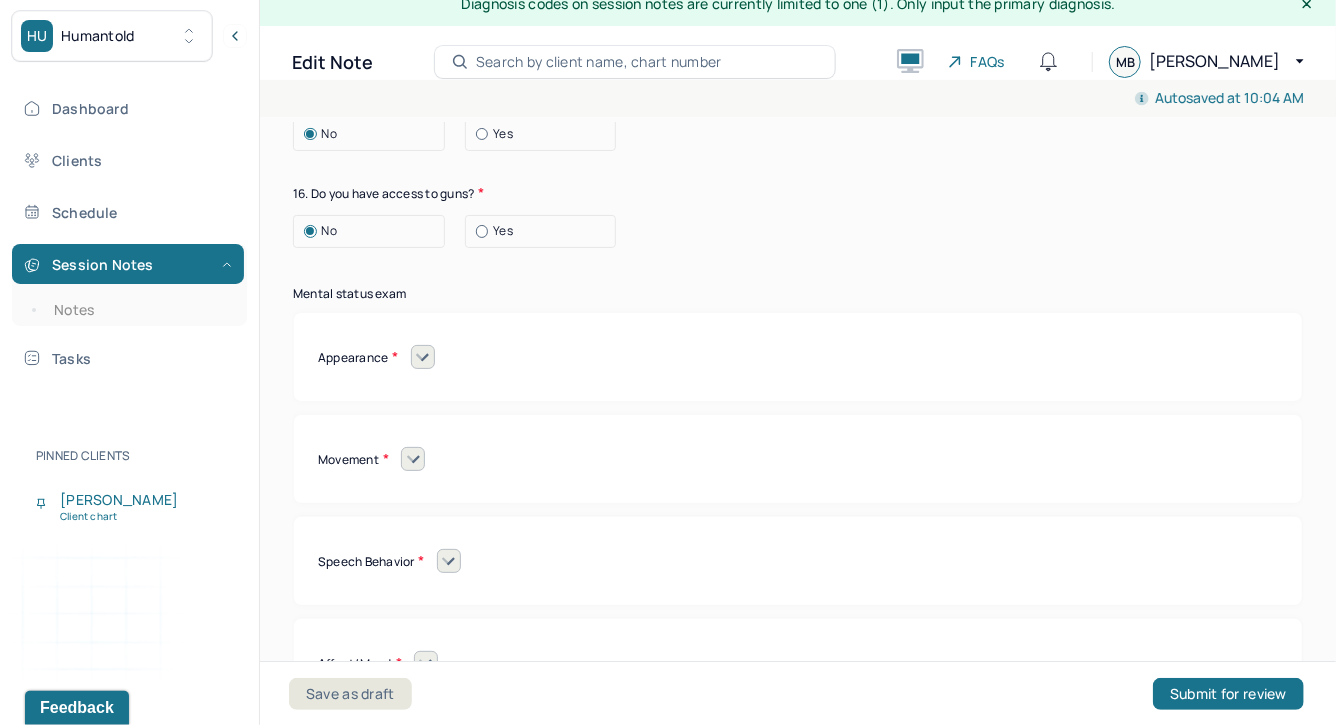 scroll, scrollTop: 8374, scrollLeft: 0, axis: vertical 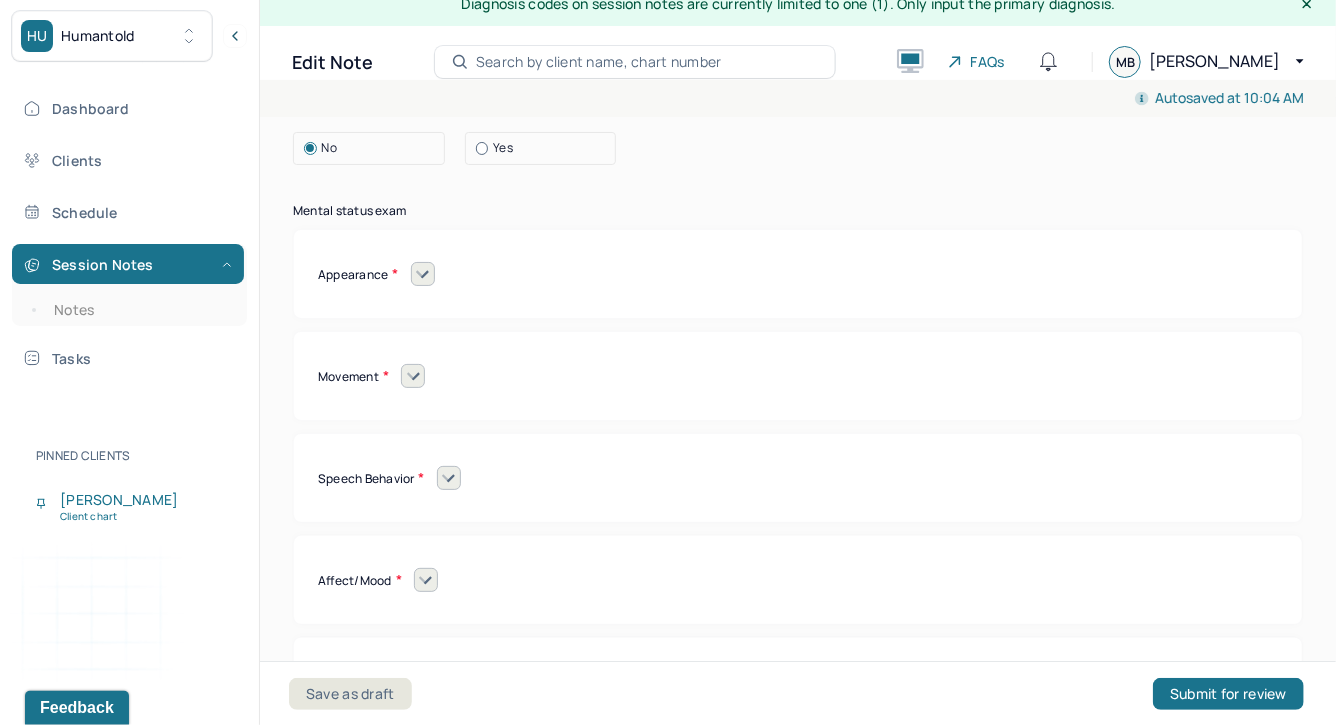 click 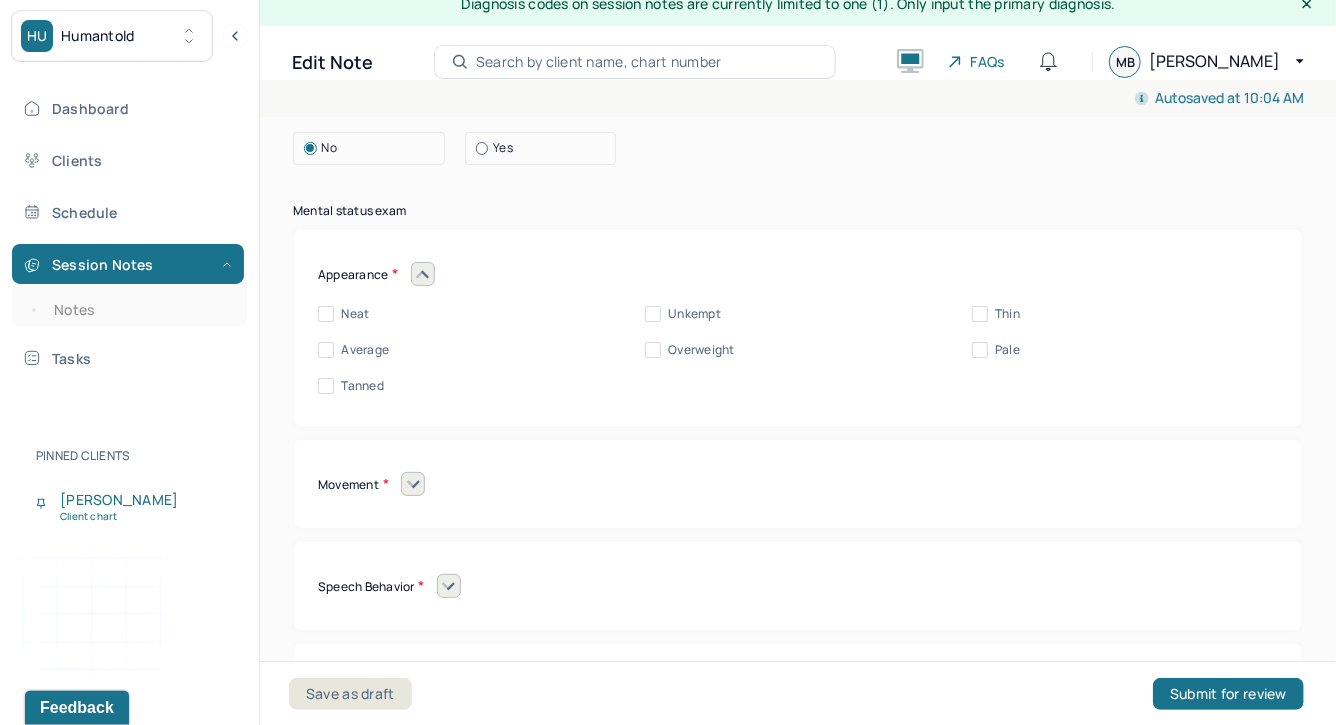 click on "Neat" at bounding box center (326, 314) 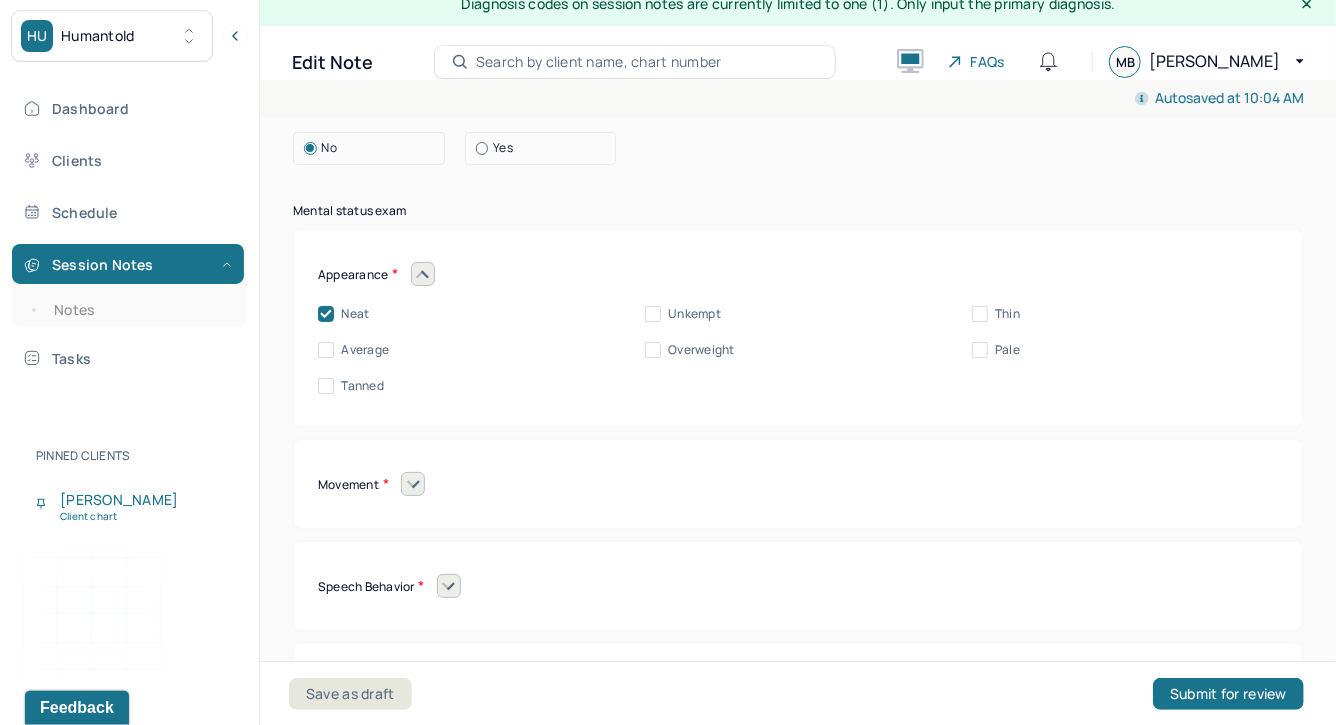 click at bounding box center [413, 484] 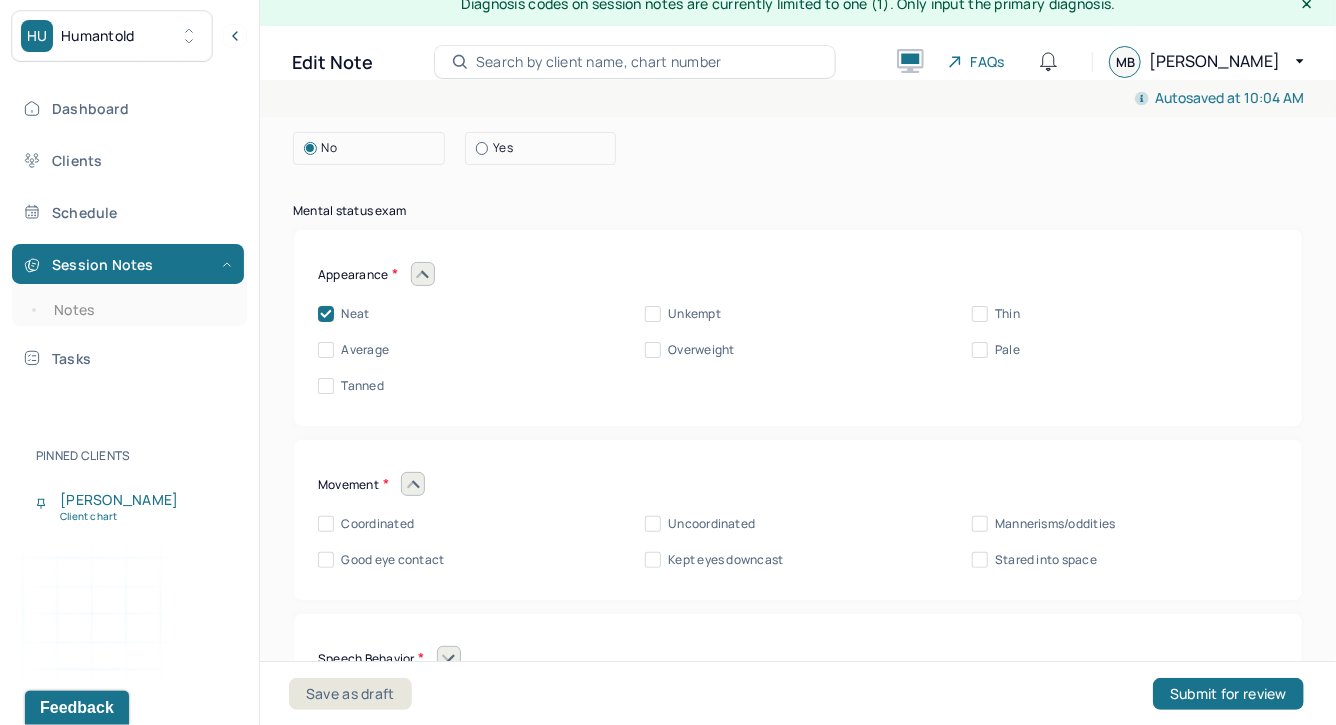 scroll, scrollTop: 8443, scrollLeft: 0, axis: vertical 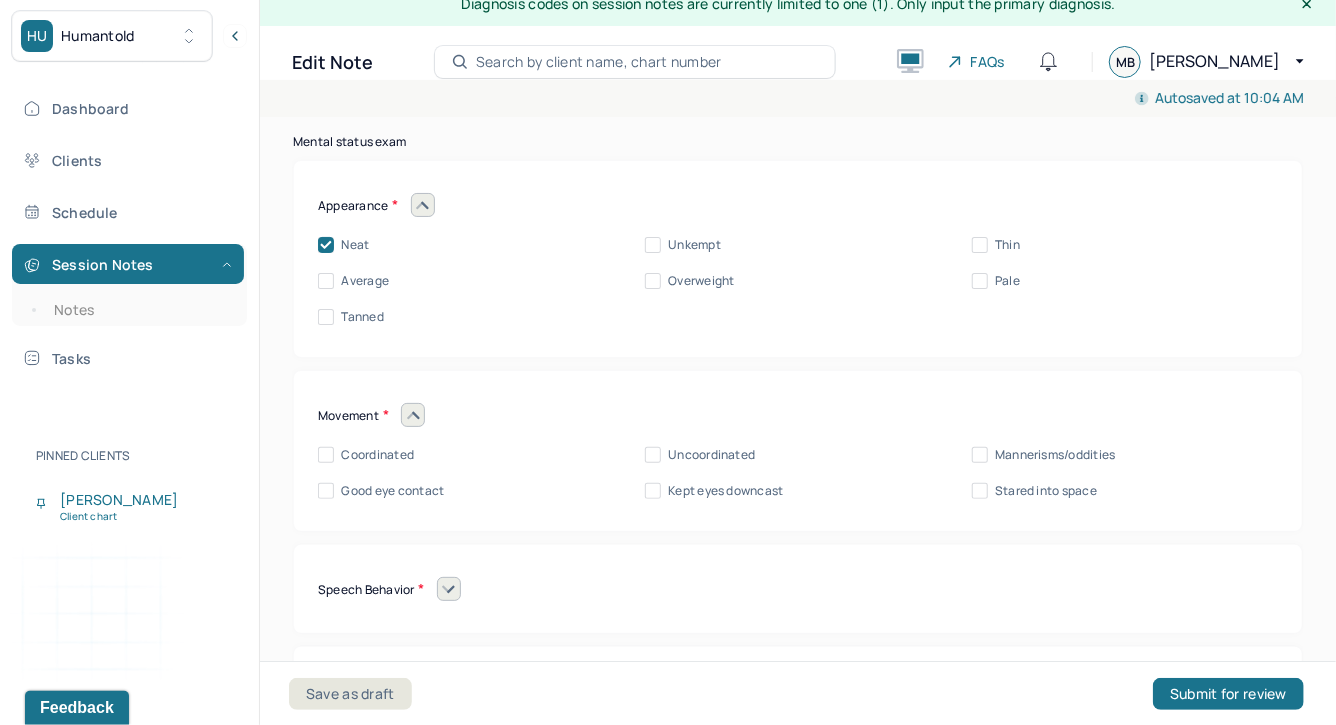 click on "Coordinated" at bounding box center (326, 455) 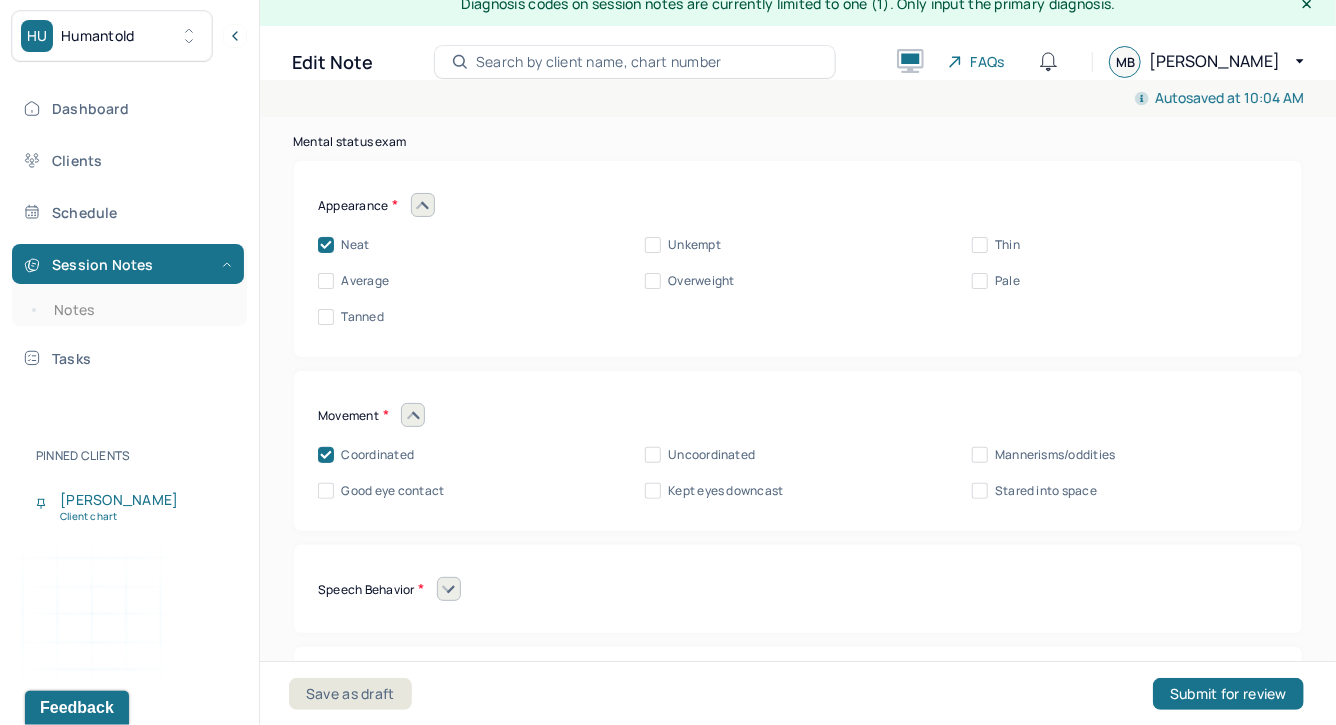 click on "Good eye contact" at bounding box center [326, 491] 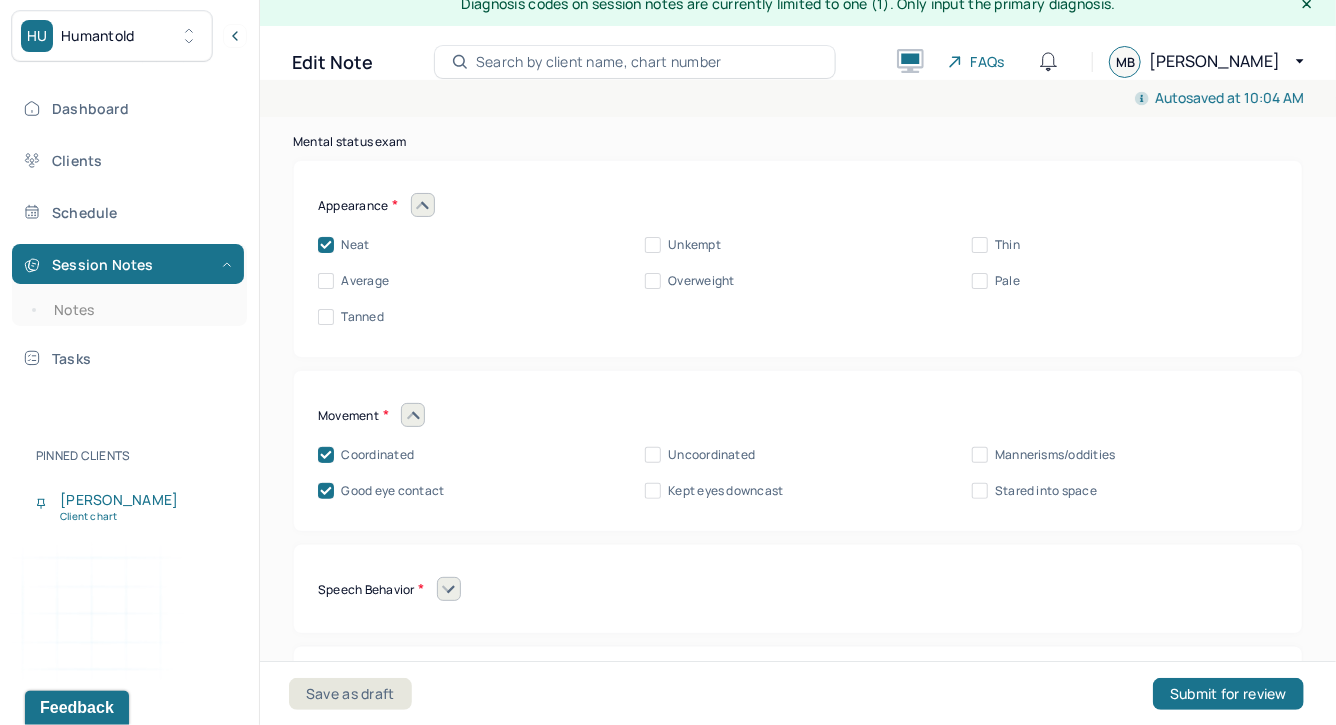 click 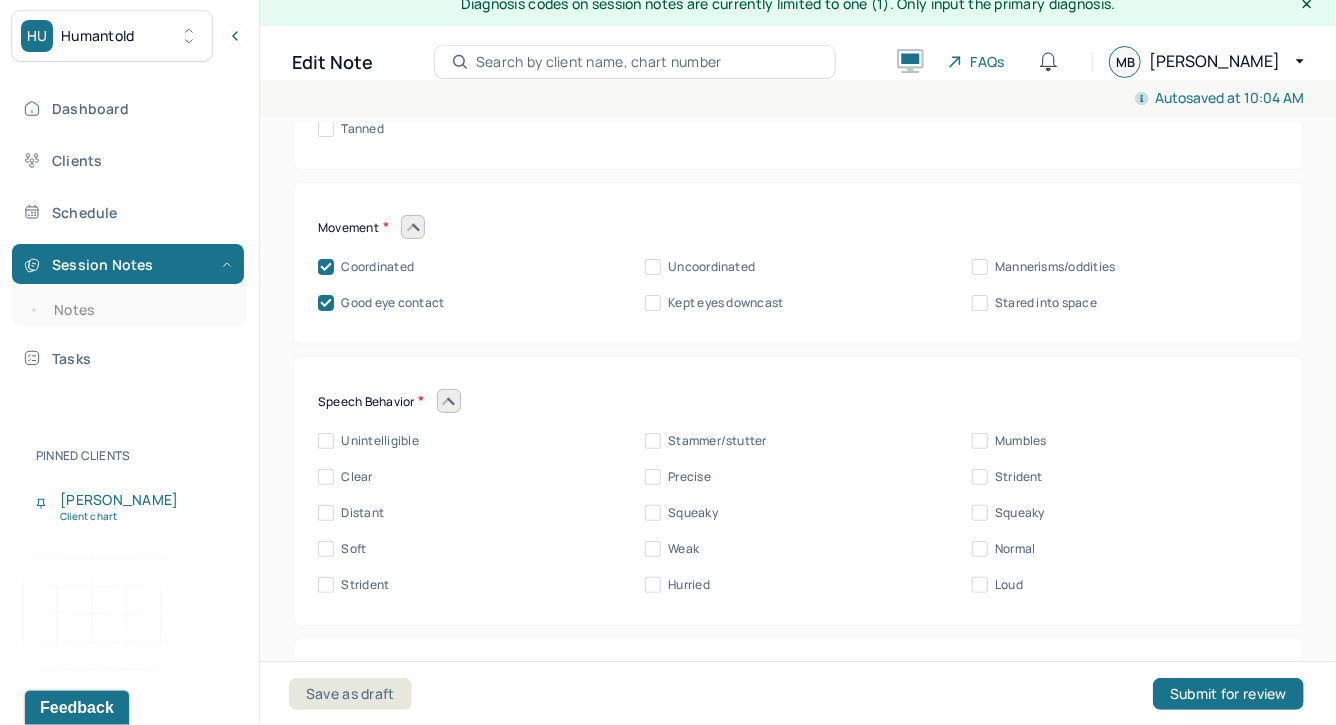 scroll, scrollTop: 8695, scrollLeft: 0, axis: vertical 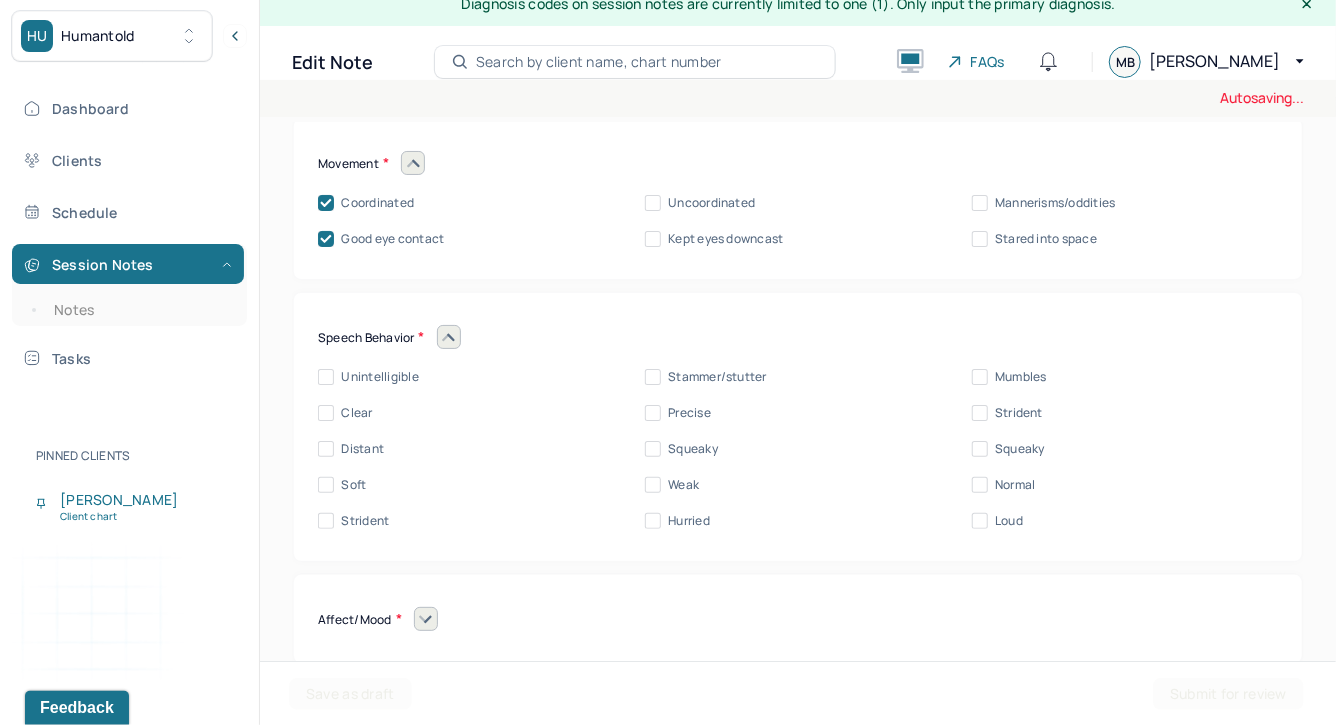 click on "Clear" at bounding box center [326, 413] 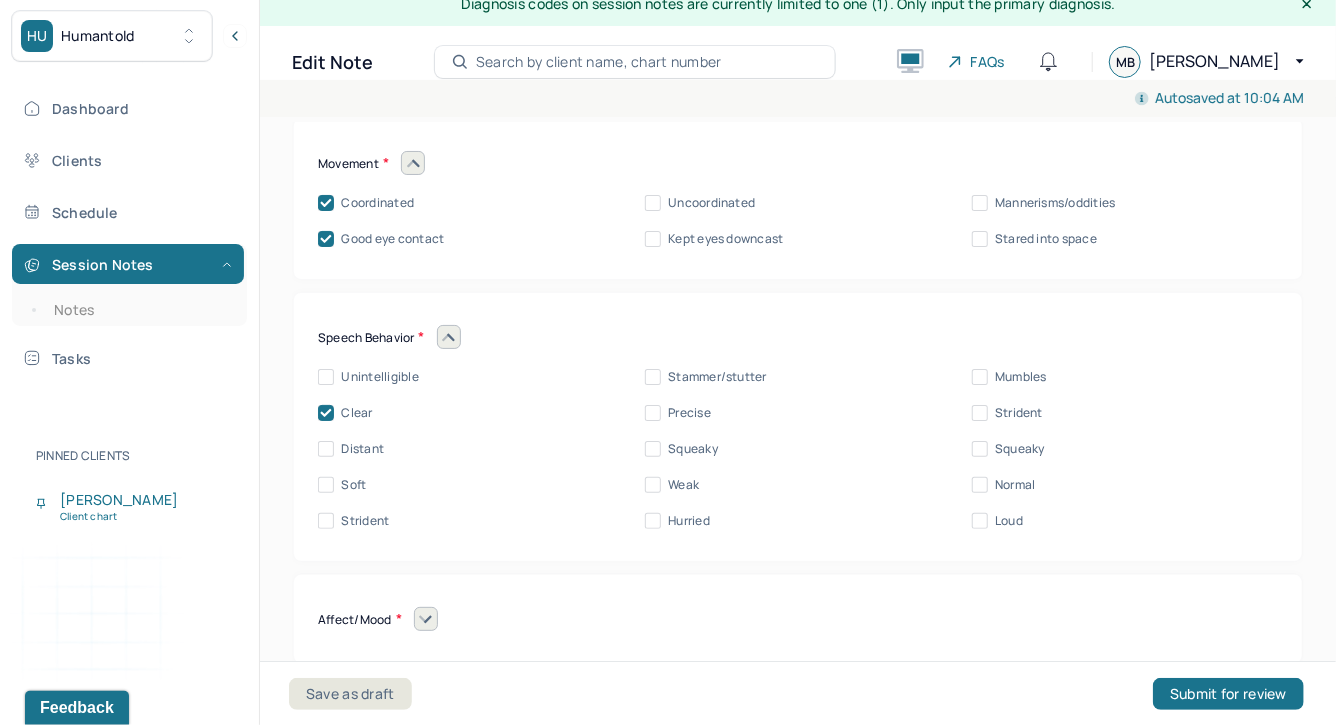 click on "Precise" at bounding box center [653, 413] 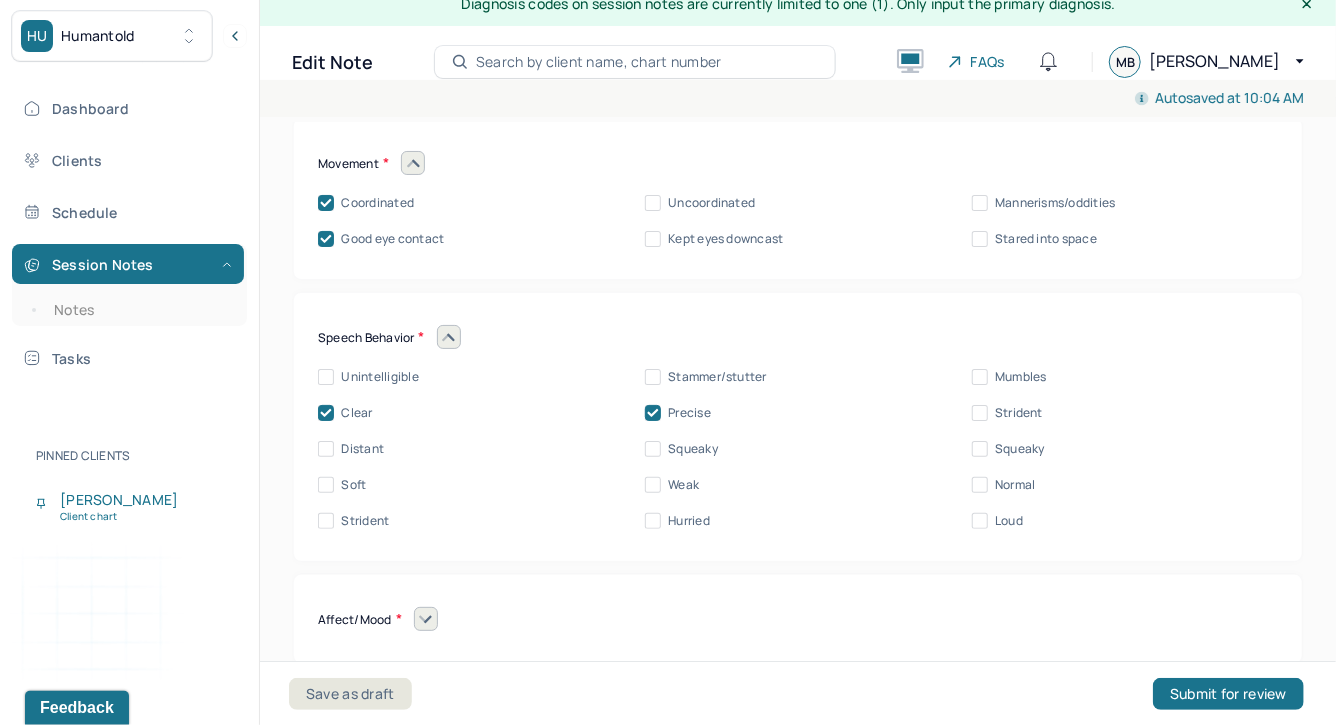 click 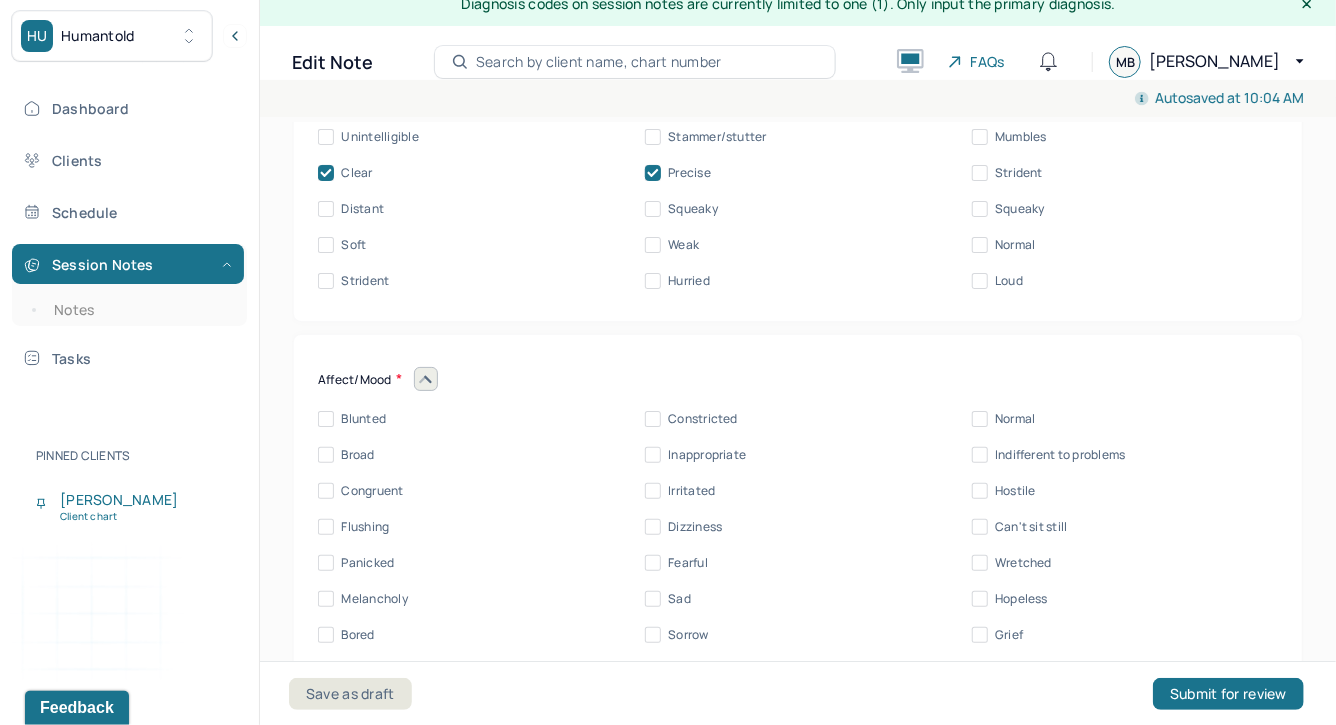 scroll, scrollTop: 9019, scrollLeft: 0, axis: vertical 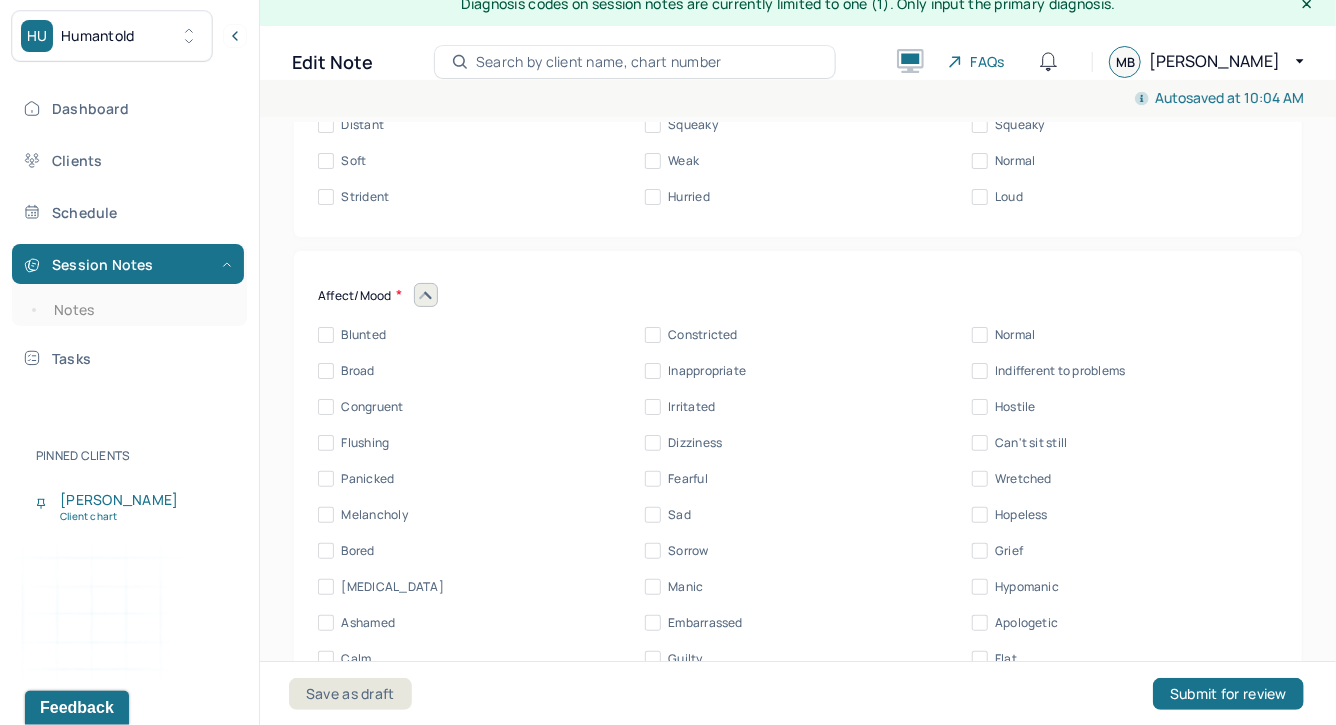 click on "Congruent" at bounding box center [373, 407] 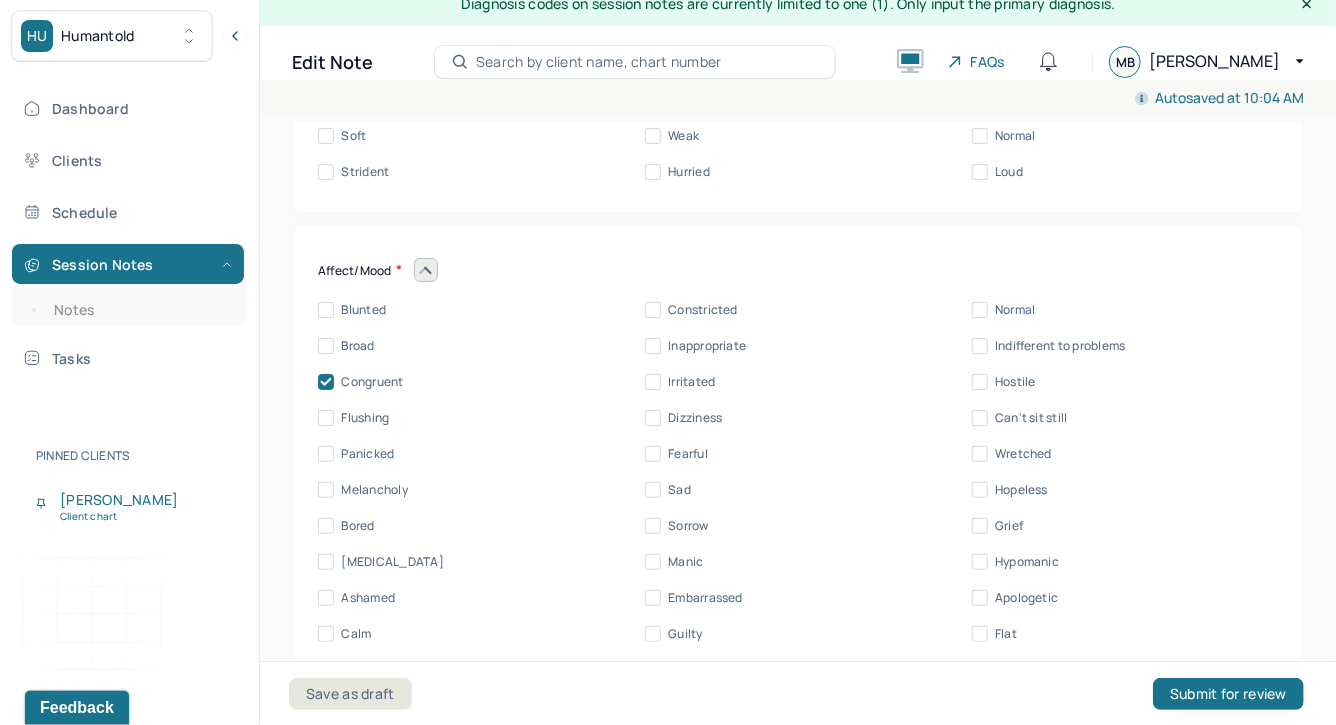 scroll, scrollTop: 9045, scrollLeft: 0, axis: vertical 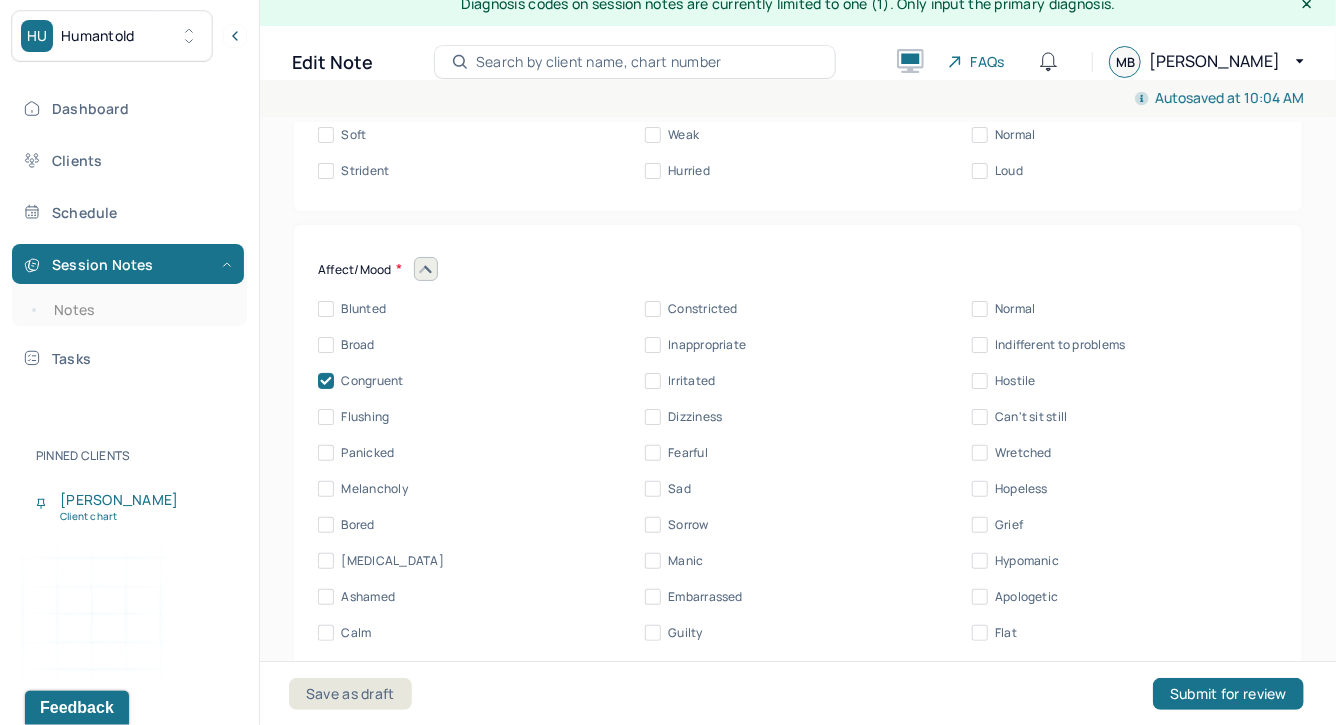 click on "Normal" at bounding box center (1004, 309) 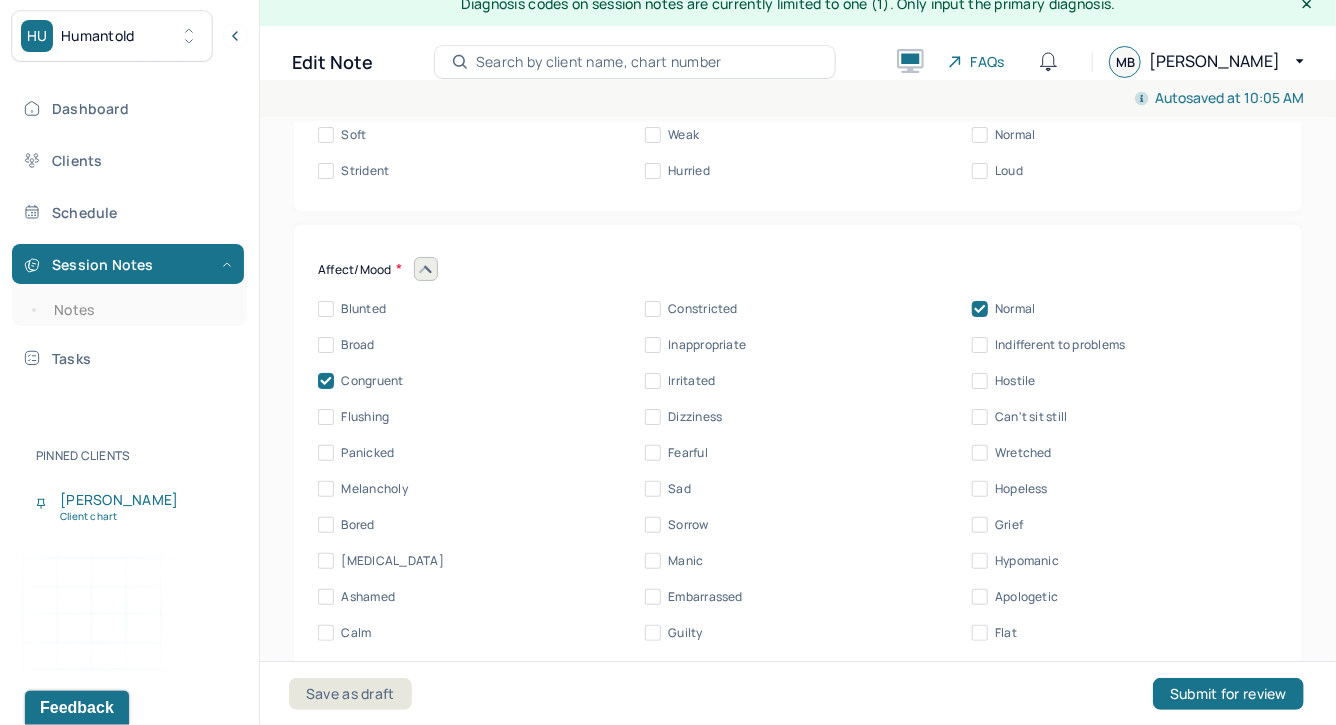 click on "Embarrassed" at bounding box center [653, 597] 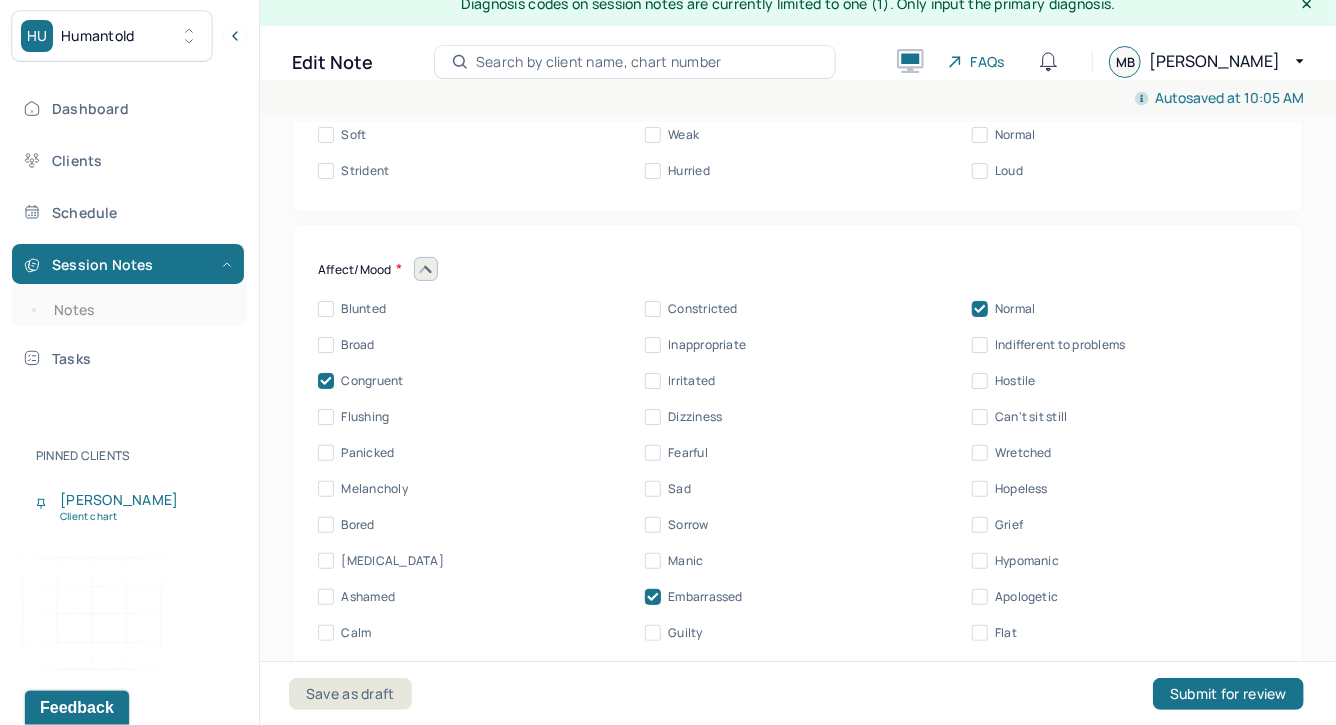 click at bounding box center (426, 269) 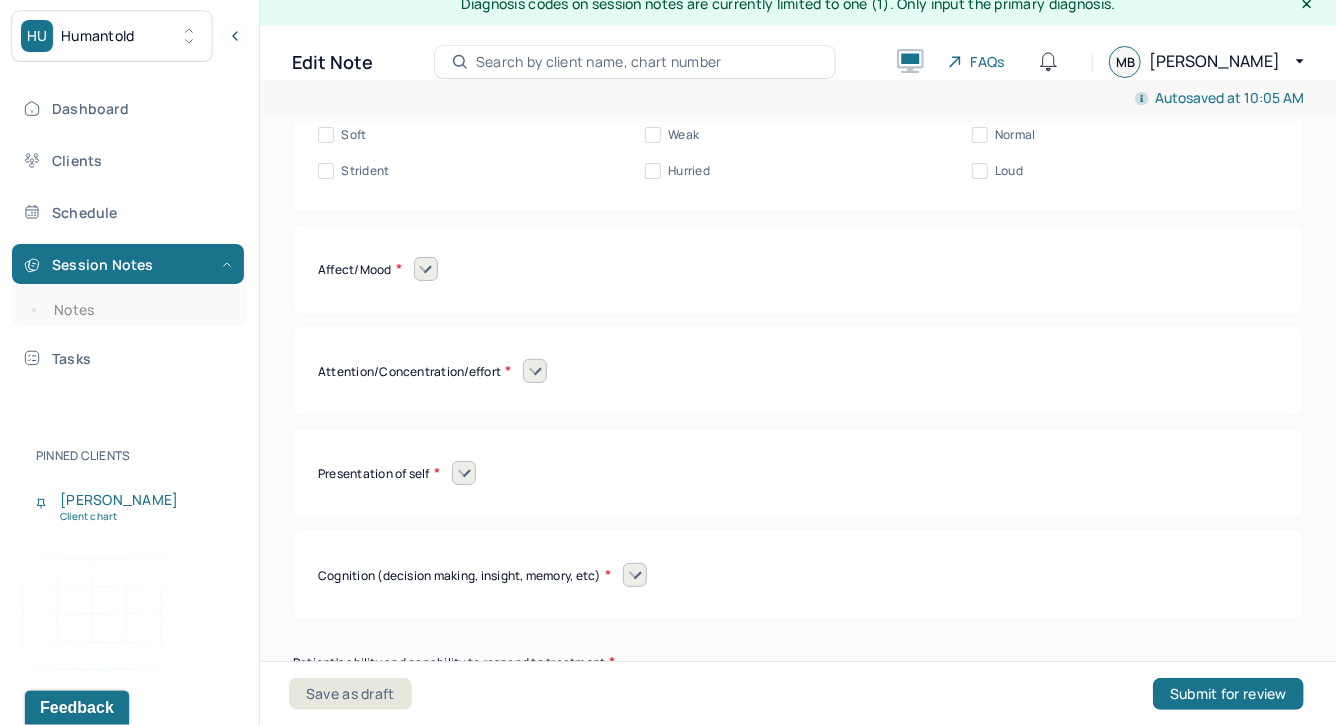 click on "Attention/Concentration/effort" at bounding box center [798, 371] 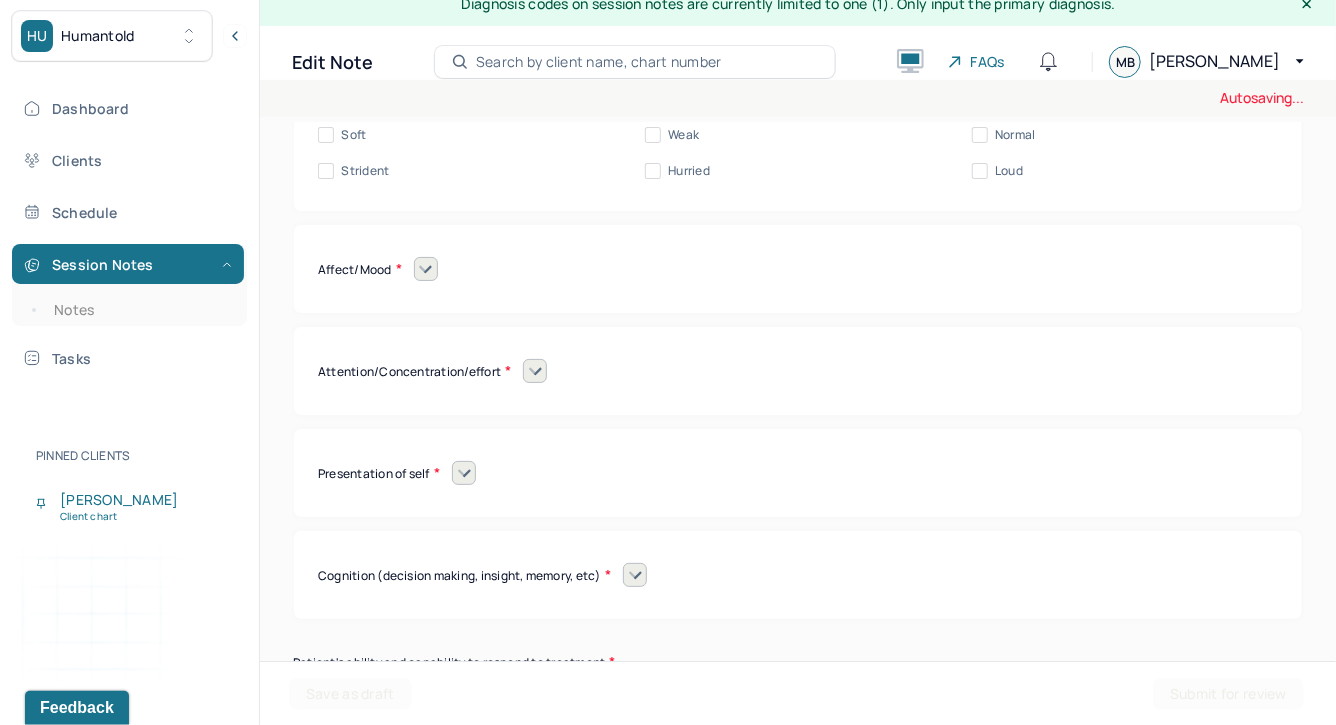 click 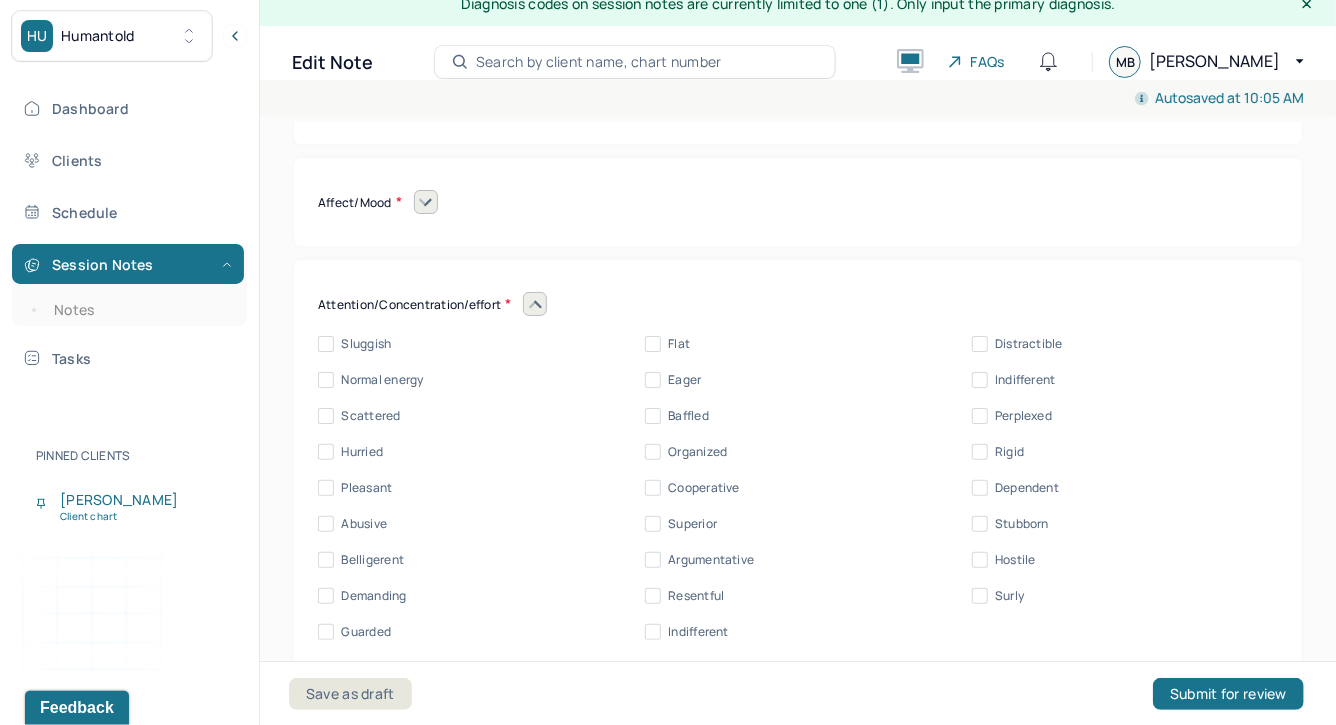 scroll, scrollTop: 9126, scrollLeft: 0, axis: vertical 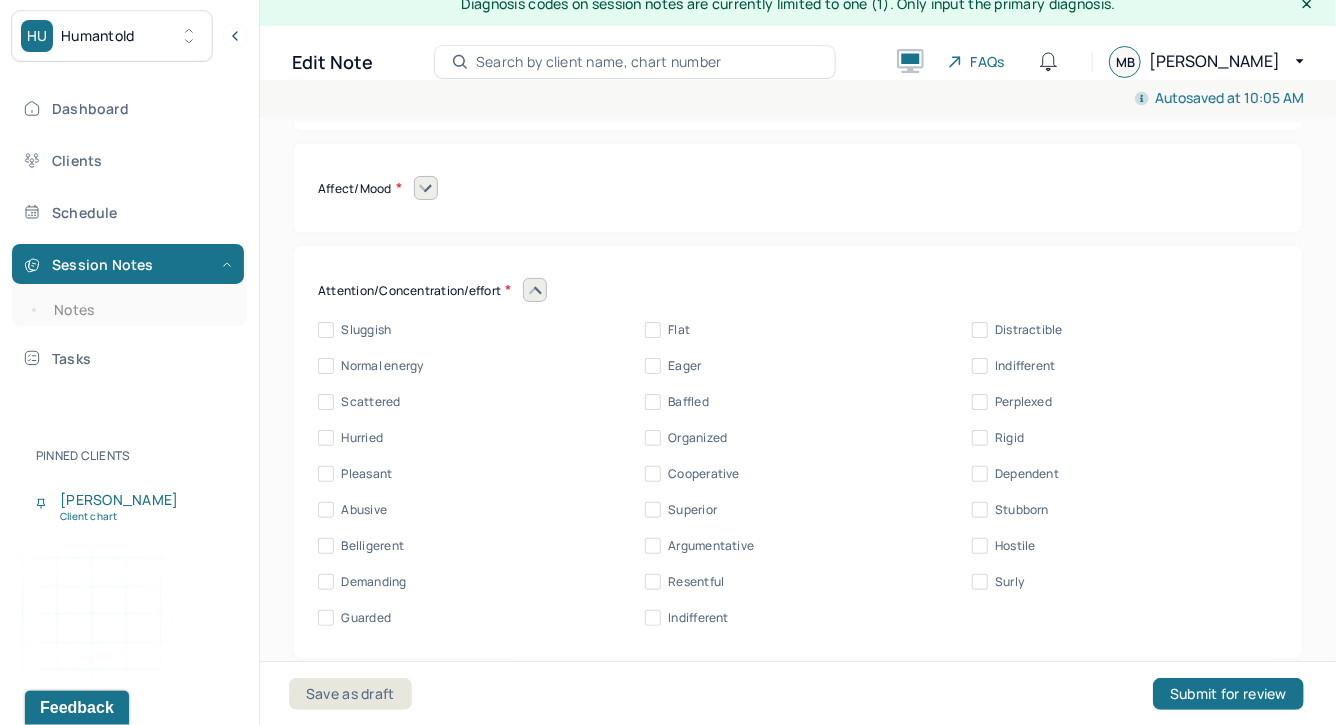 click on "Normal energy" at bounding box center (326, 366) 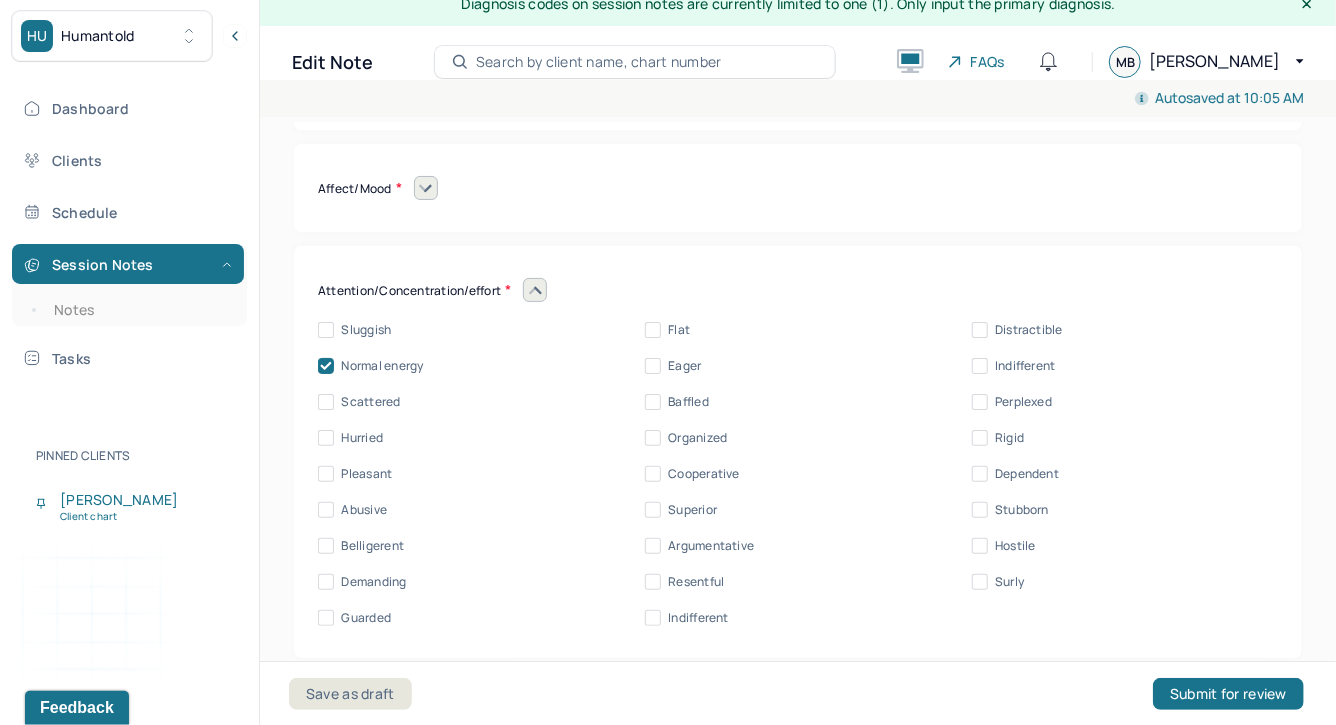 click on "Cooperative" at bounding box center [653, 474] 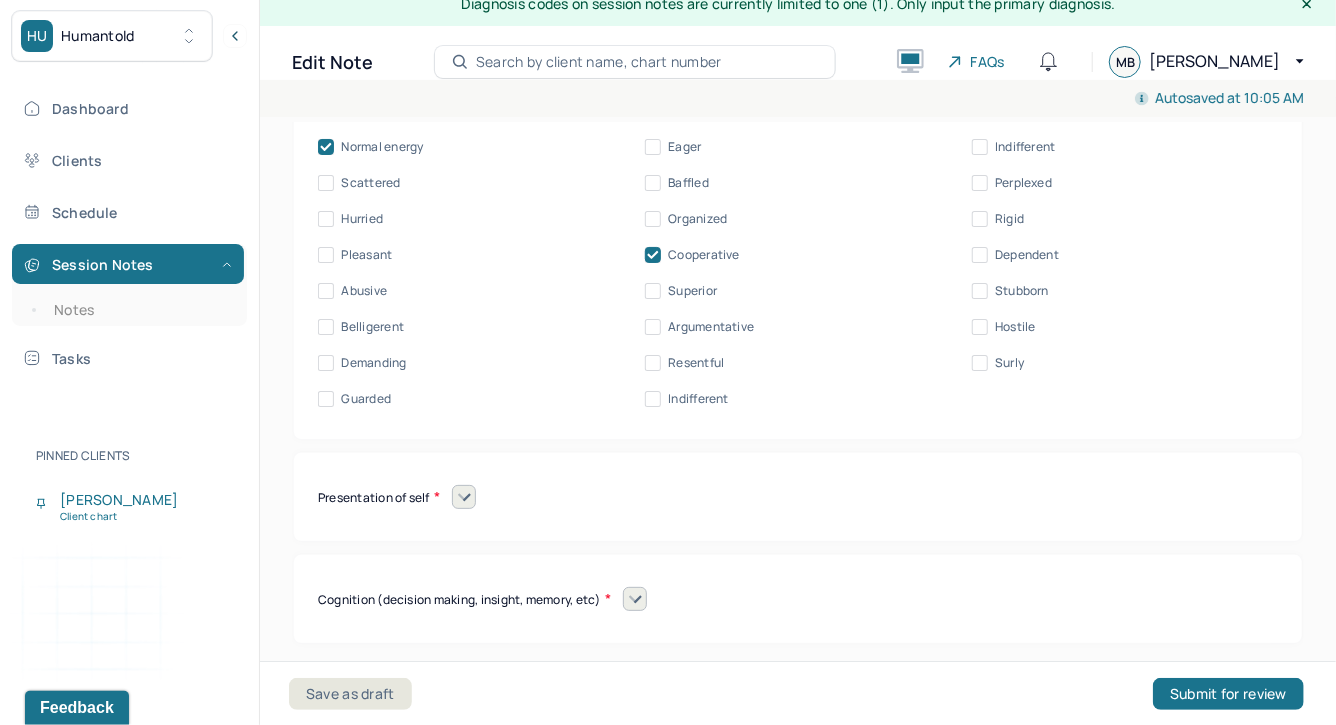 scroll, scrollTop: 9352, scrollLeft: 0, axis: vertical 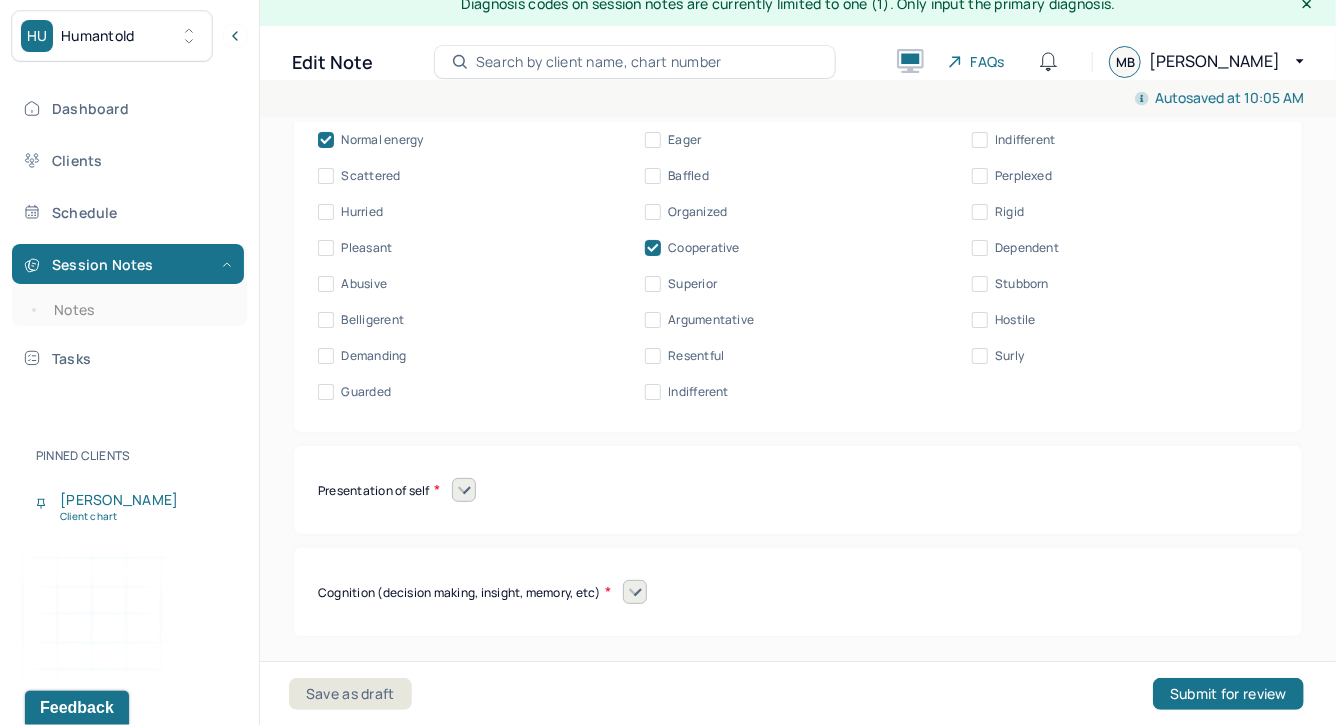 click 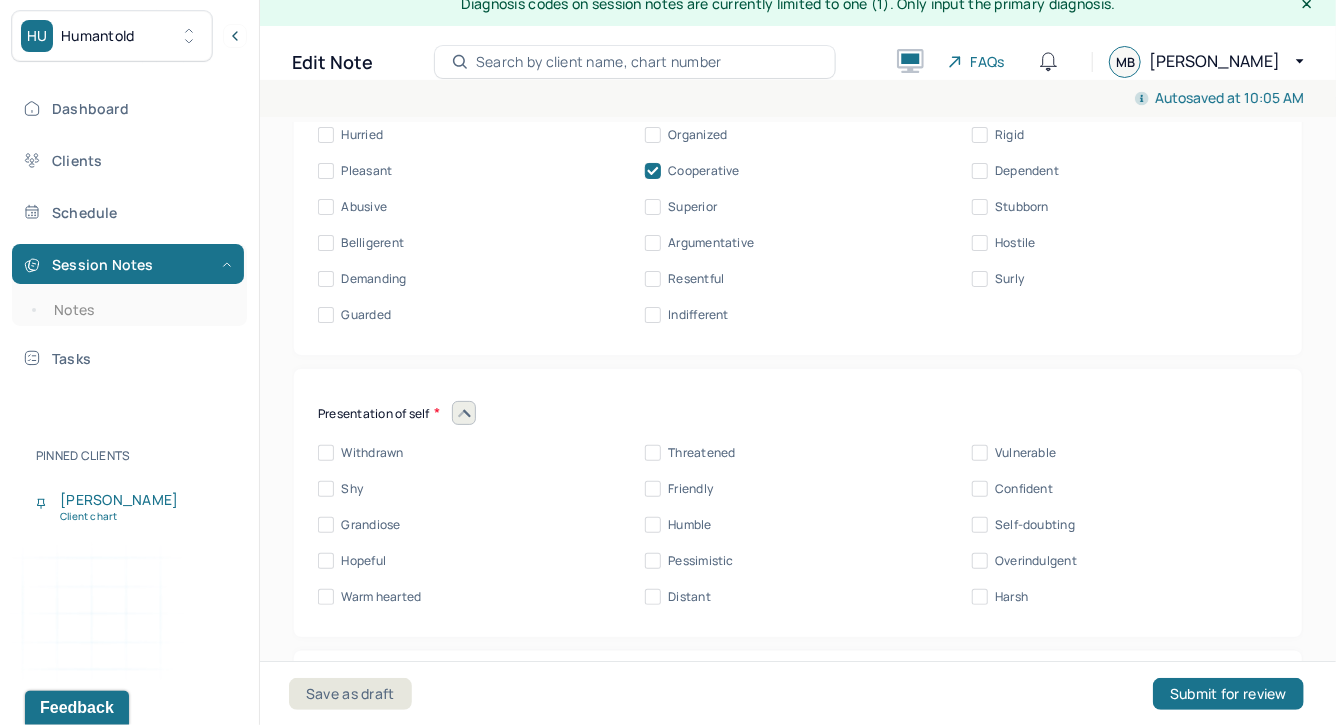 scroll, scrollTop: 9446, scrollLeft: 0, axis: vertical 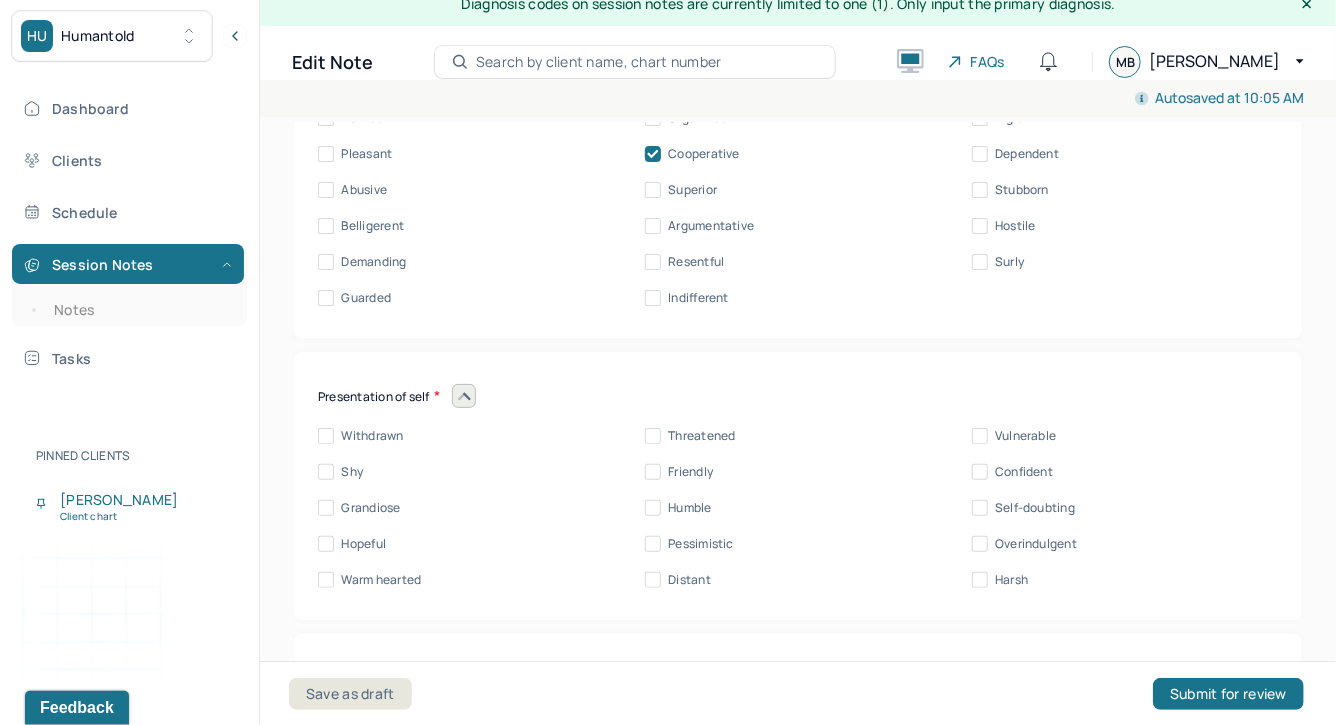 click on "Hopeful" at bounding box center [326, 544] 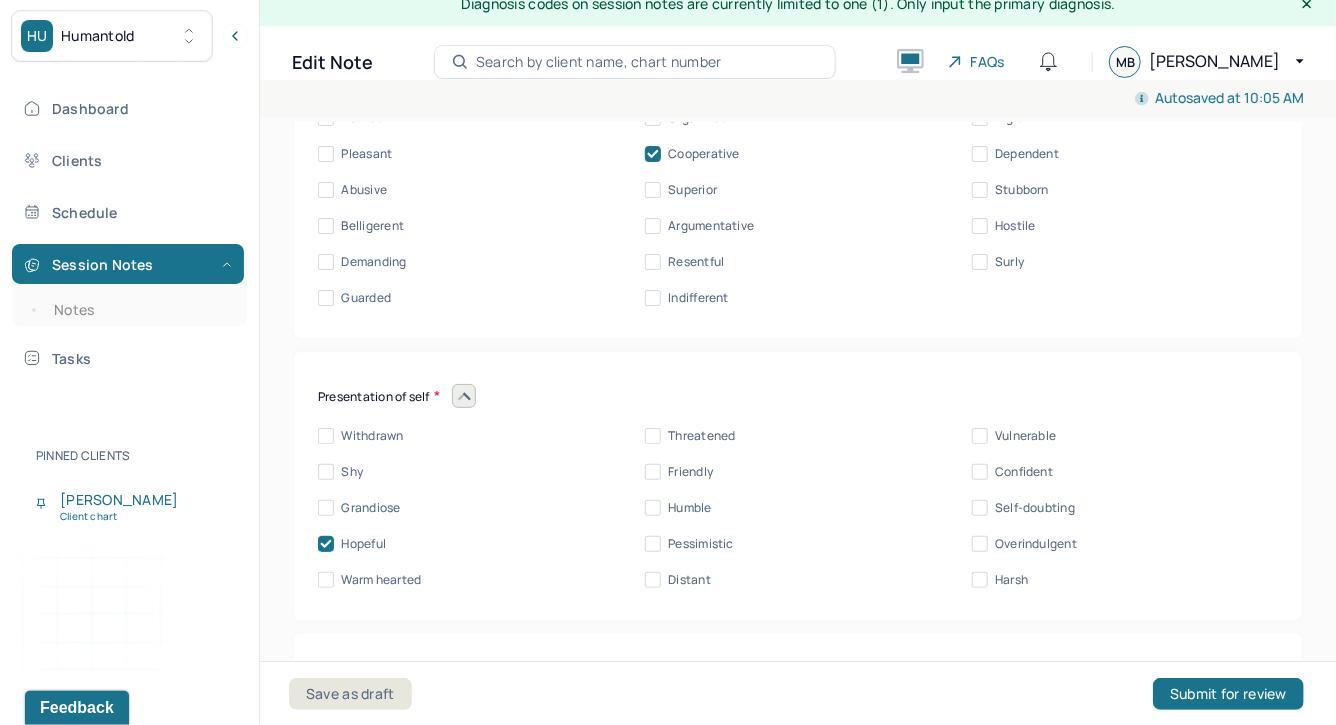 click on "Warm hearted" at bounding box center [326, 580] 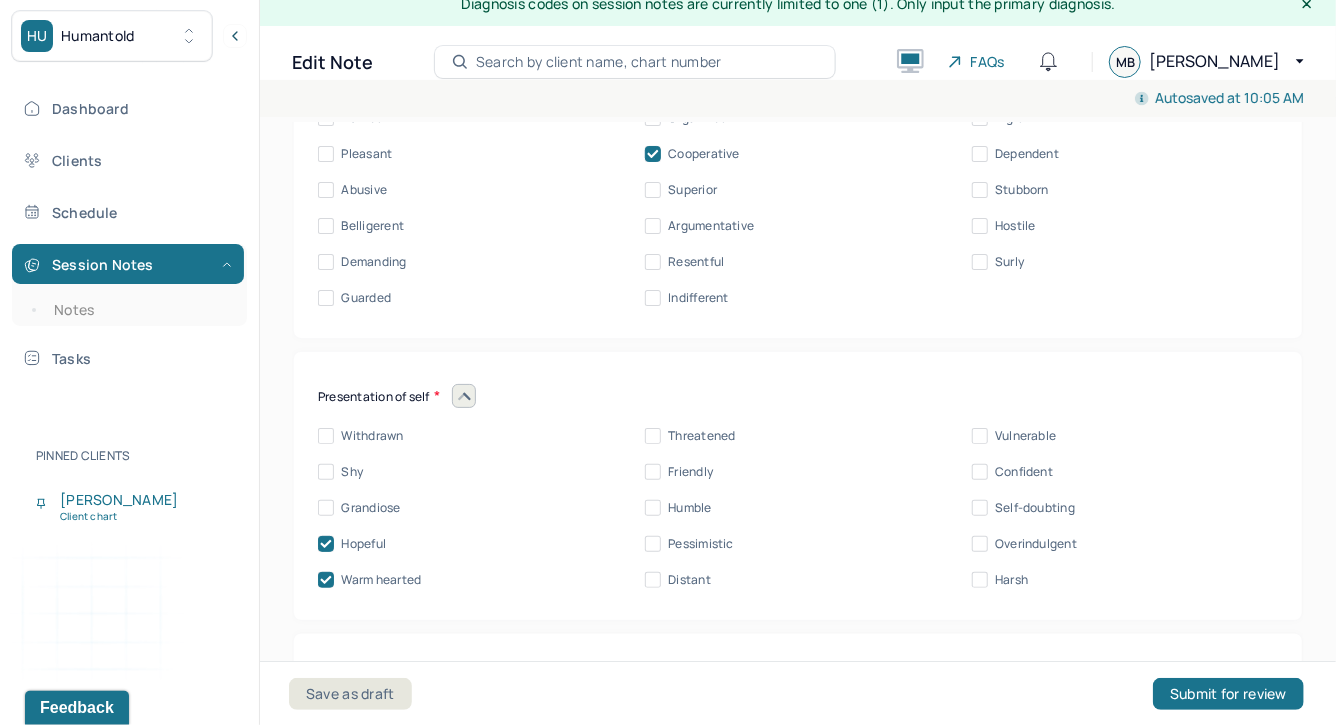 click on "Friendly" at bounding box center (653, 472) 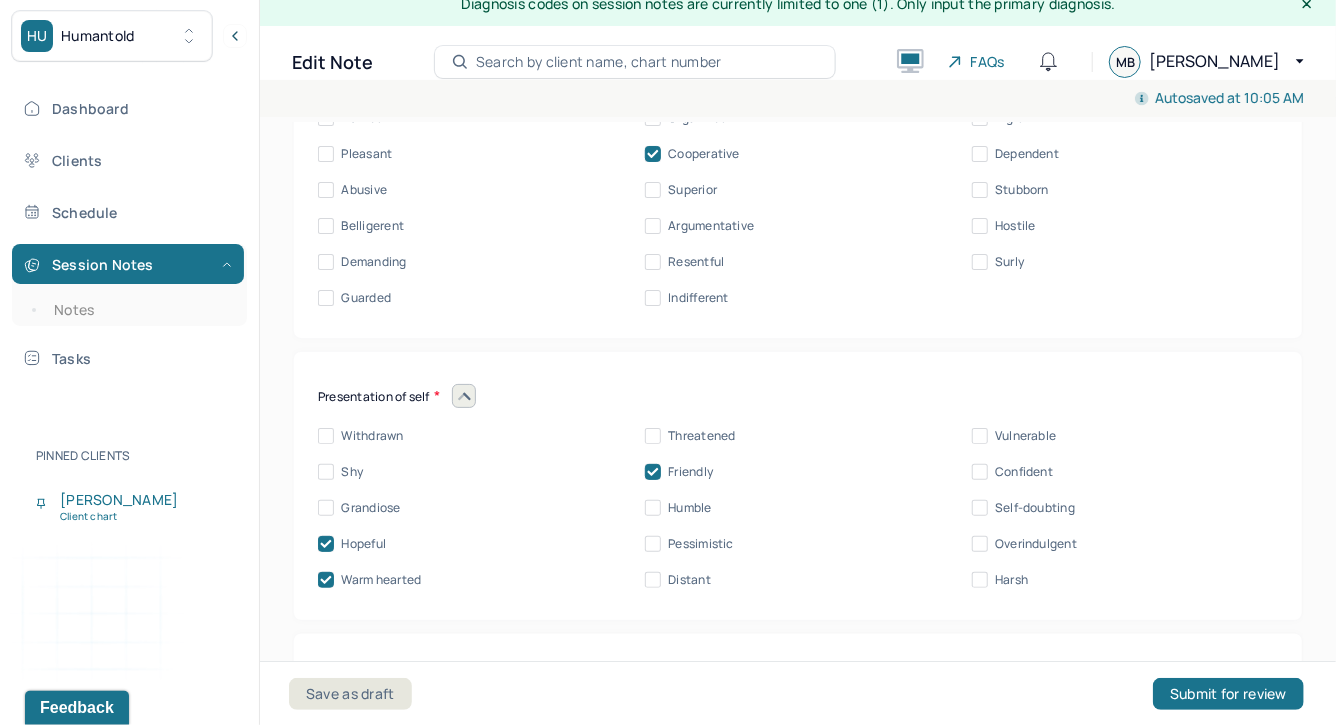 click 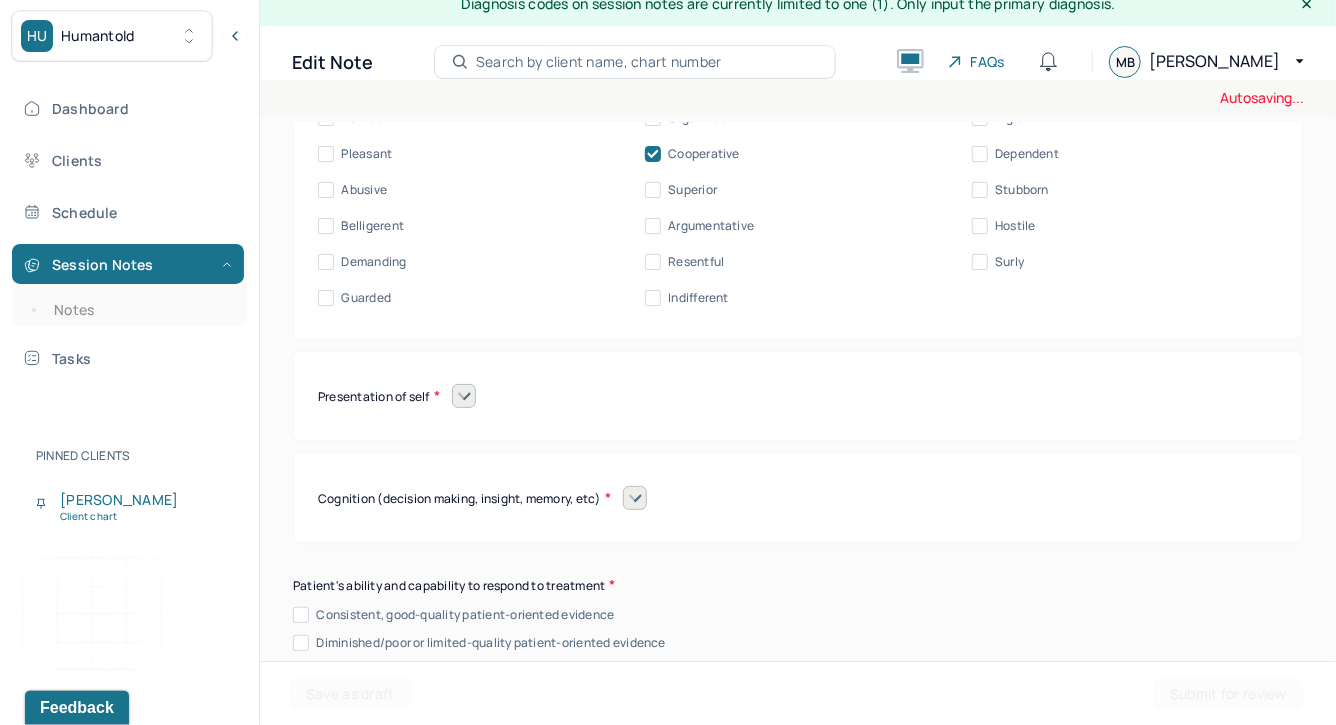click at bounding box center [635, 498] 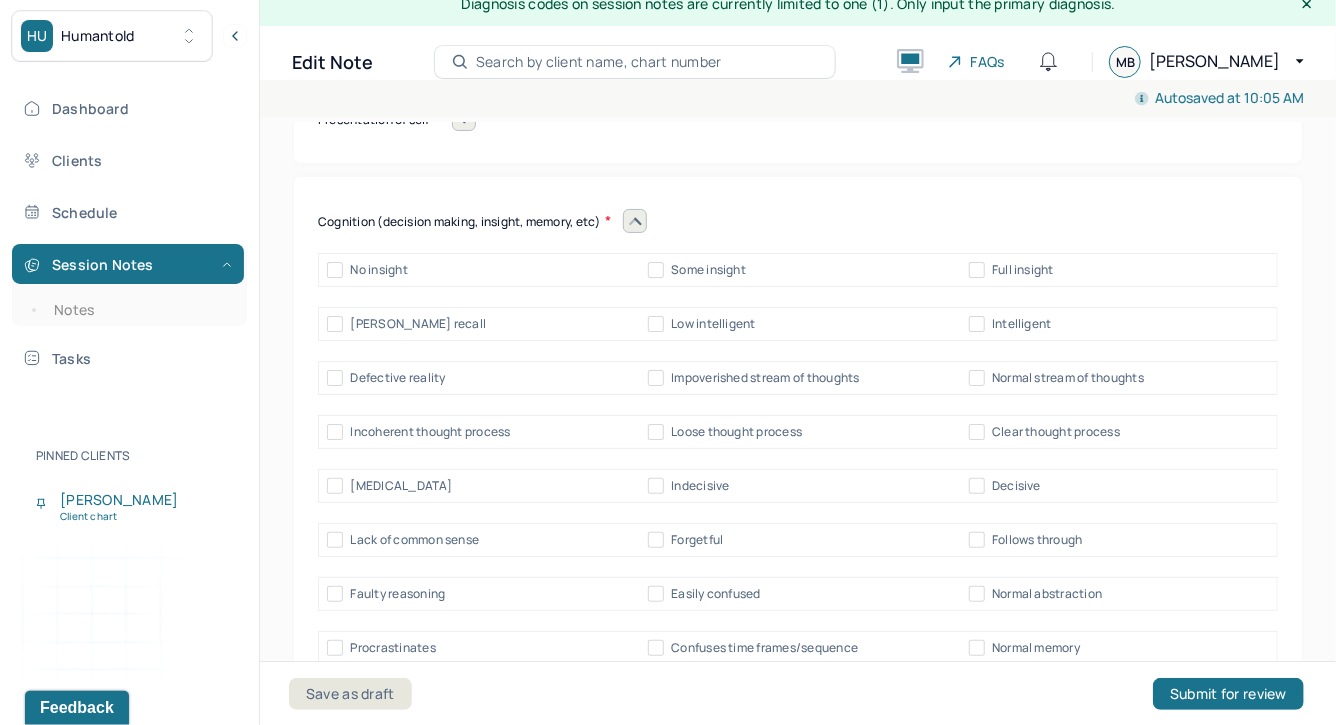 scroll, scrollTop: 9724, scrollLeft: 0, axis: vertical 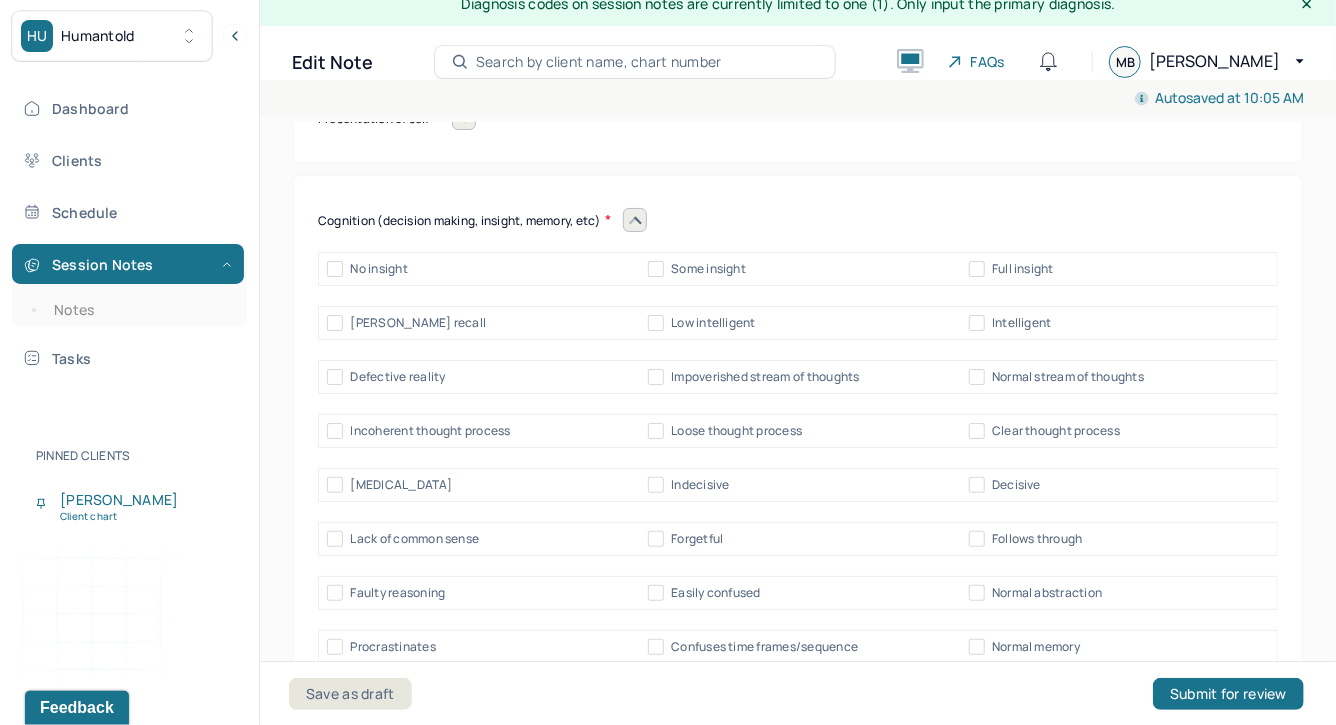 click on "Full insight" at bounding box center [977, 269] 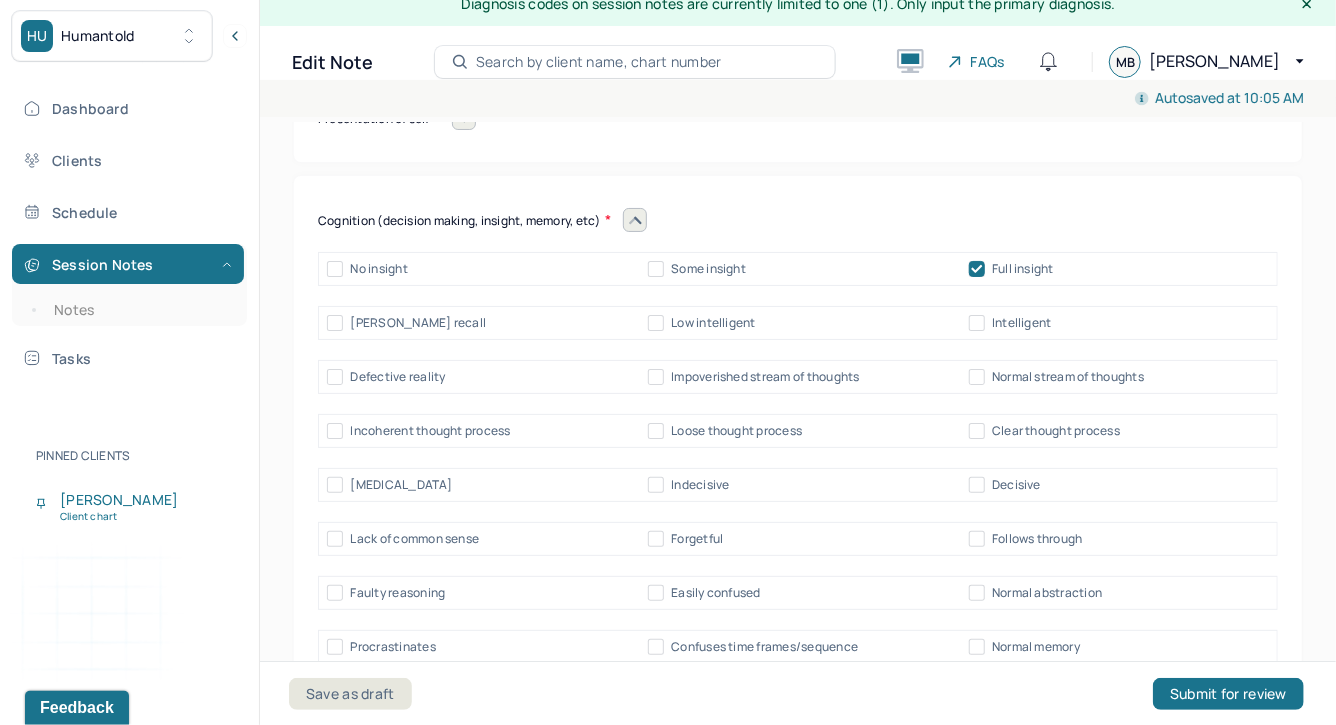 click on "Intelligent" at bounding box center [977, 323] 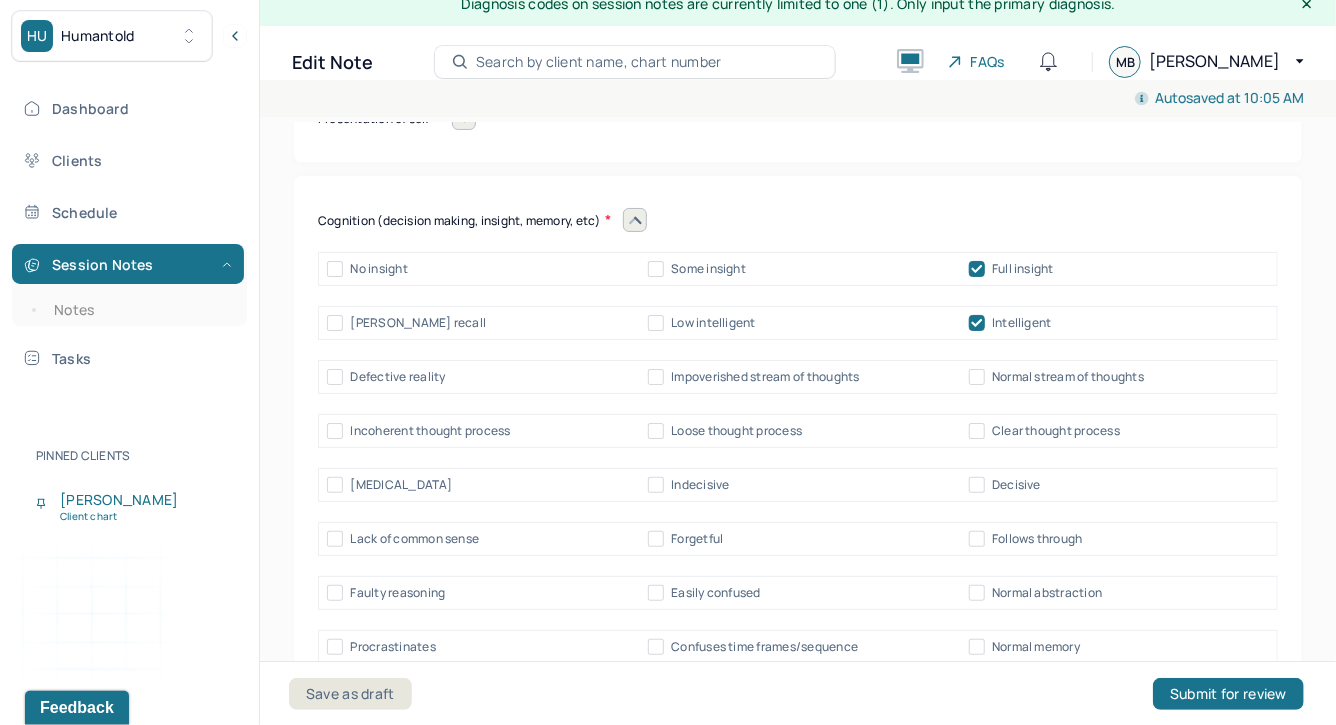 click on "Normal stream of thoughts" at bounding box center (977, 377) 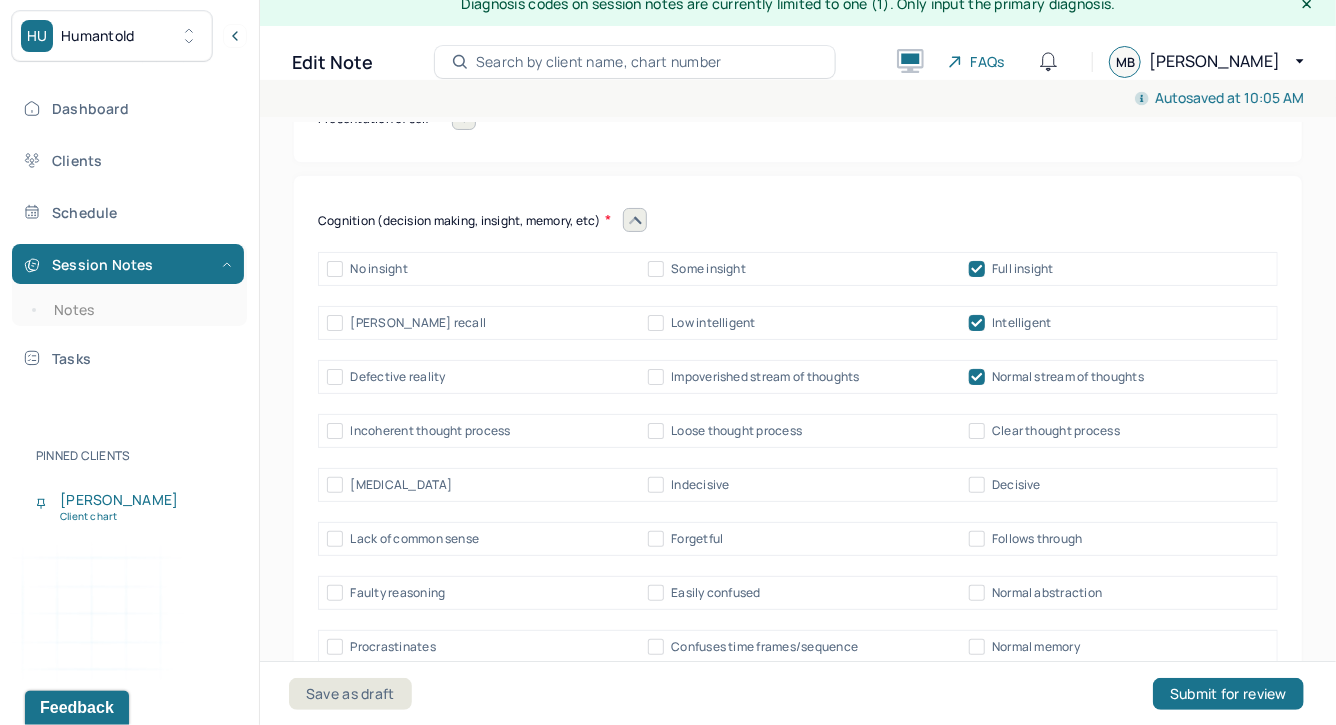 click on "Incoherent thought process Loose thought process Clear thought process" at bounding box center (798, 431) 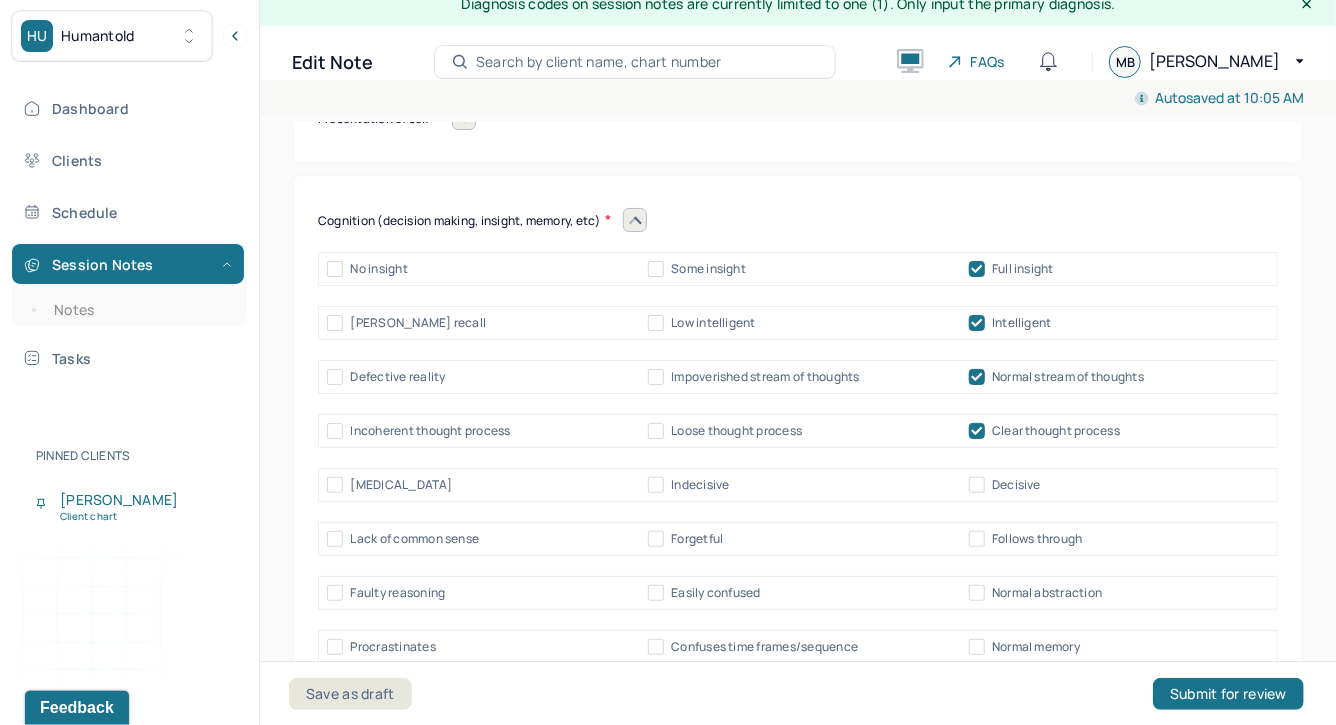 click at bounding box center (635, 220) 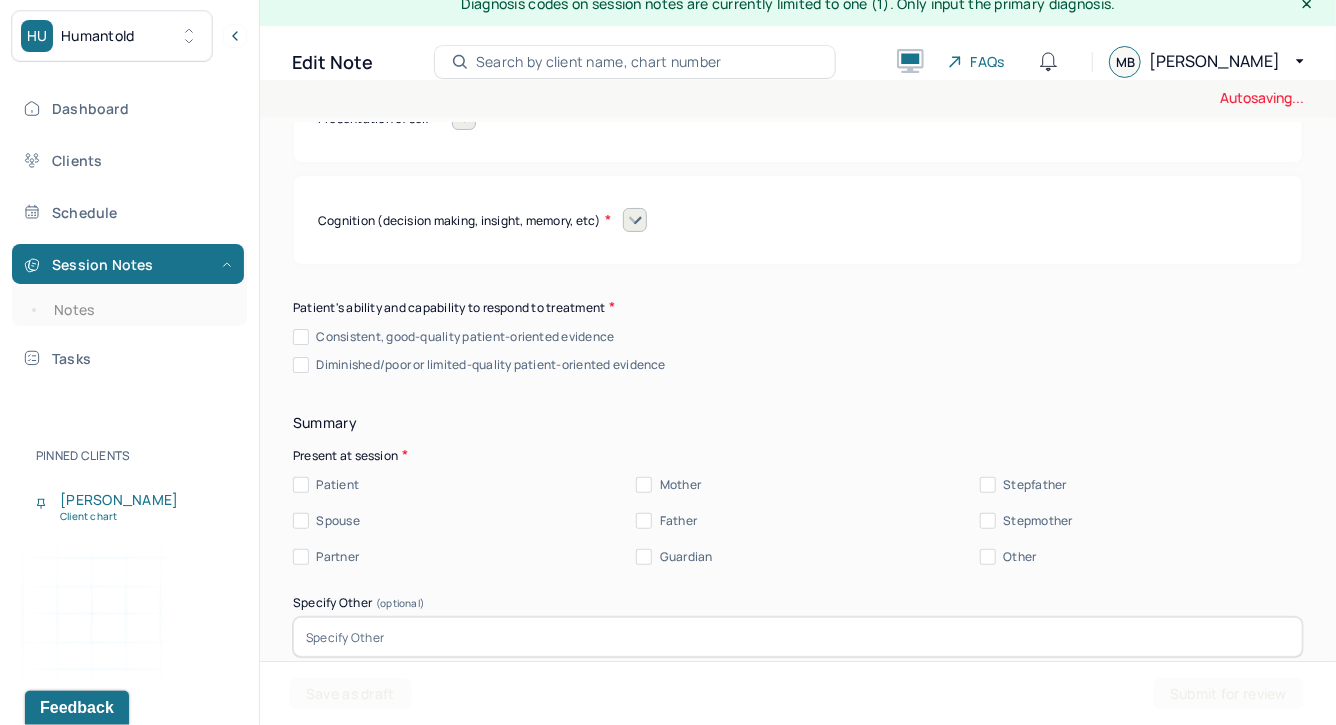 click on "Consistent, good-quality patient-oriented evidence" at bounding box center (454, 337) 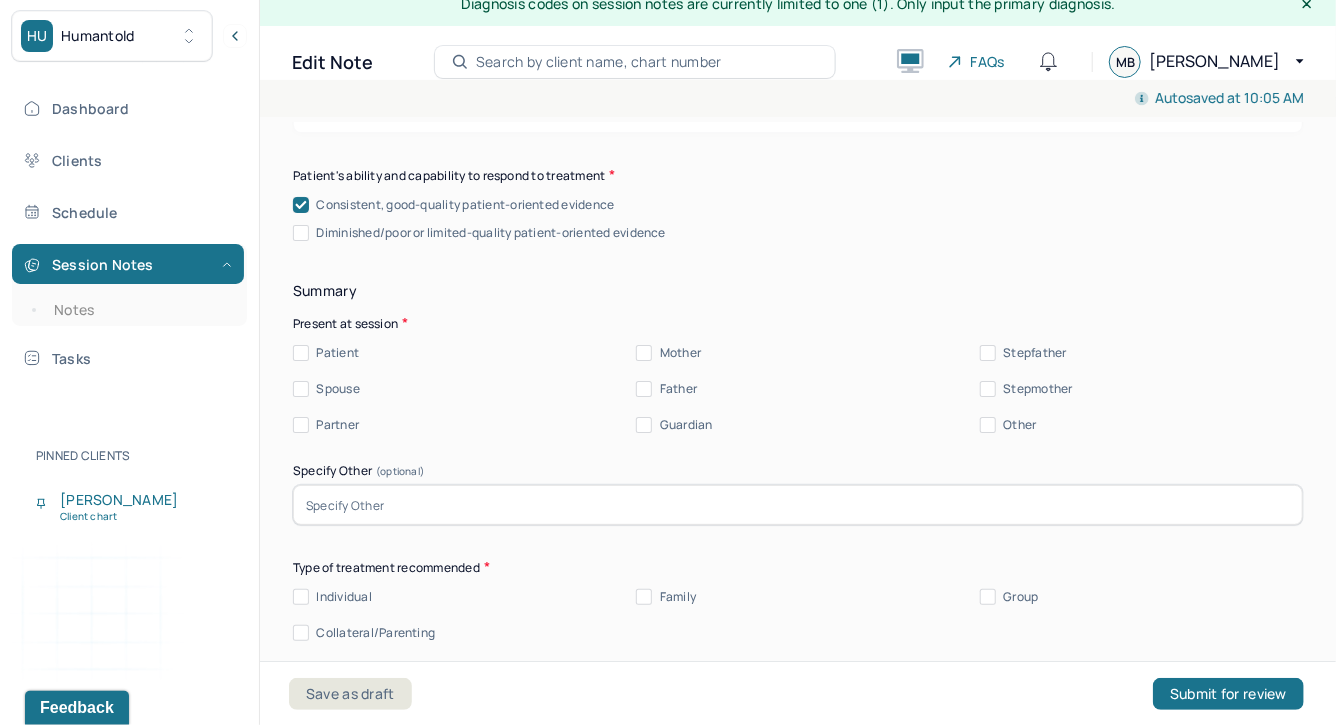 click on "Patient" at bounding box center [301, 353] 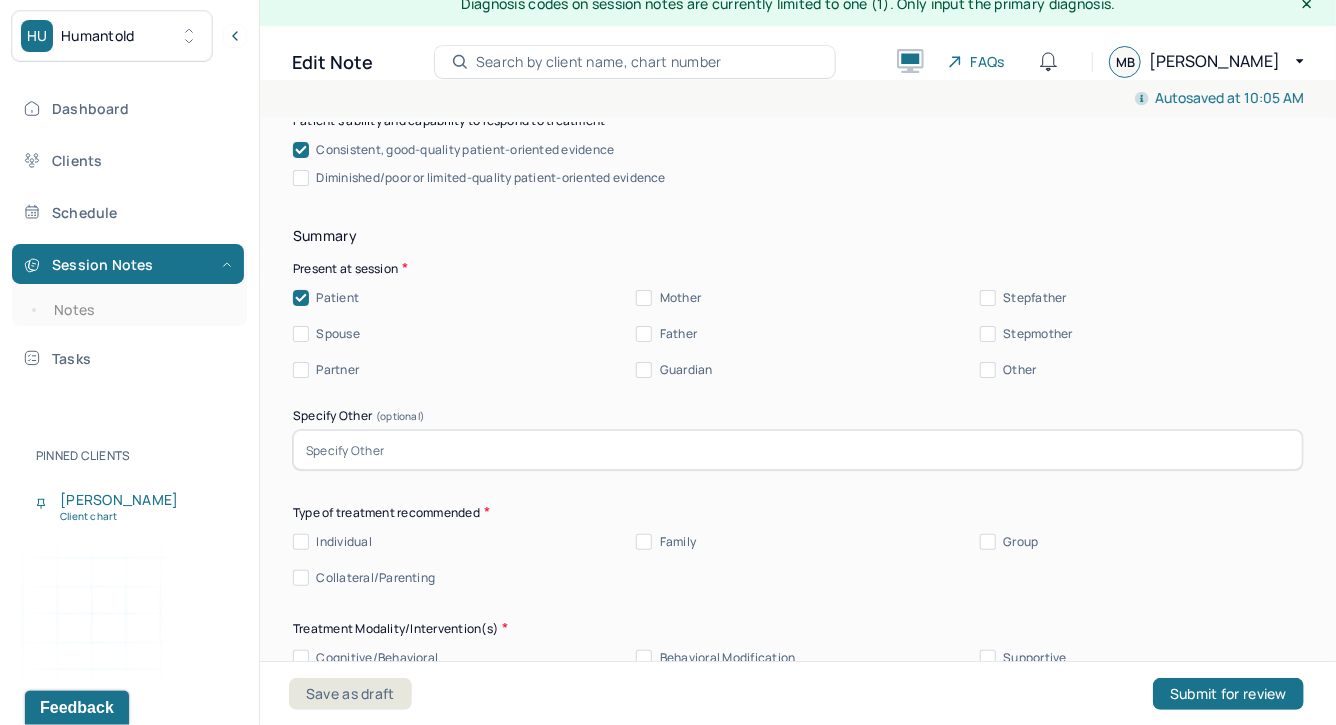scroll, scrollTop: 9984, scrollLeft: 0, axis: vertical 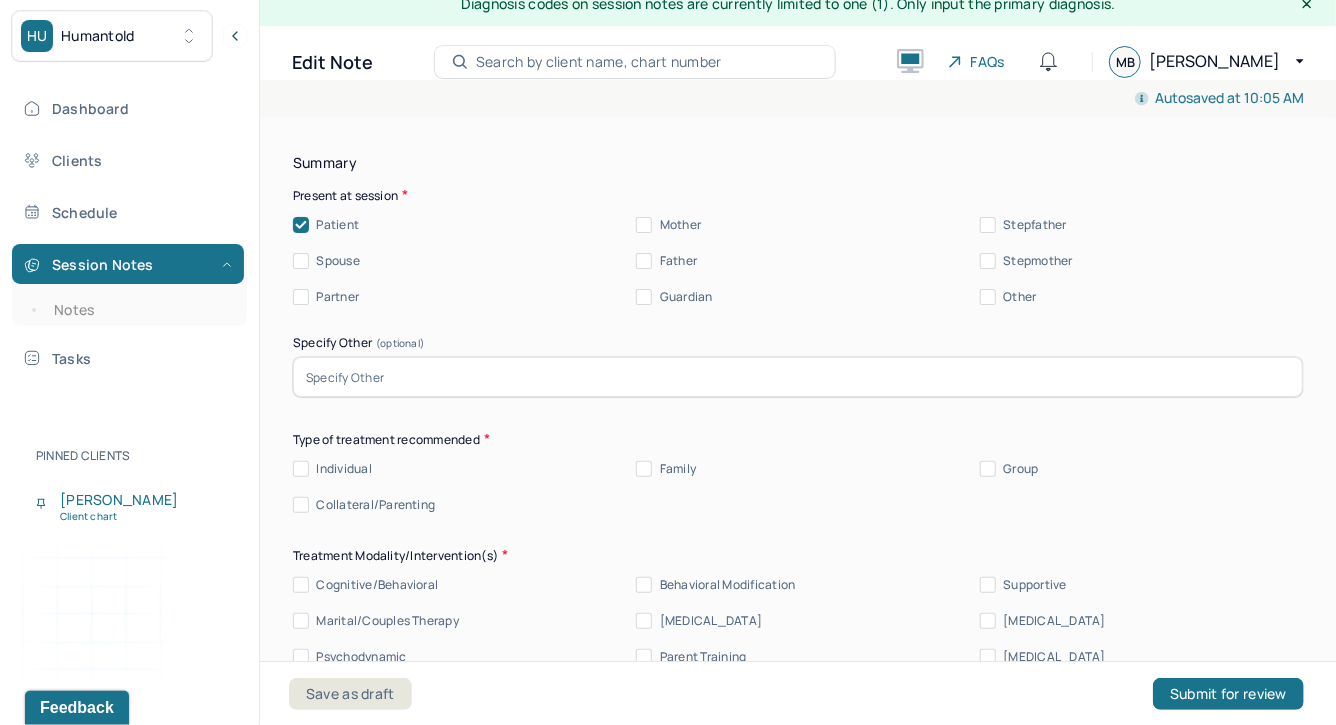 click on "Individual" at bounding box center (301, 469) 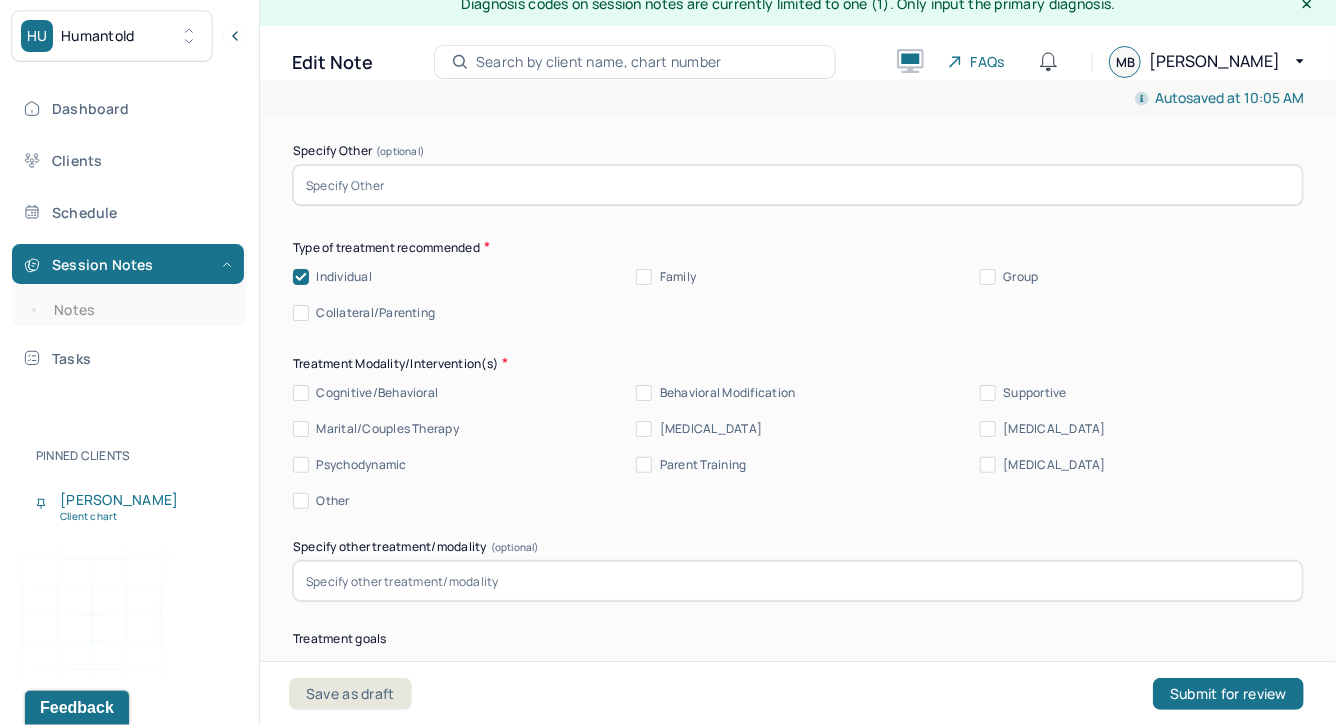 scroll, scrollTop: 10217, scrollLeft: 0, axis: vertical 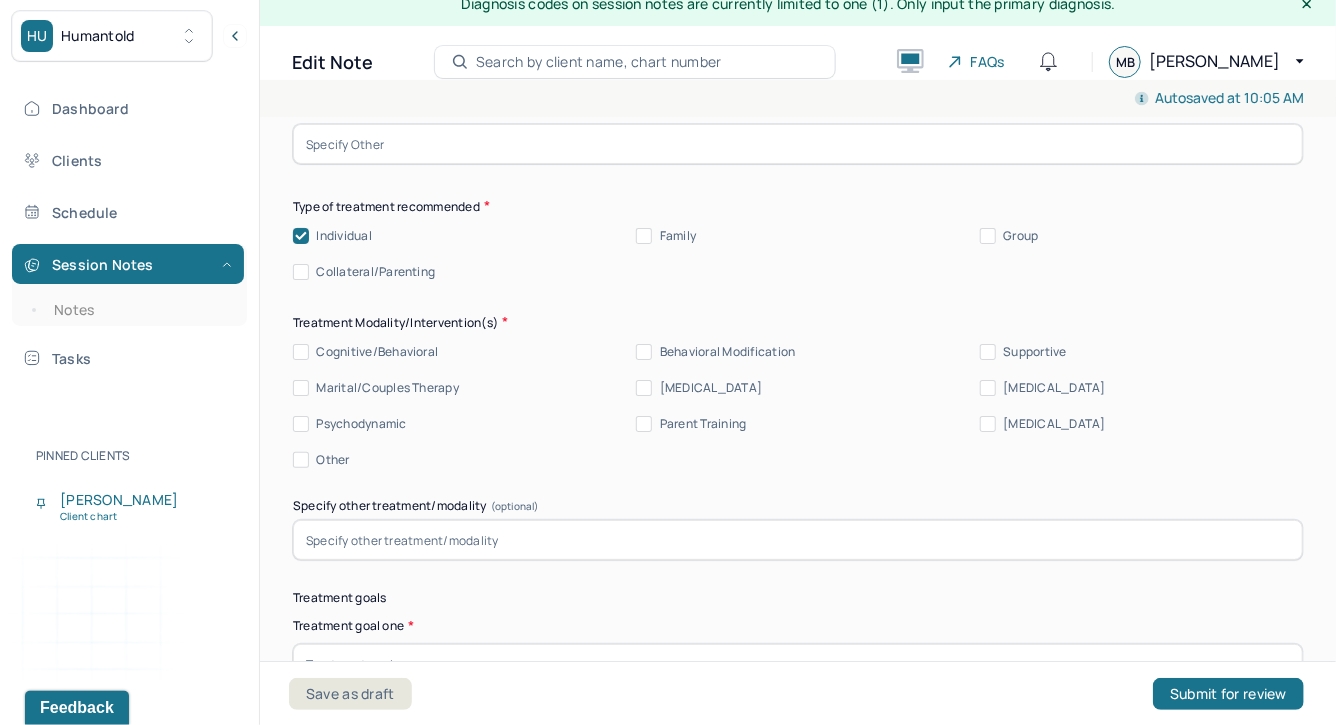 click on "Cognitive/Behavioral" at bounding box center (365, 352) 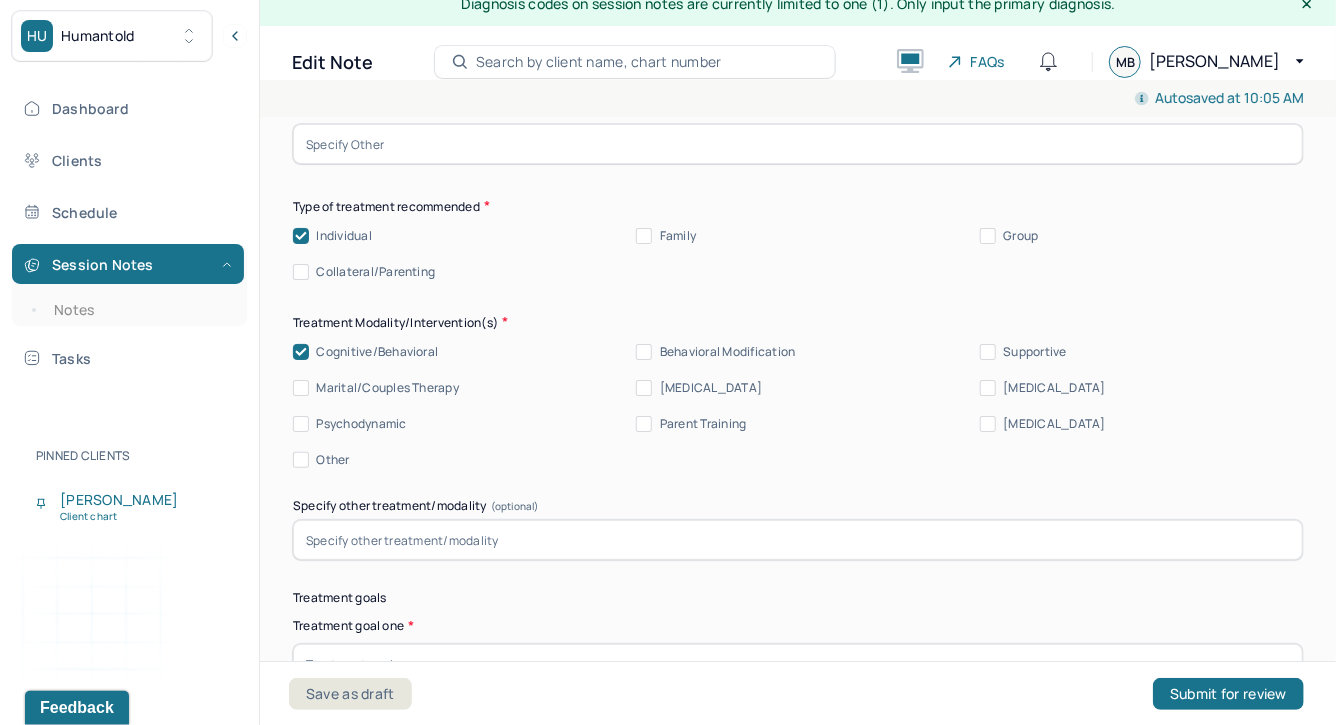 click on "Behavioral Modification" at bounding box center (728, 352) 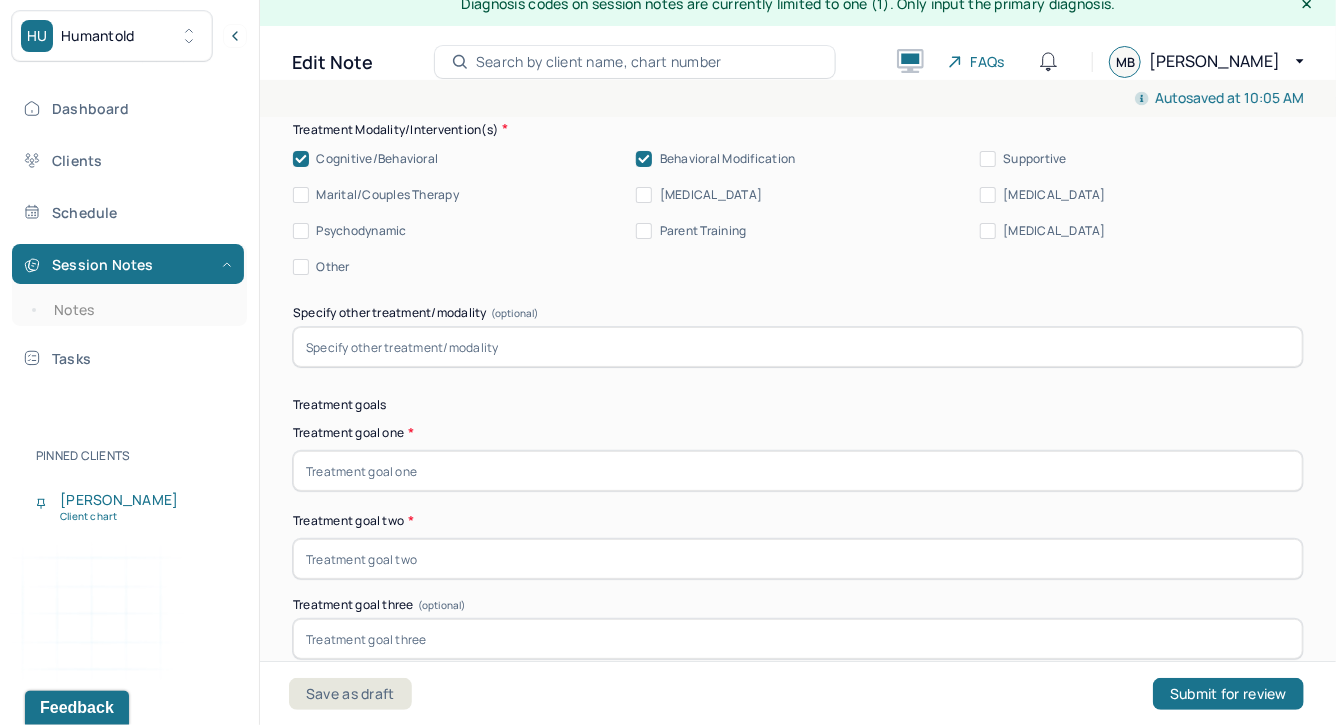 scroll, scrollTop: 10446, scrollLeft: 0, axis: vertical 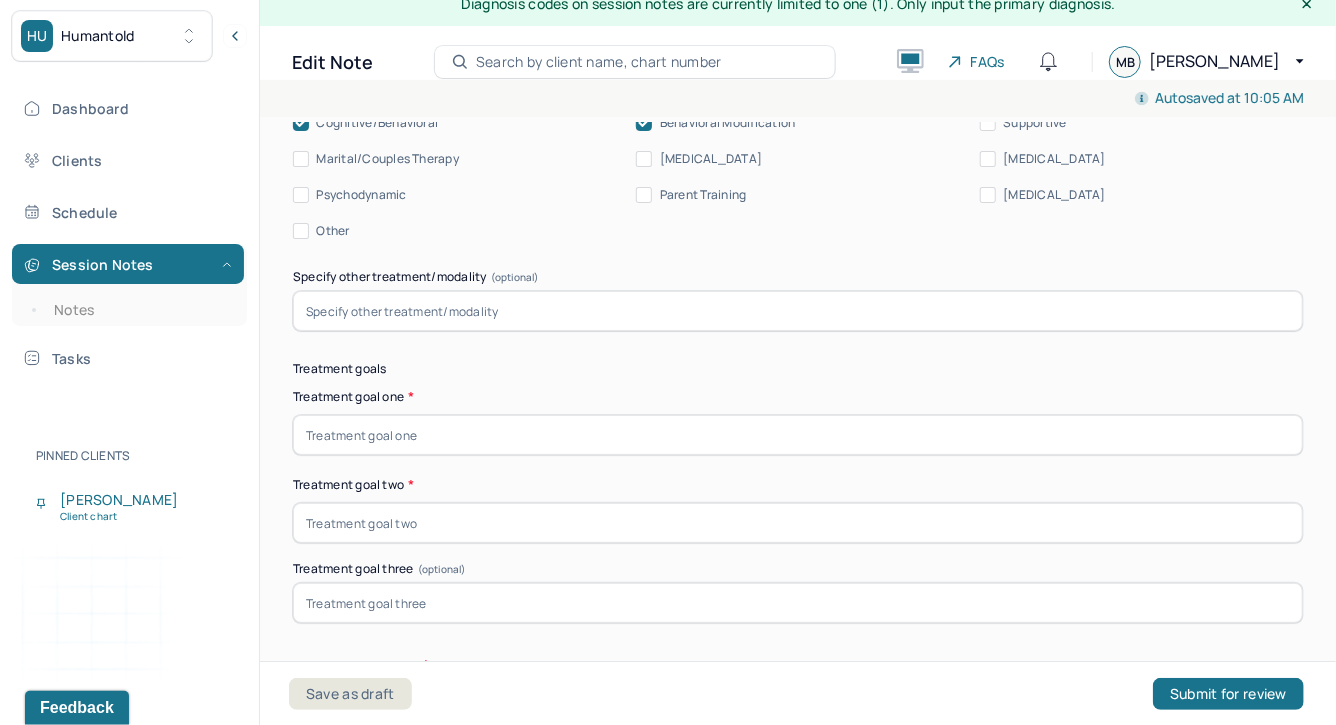 click at bounding box center (798, 435) 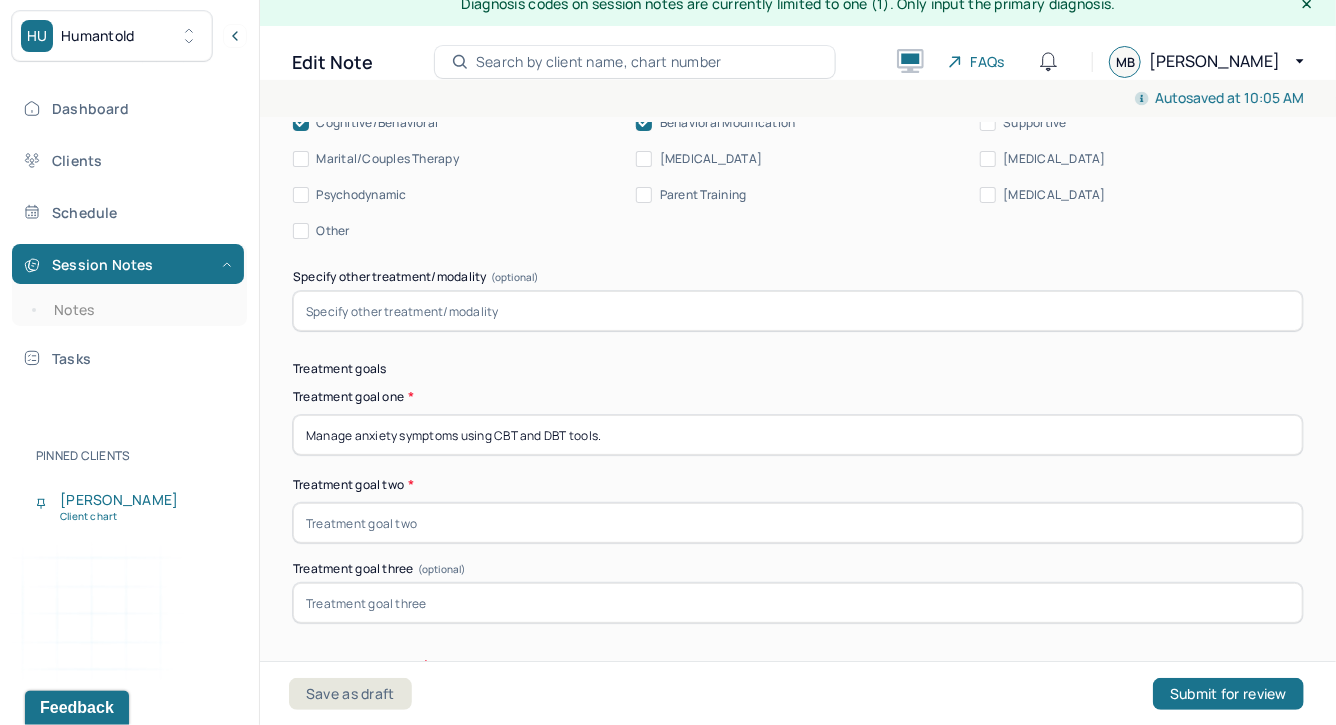 click on "Manage anxiety symptoms using CBT and DBT tools." at bounding box center [798, 435] 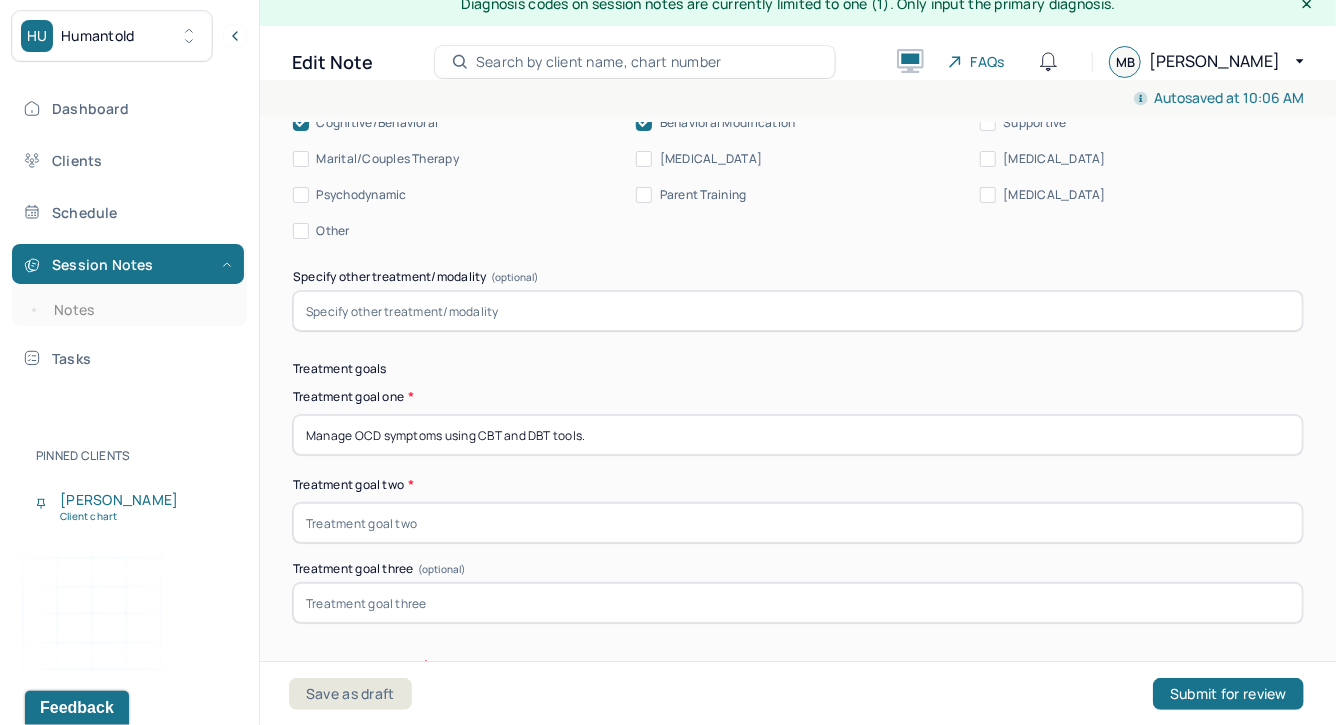 drag, startPoint x: 476, startPoint y: 404, endPoint x: 737, endPoint y: 417, distance: 261.32355 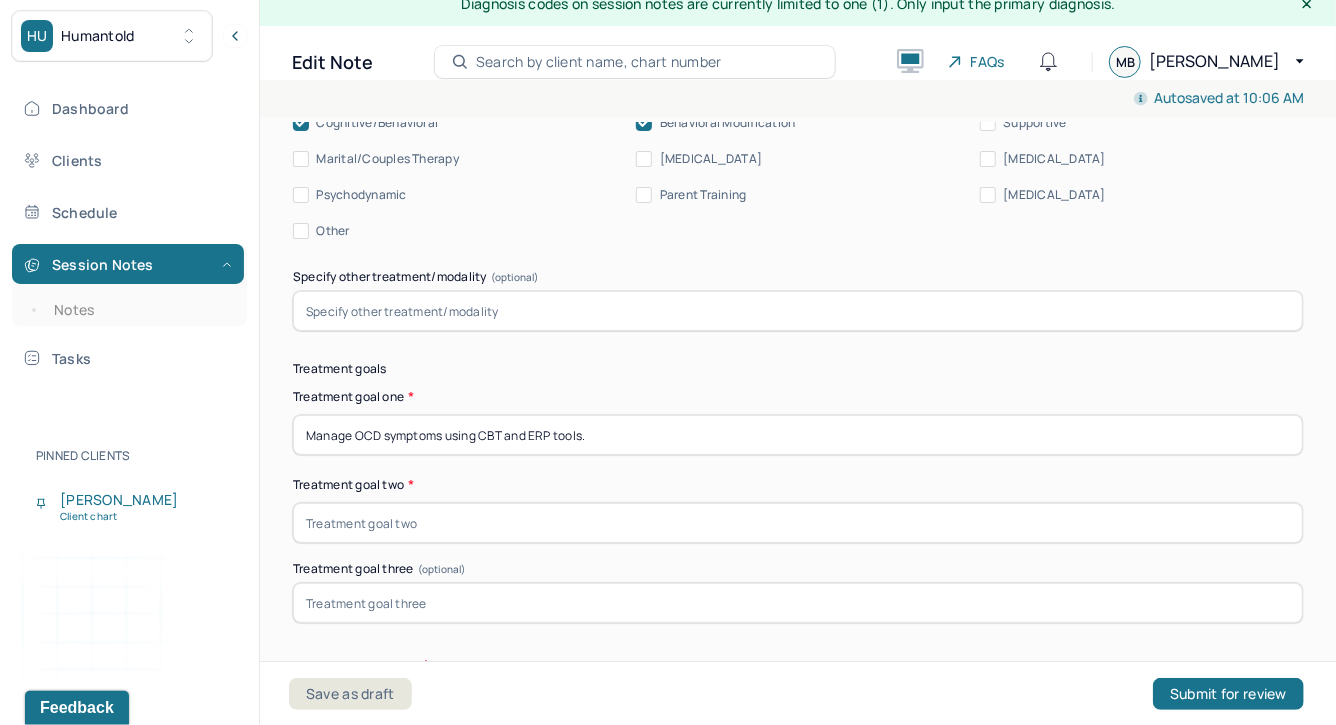 type on "Manage OCD symptoms using CBT and ERP tools." 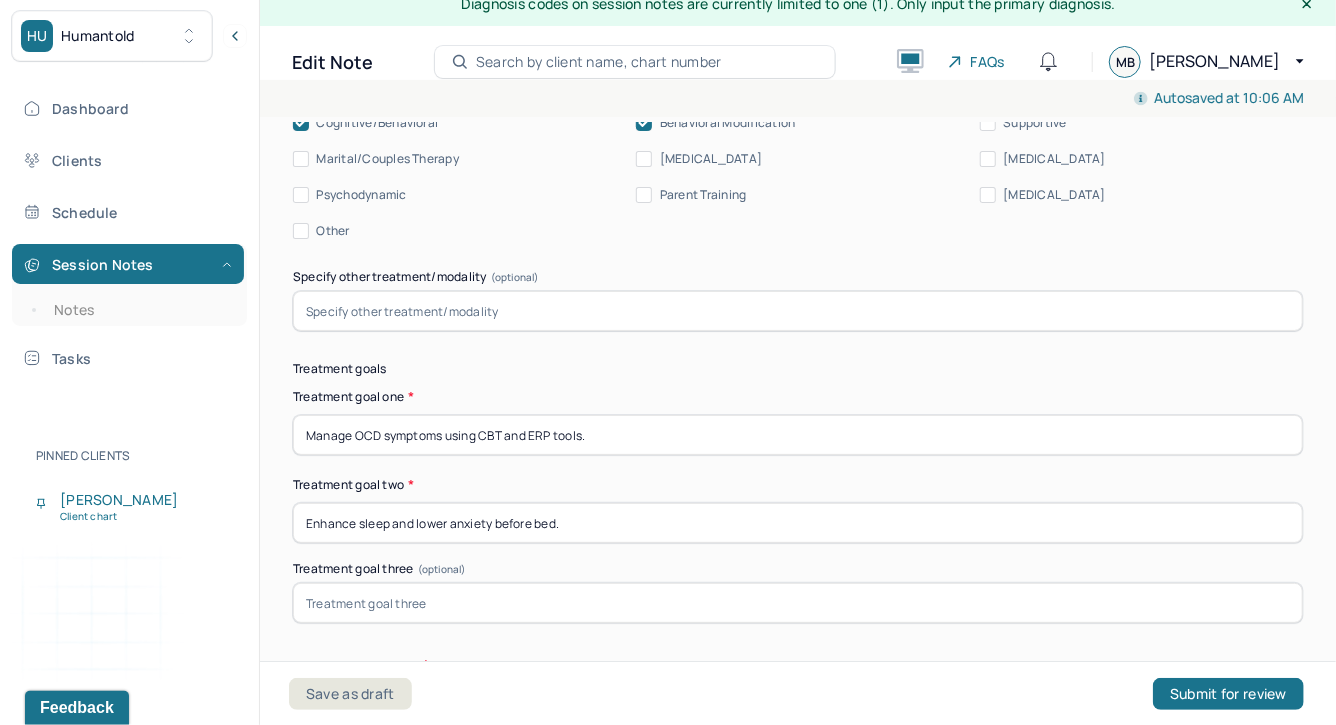 type on "Enhance sleep and lower anxiety before bed." 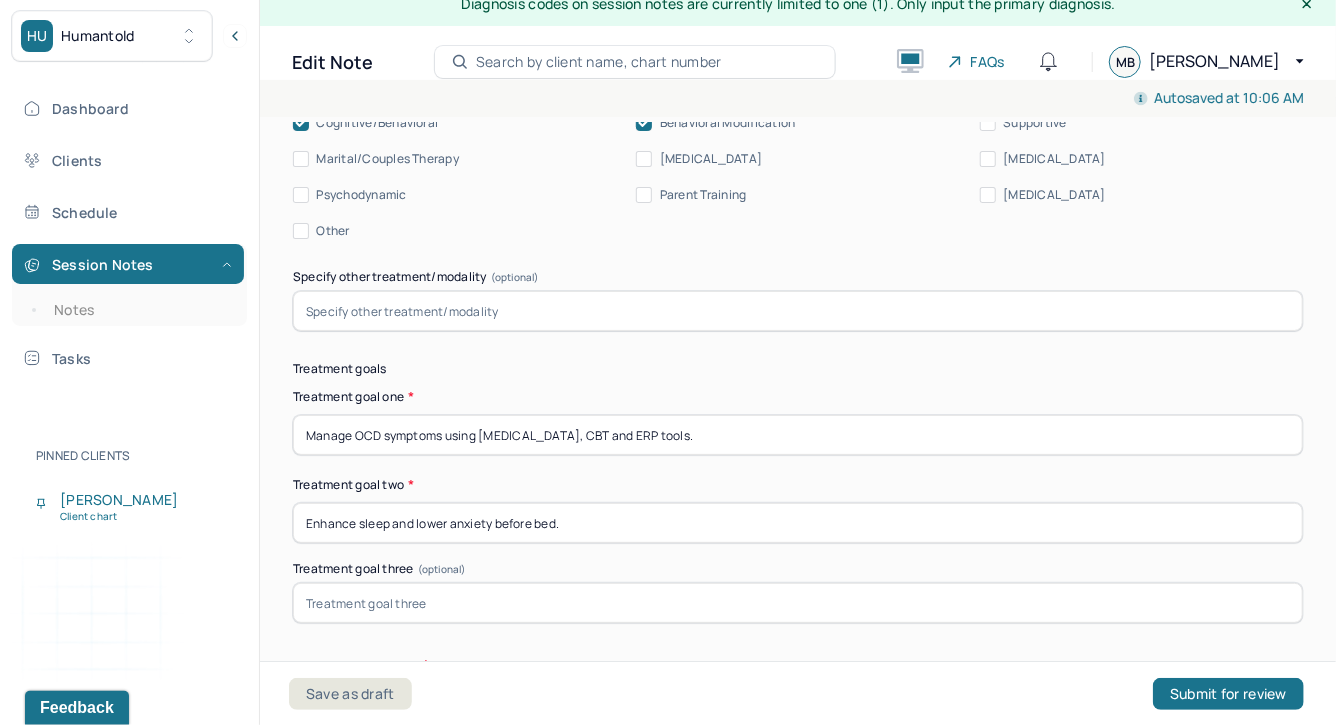 type on "Manage OCD symptoms using [MEDICAL_DATA], CBT and ERP tools." 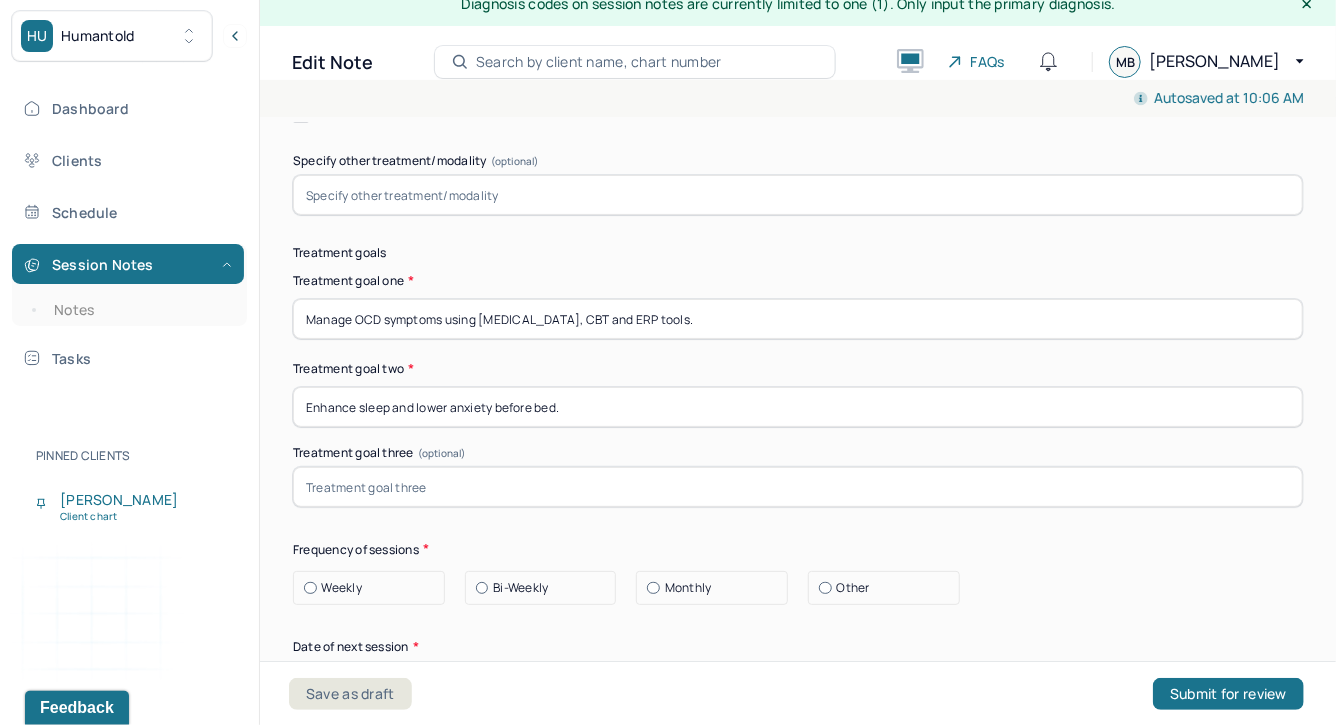 scroll, scrollTop: 10570, scrollLeft: 0, axis: vertical 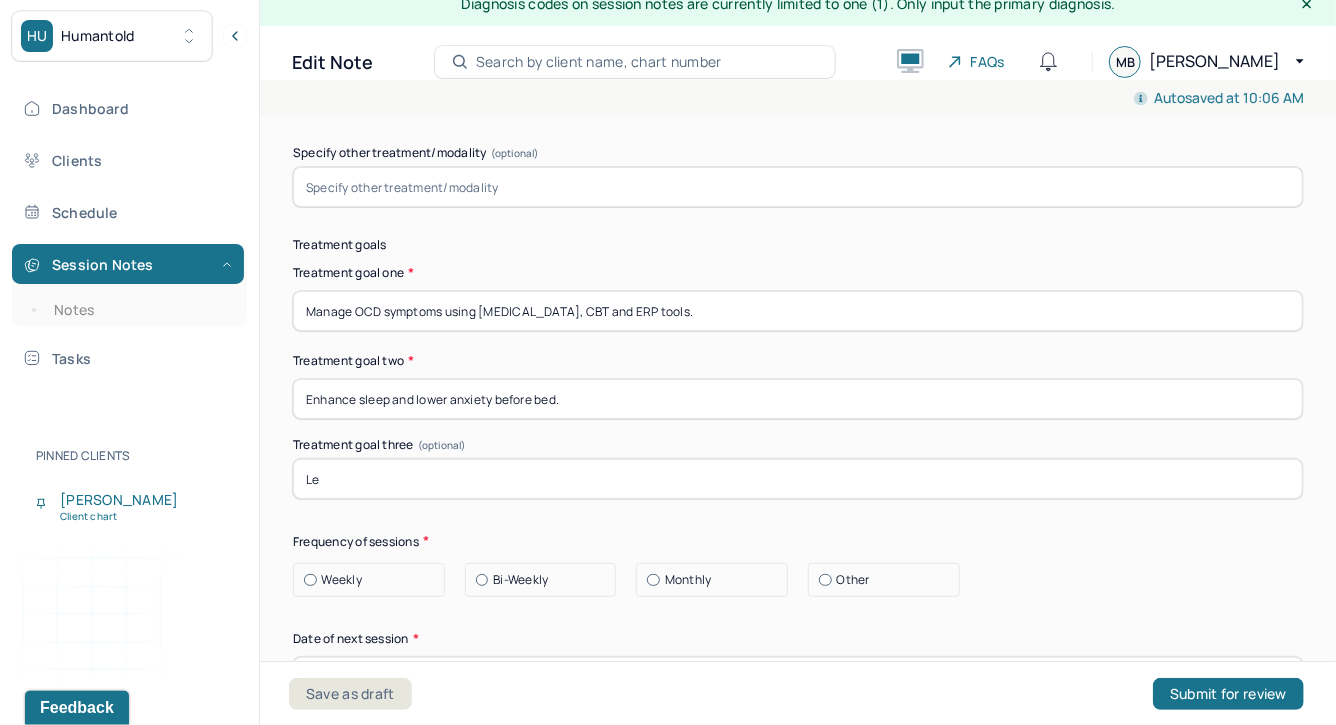 type on "L" 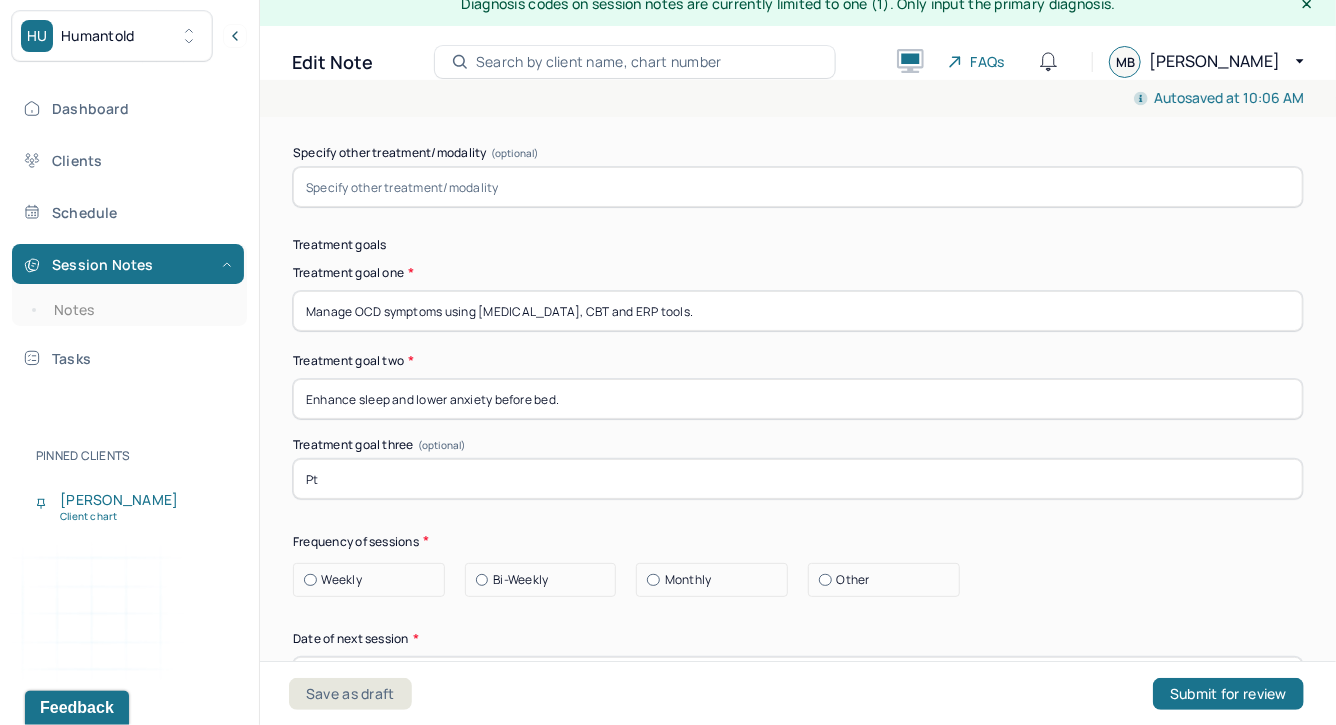 type on "P" 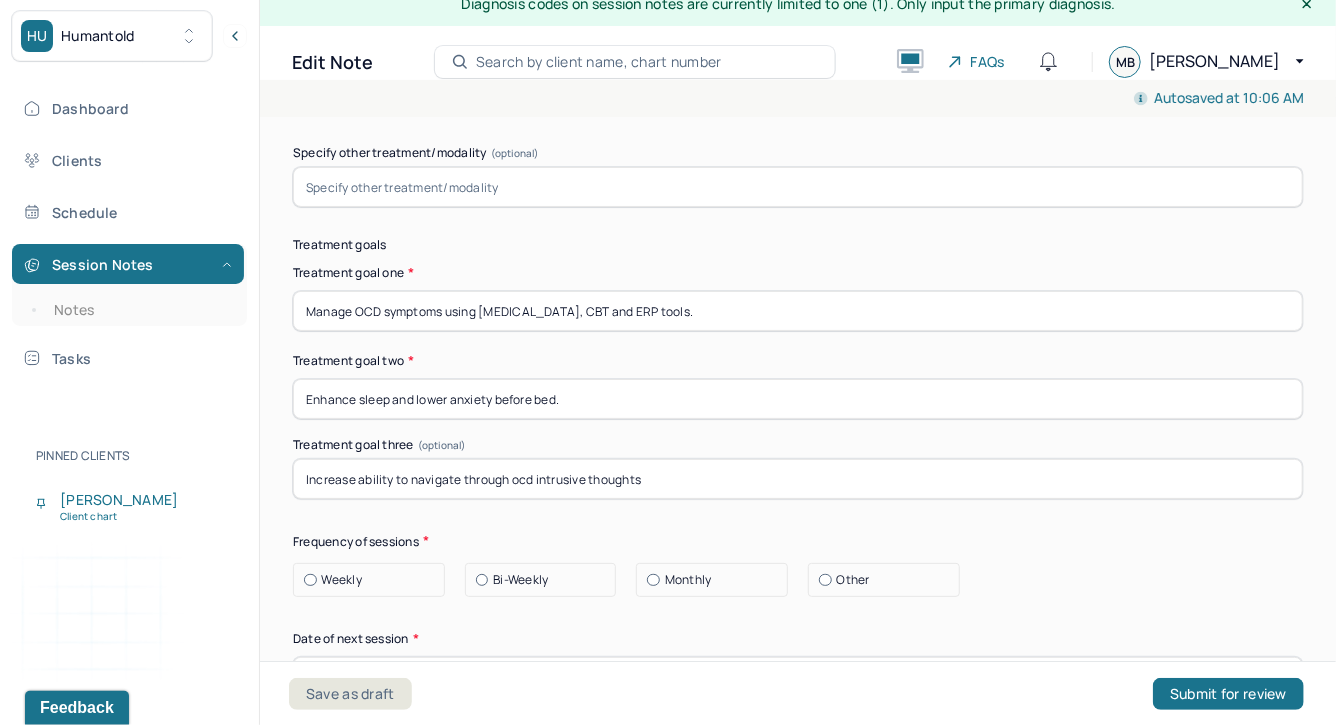click on "Increase ability to navigate through ocd intrusive thoughts" at bounding box center (798, 479) 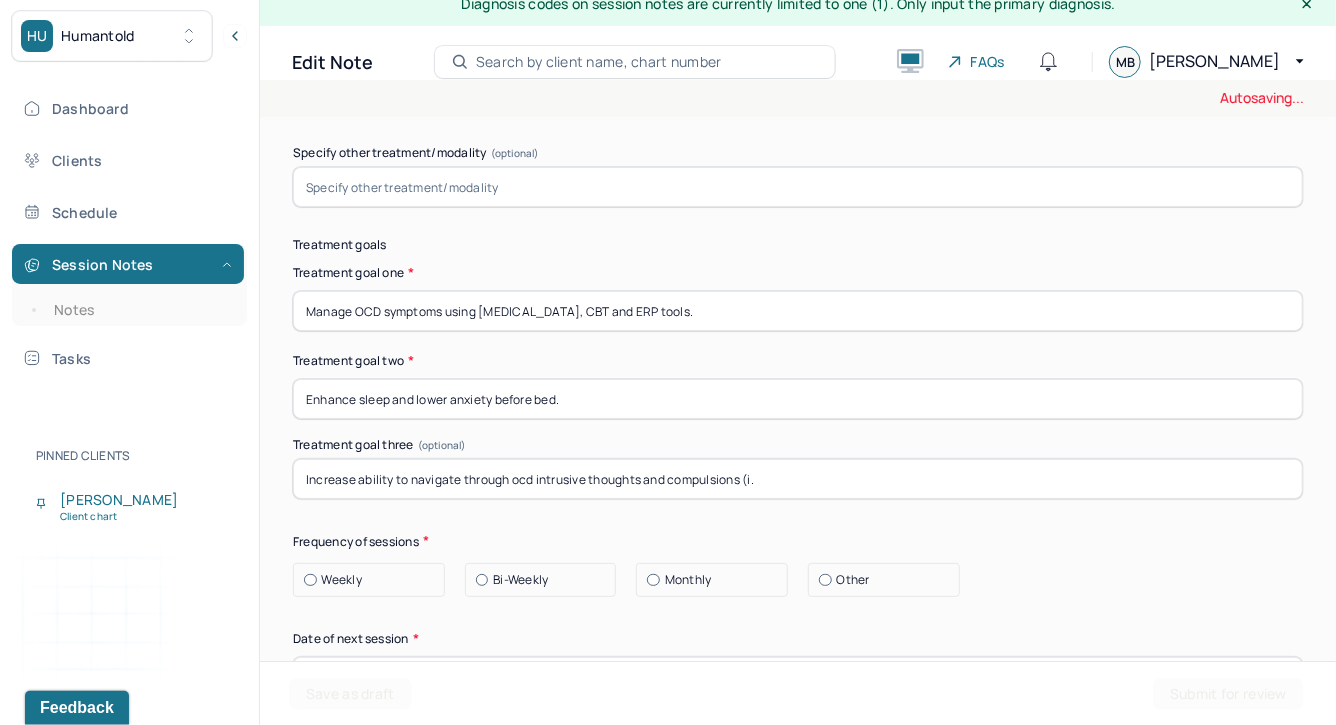 click on "Increase ability to navigate through ocd intrusive thoughts and compulsions (i." at bounding box center (798, 479) 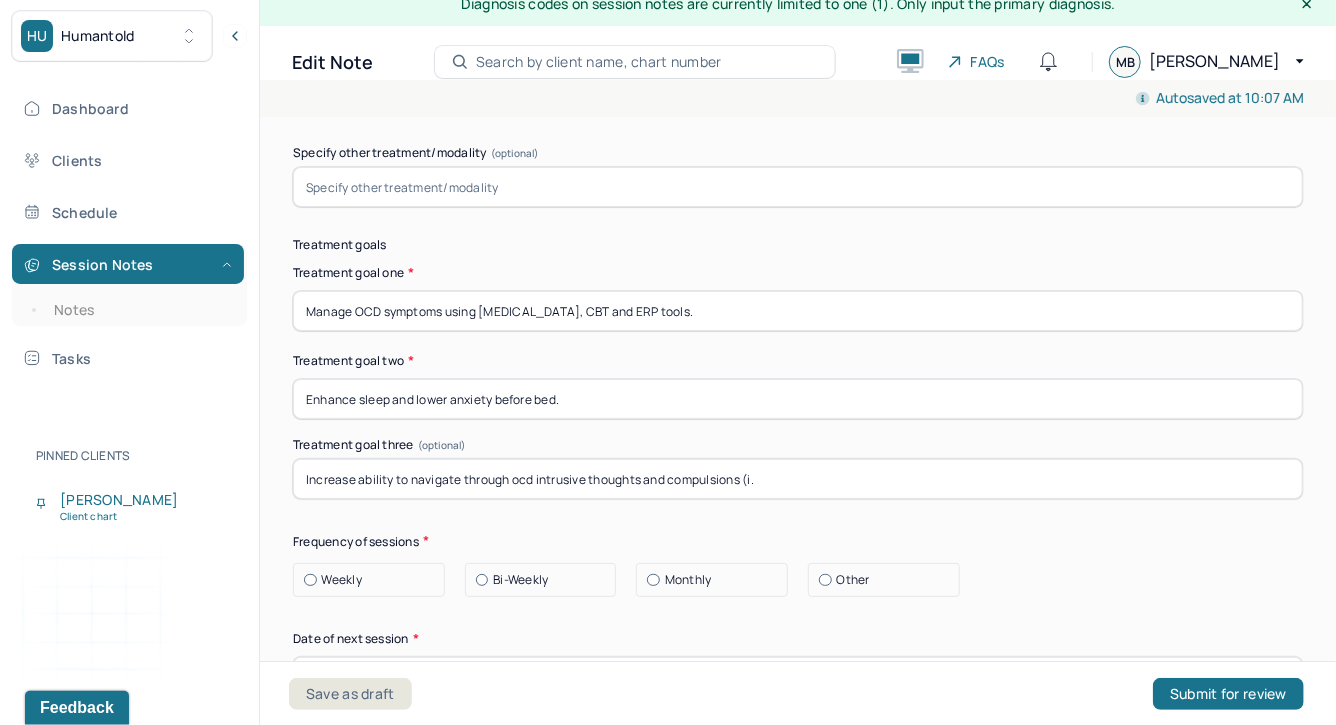 click on "Increase ability to navigate through ocd intrusive thoughts and compulsions (i." at bounding box center (798, 479) 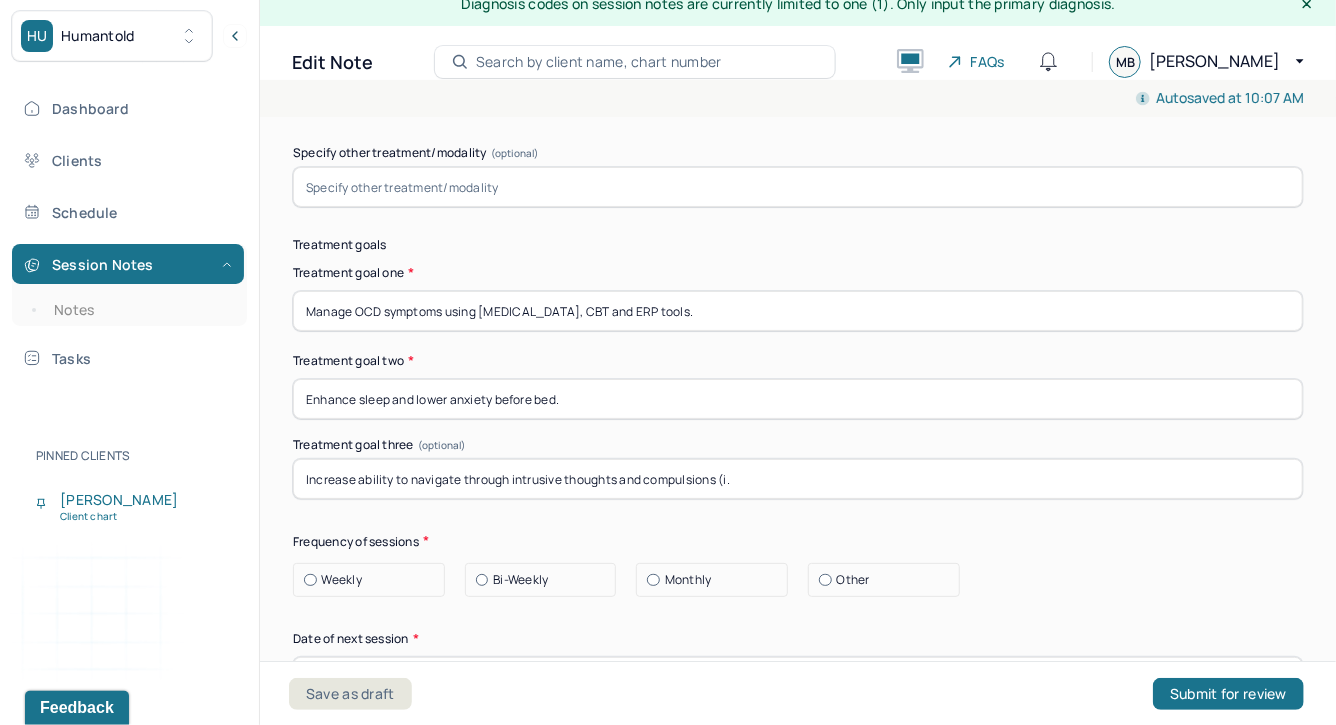 click on "Increase ability to navigate through intrusive thoughts and compulsions (i." at bounding box center (798, 479) 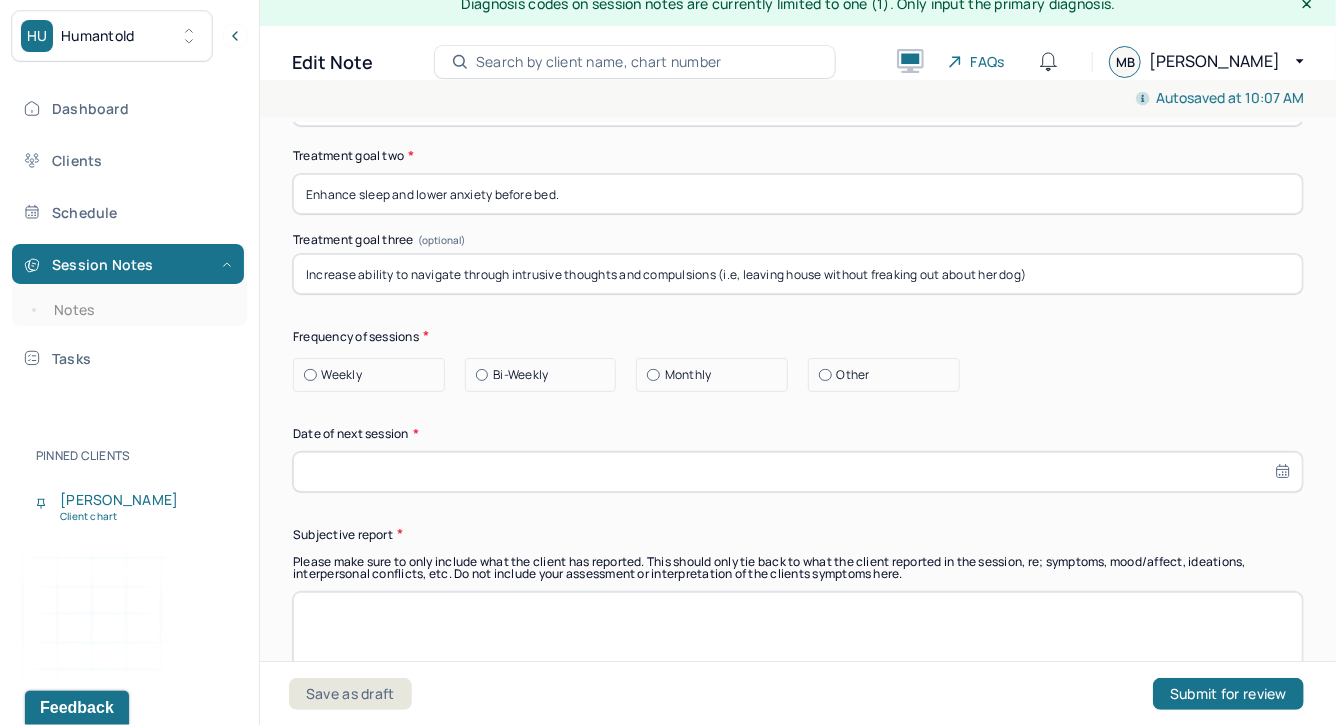 scroll, scrollTop: 10852, scrollLeft: 0, axis: vertical 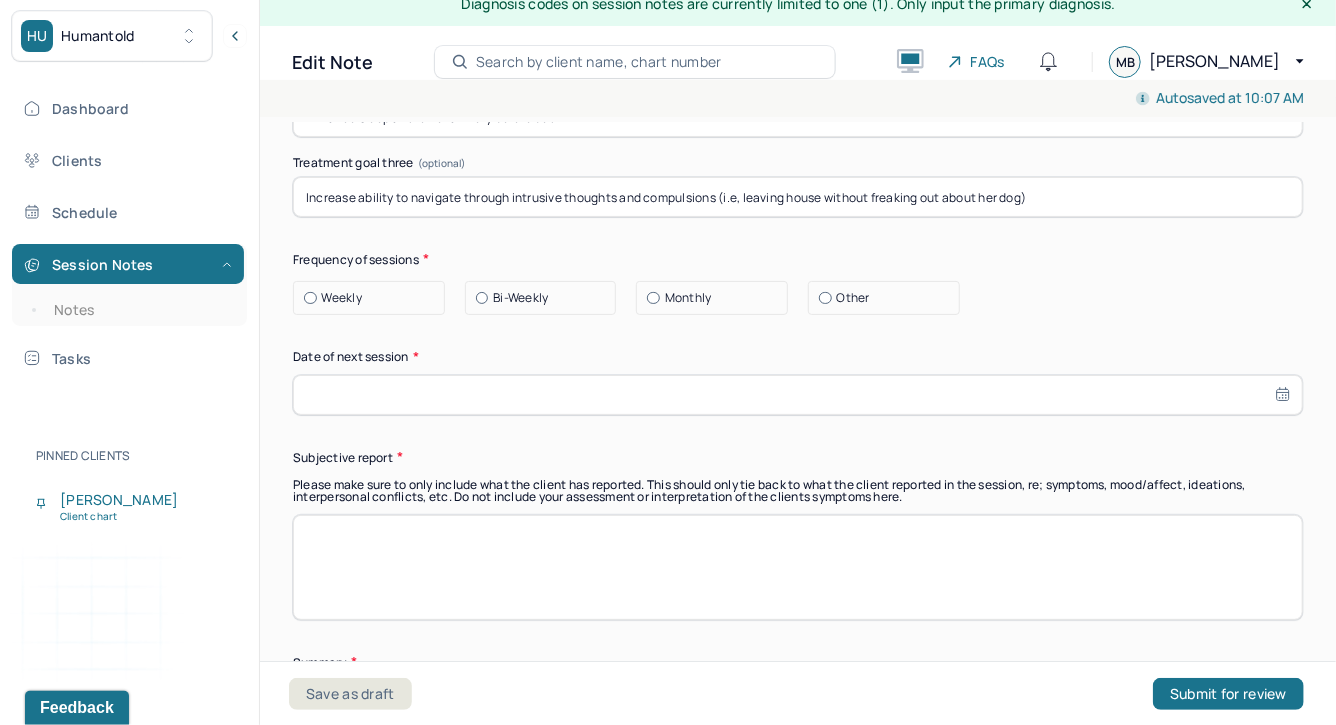 type on "Increase ability to navigate through intrusive thoughts and compulsions (i.e, leaving house without freaking out about her dog)" 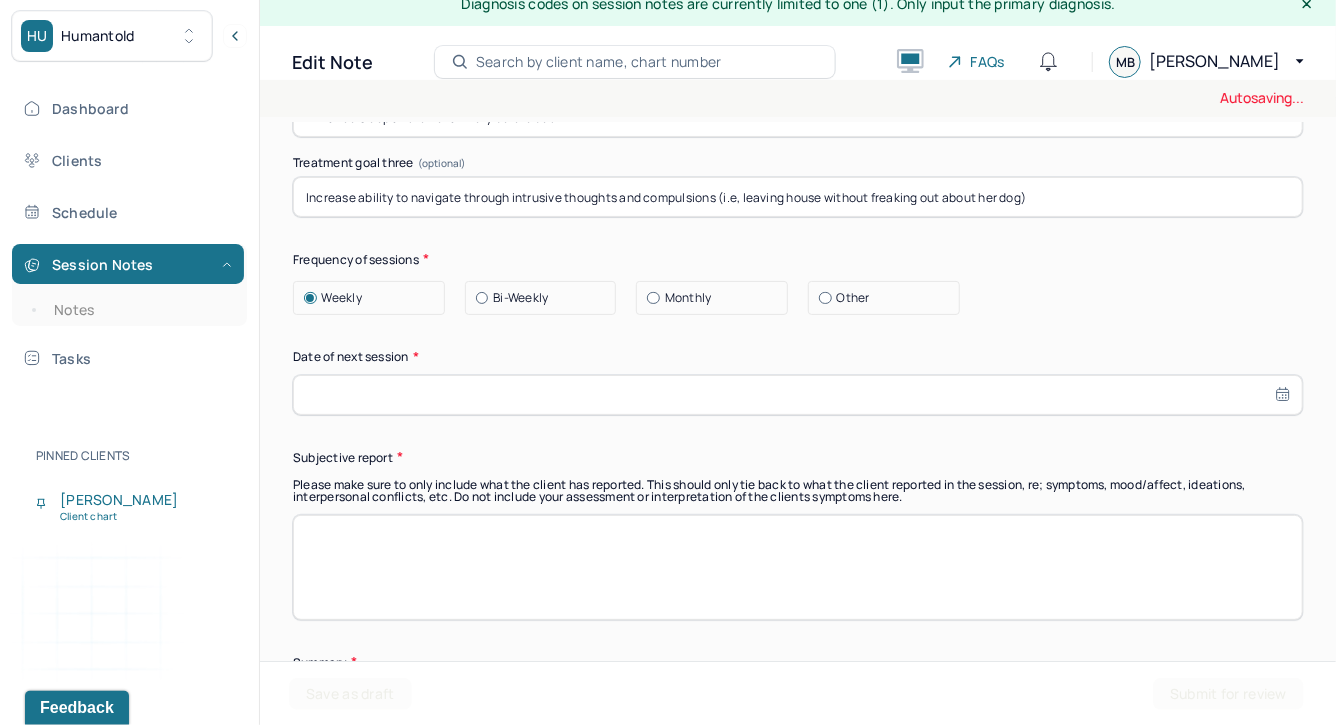 click on "Date of next session *" at bounding box center [798, 357] 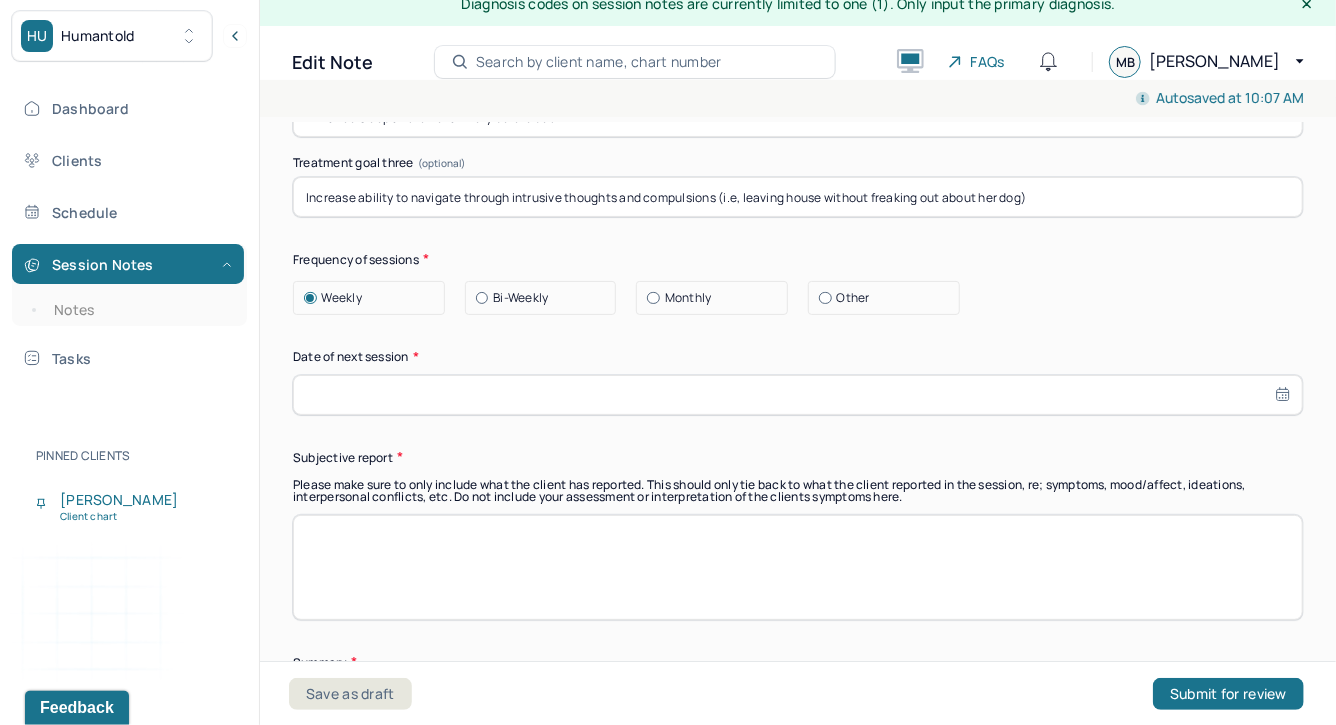 select on "6" 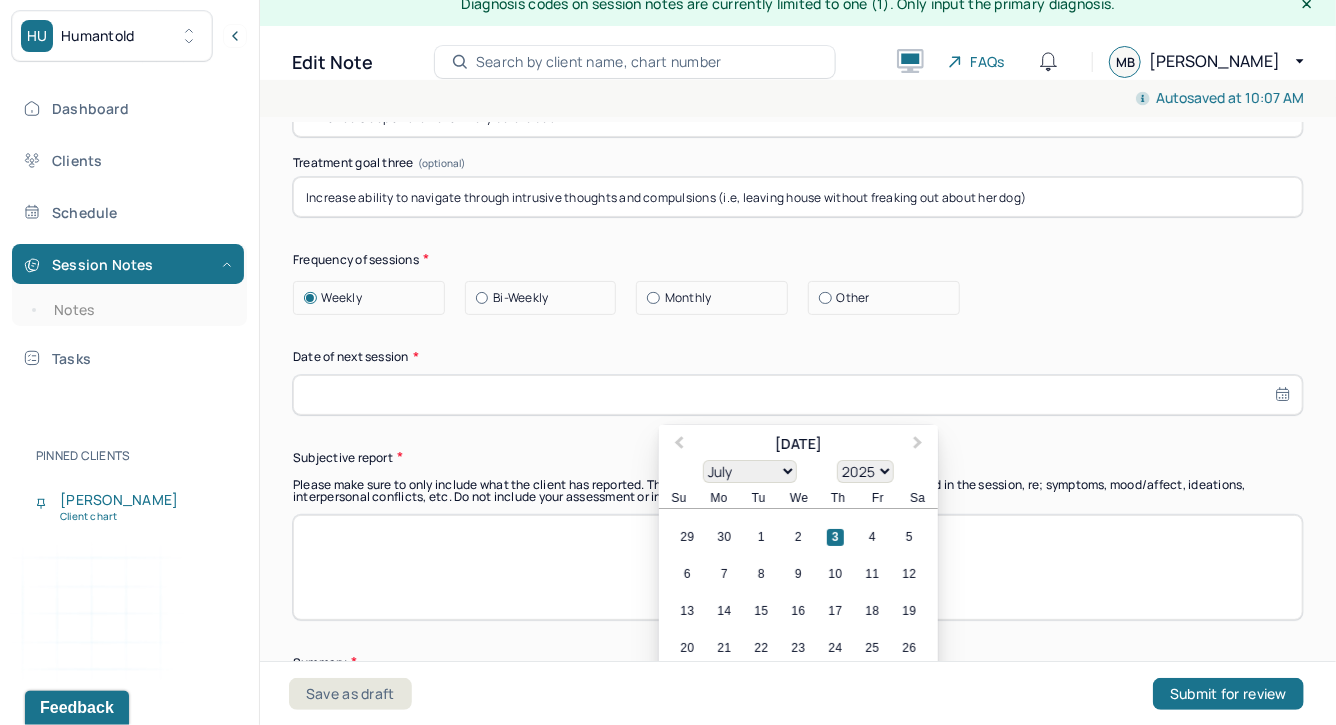 click at bounding box center (798, 395) 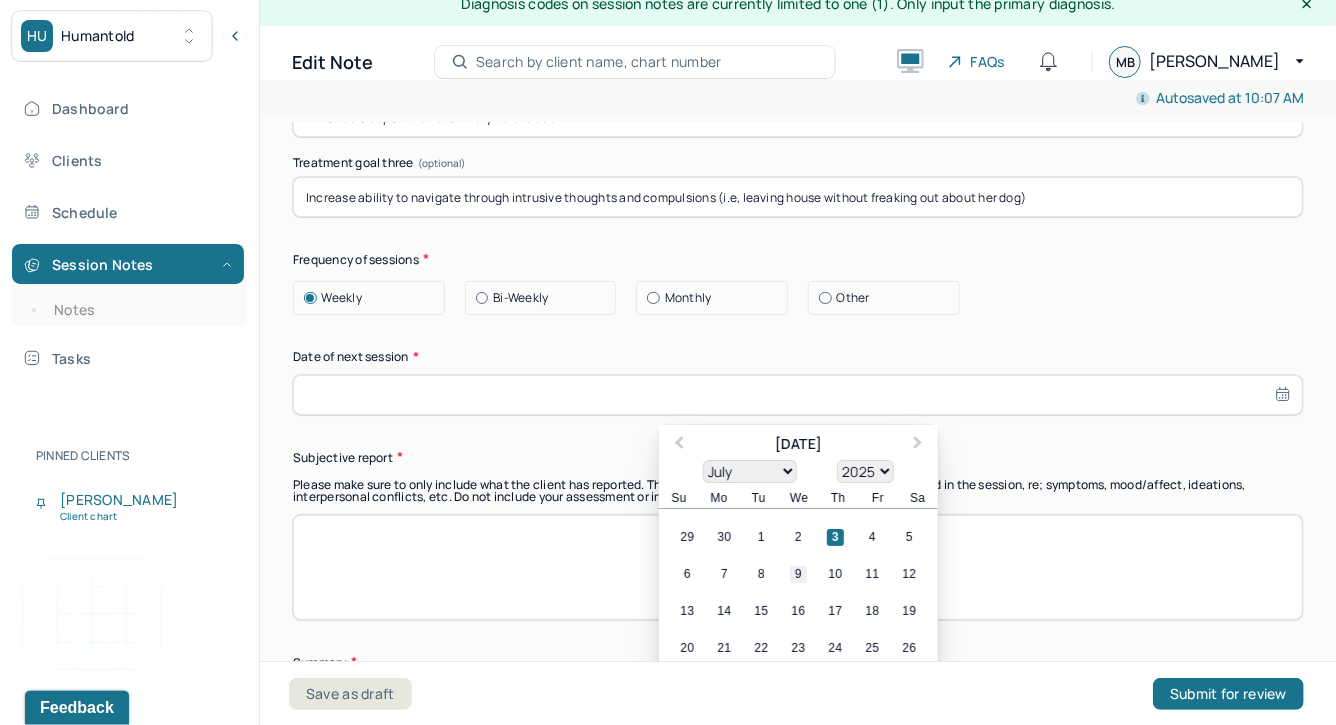 click on "9" at bounding box center [798, 574] 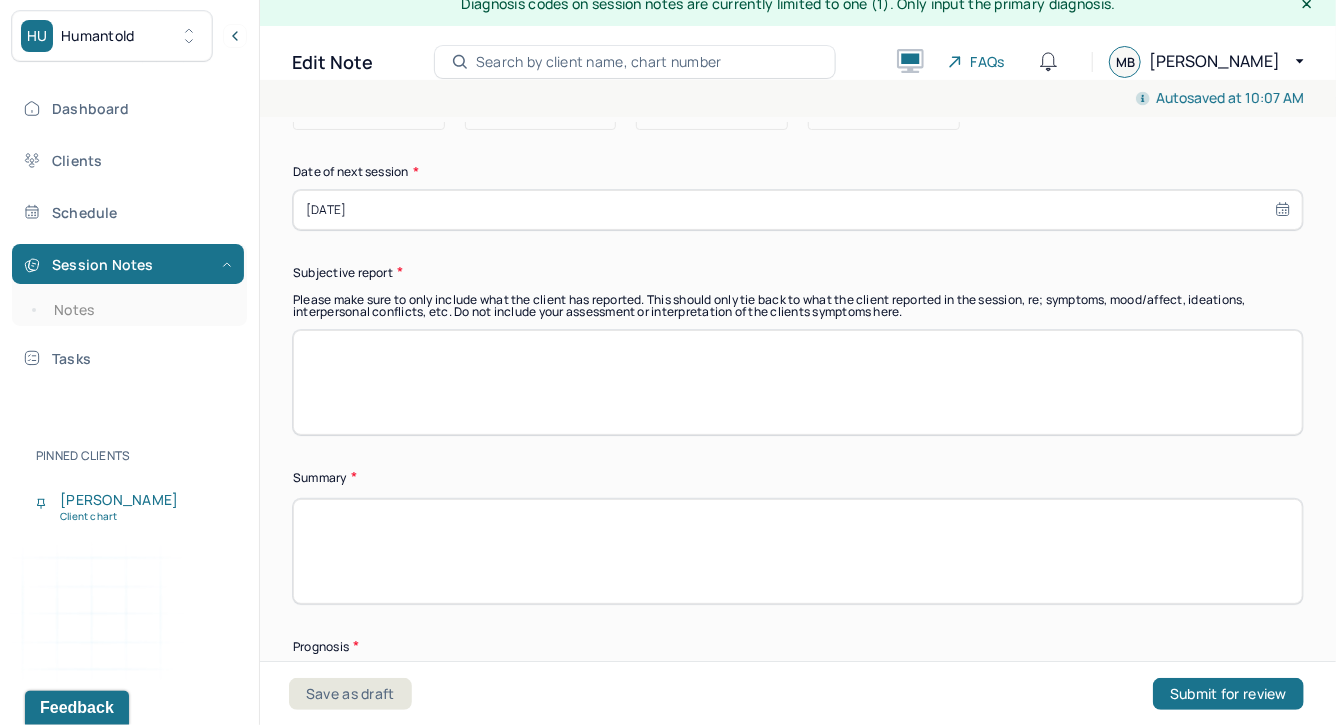 scroll, scrollTop: 11059, scrollLeft: 0, axis: vertical 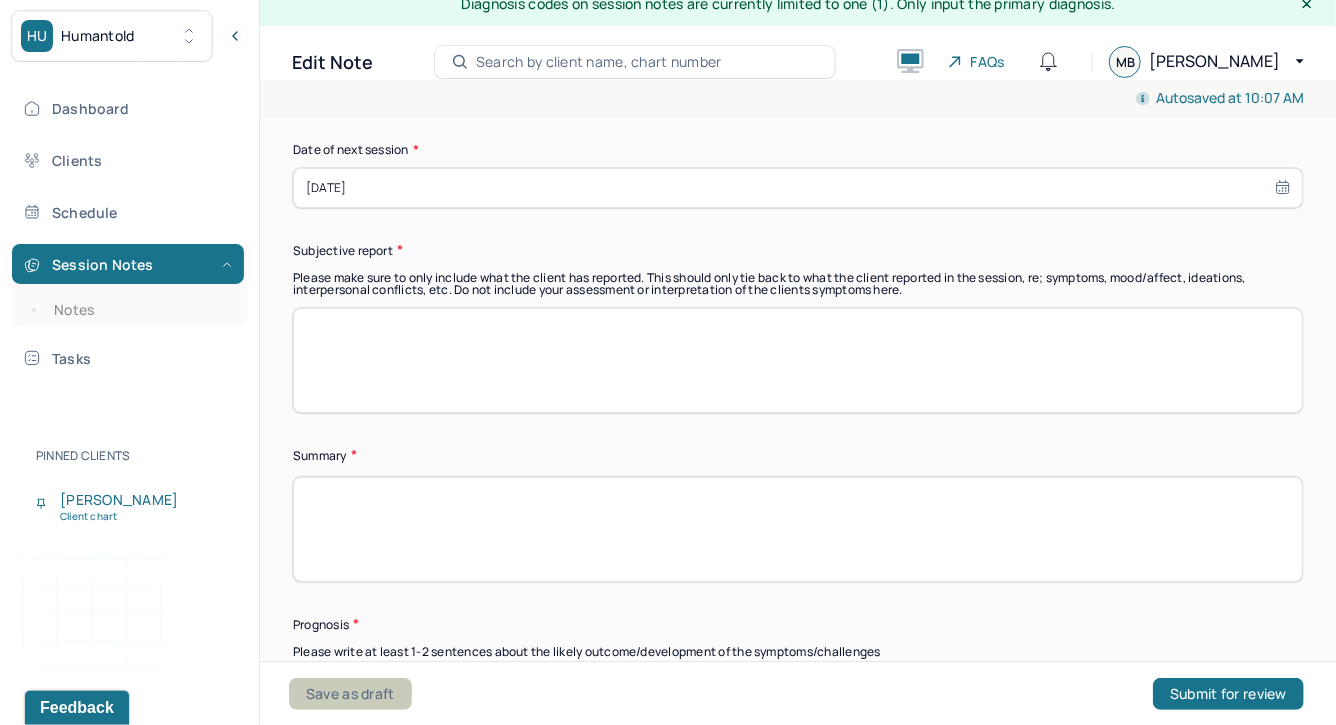 click on "Save as draft" at bounding box center [350, 694] 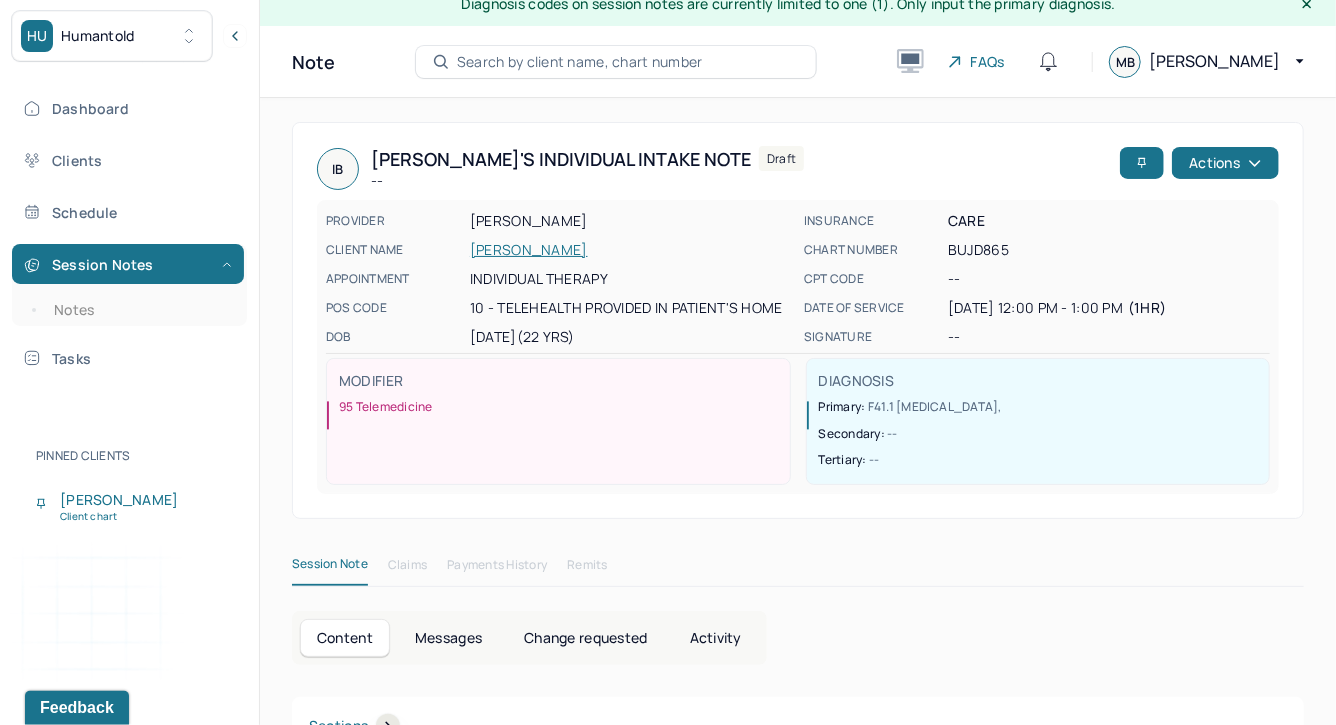 scroll, scrollTop: 0, scrollLeft: 0, axis: both 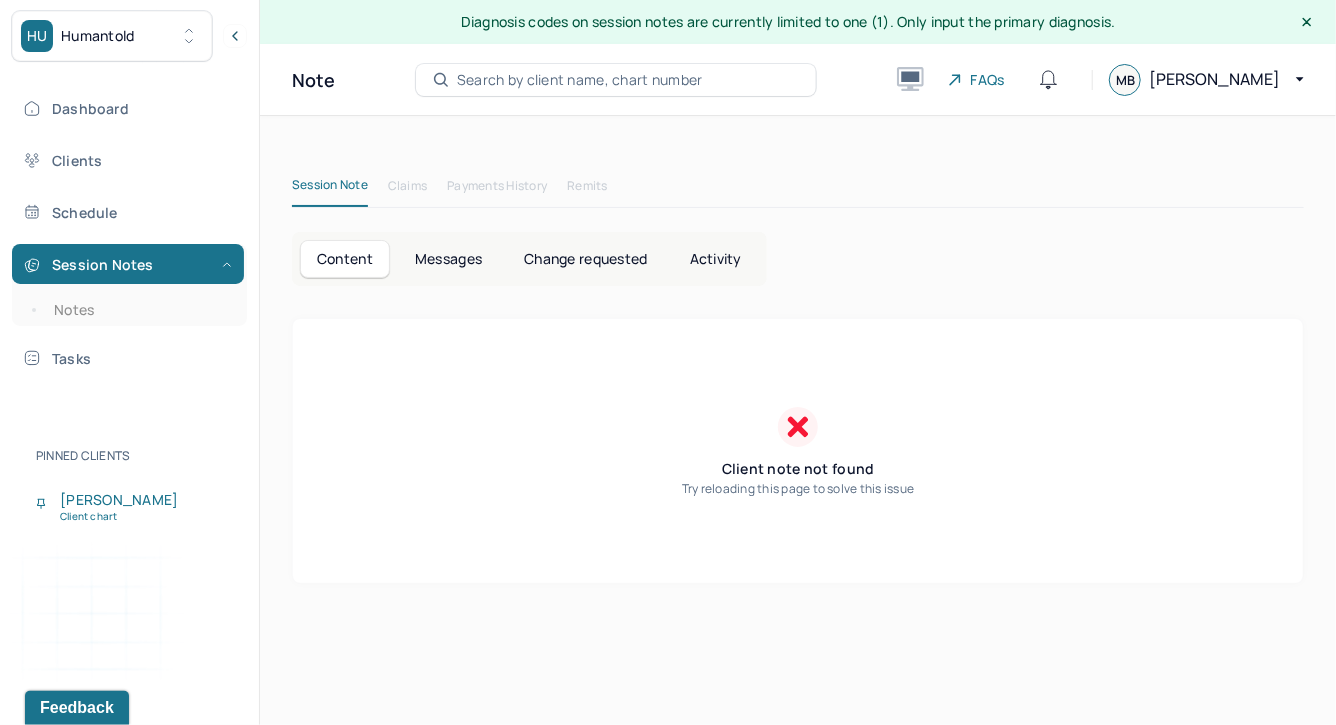 click on "Session Note     Claims     Payments History     Remits     Content     Messages     Change requested     Activity   Client note not found Try reloading this page to solve this issue" at bounding box center (798, 362) 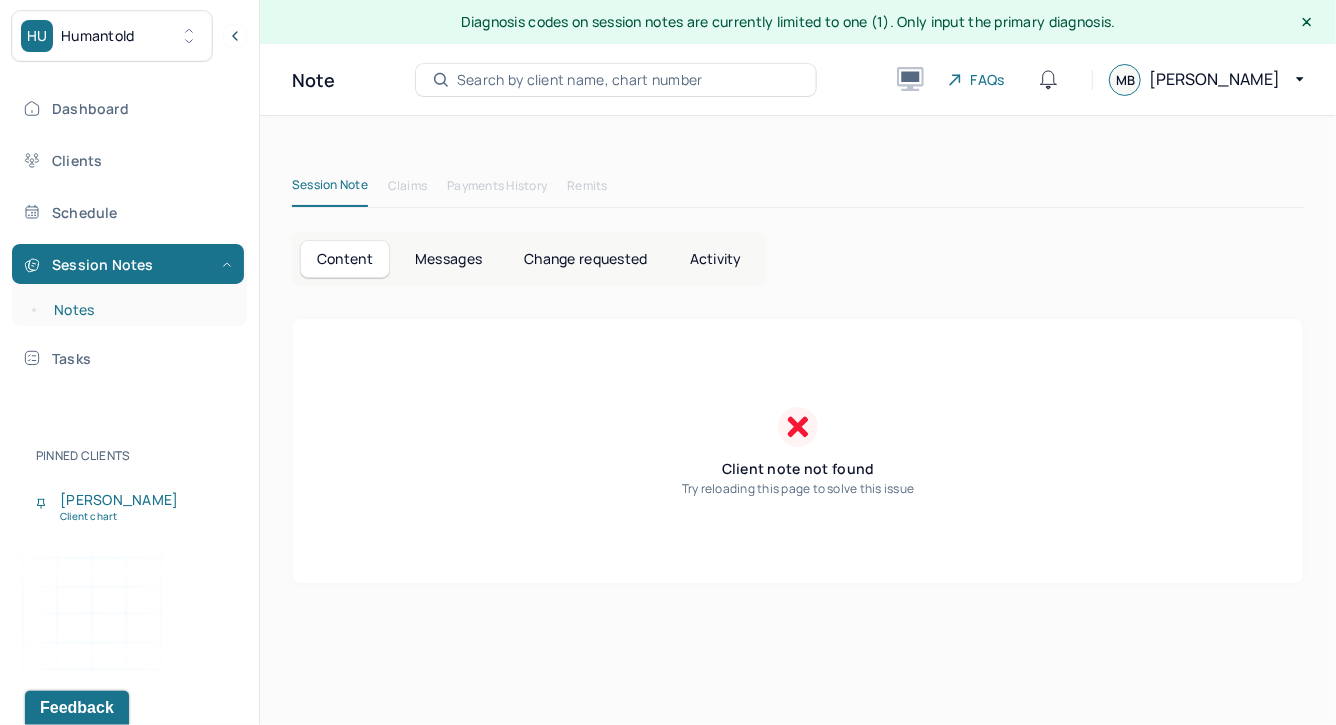 click on "Notes" at bounding box center (139, 310) 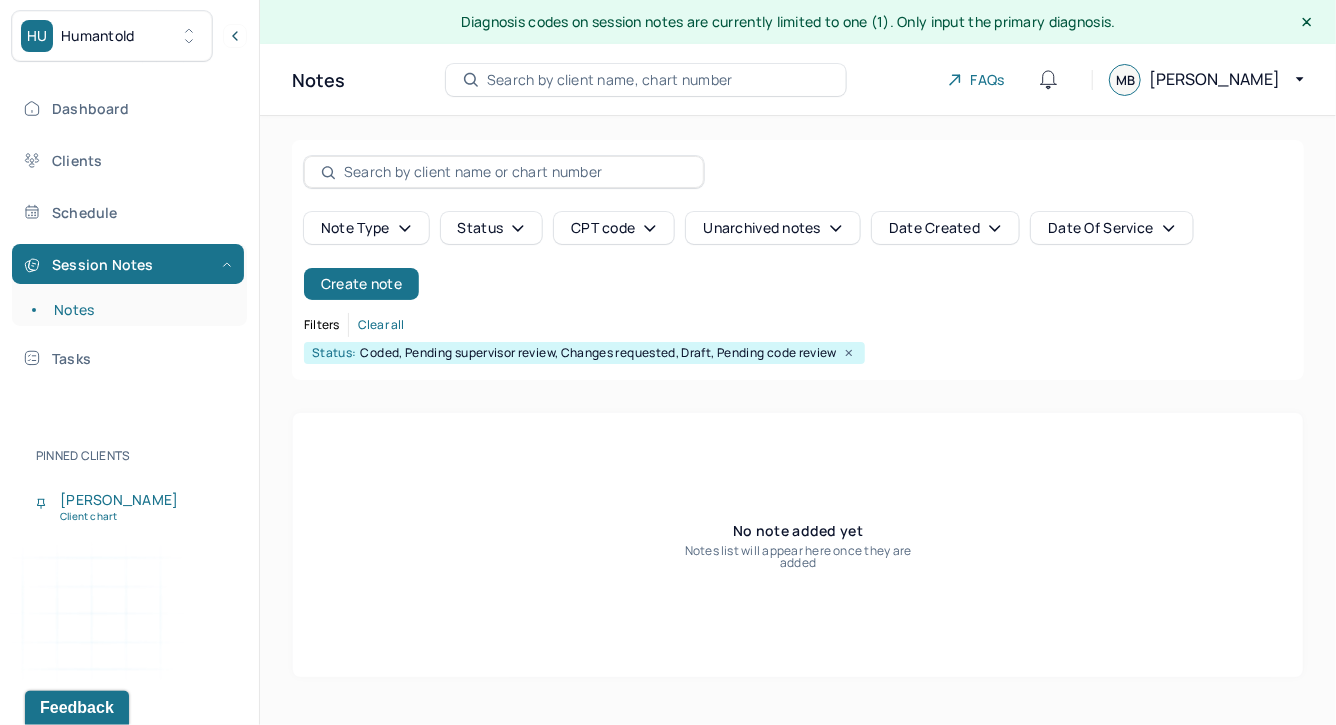 click on "HU Humantold" at bounding box center (112, 36) 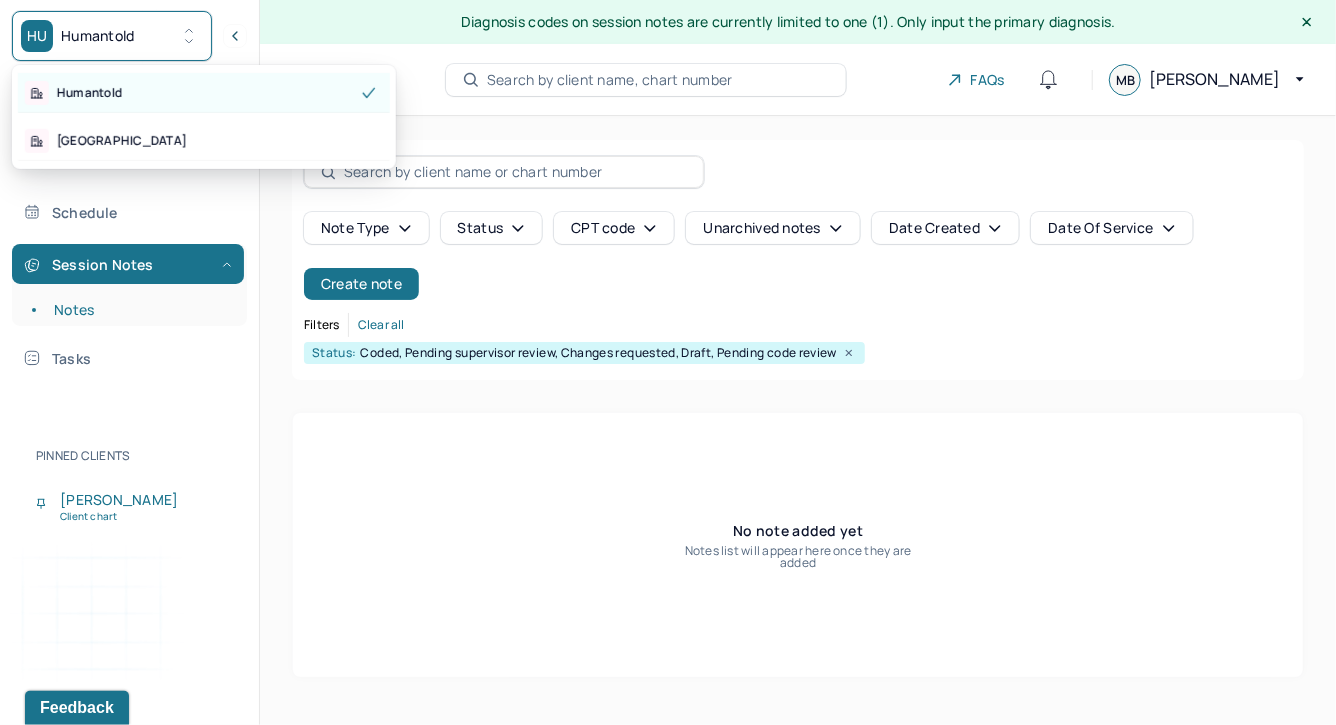 click on "Humantold" at bounding box center (204, 93) 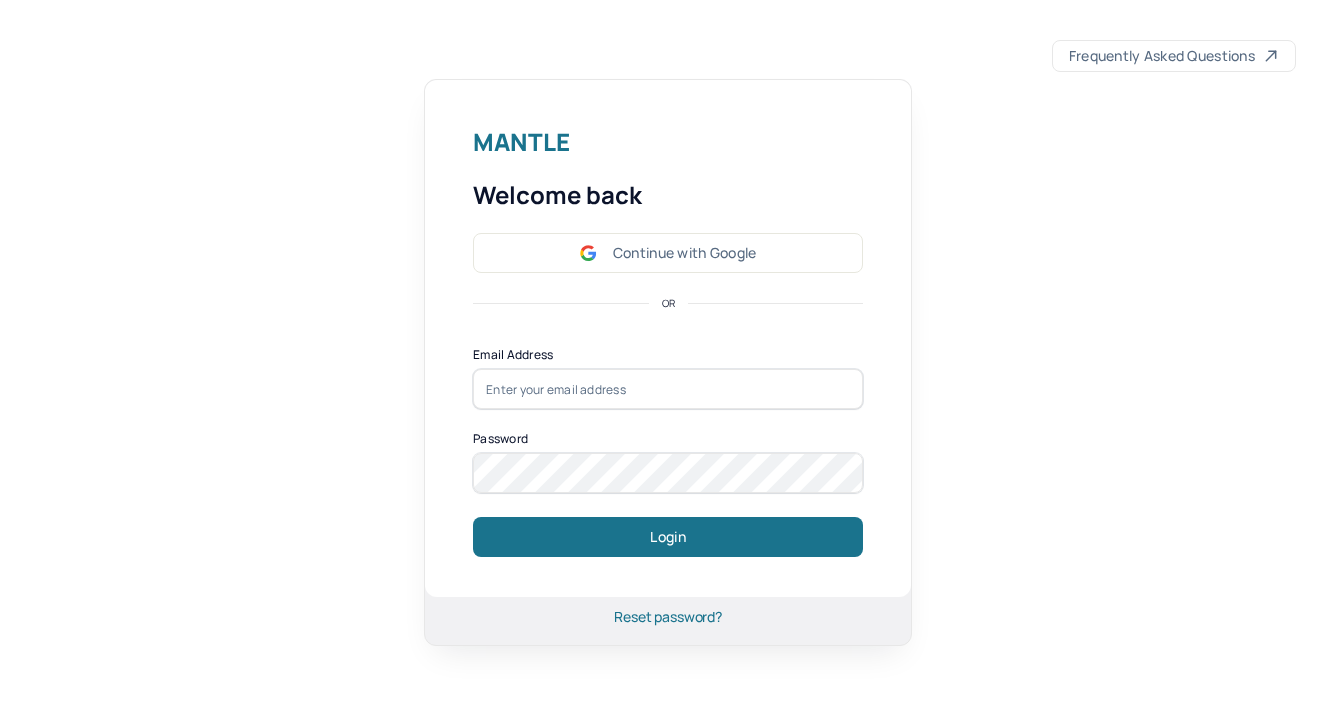scroll, scrollTop: 0, scrollLeft: 0, axis: both 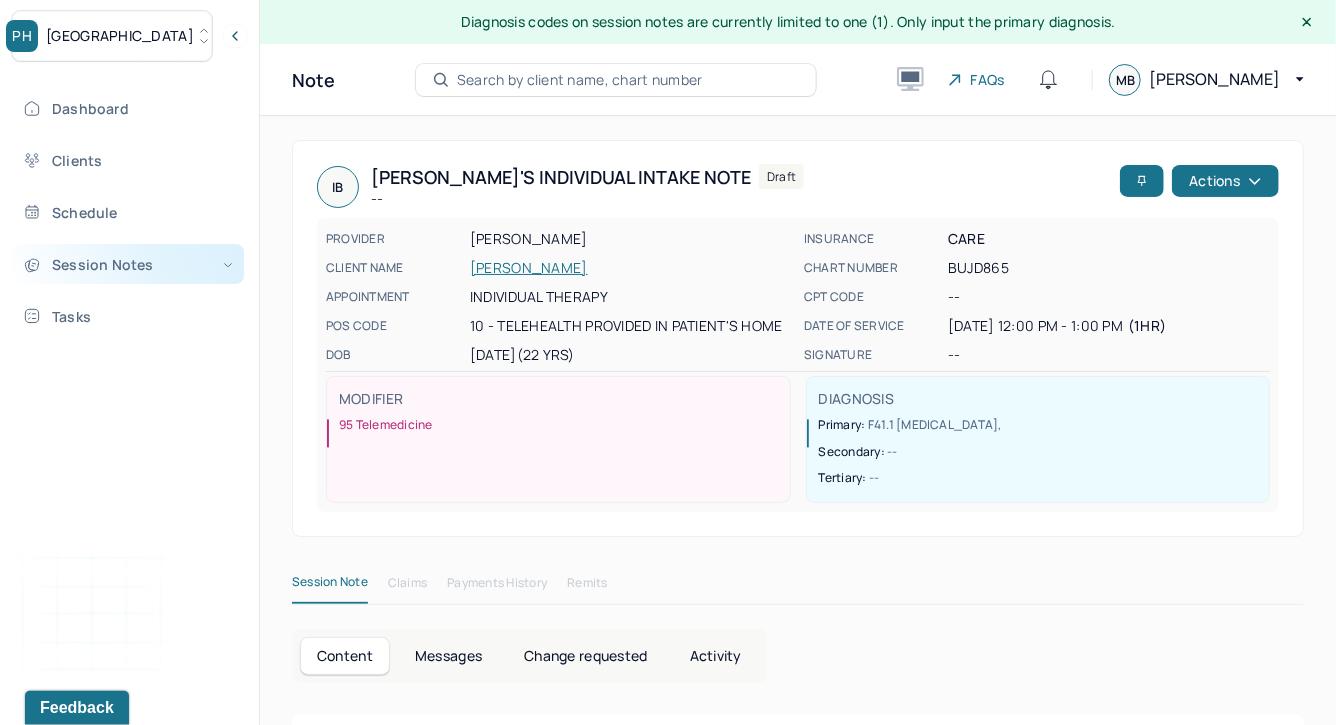 click on "Session Notes" at bounding box center (128, 264) 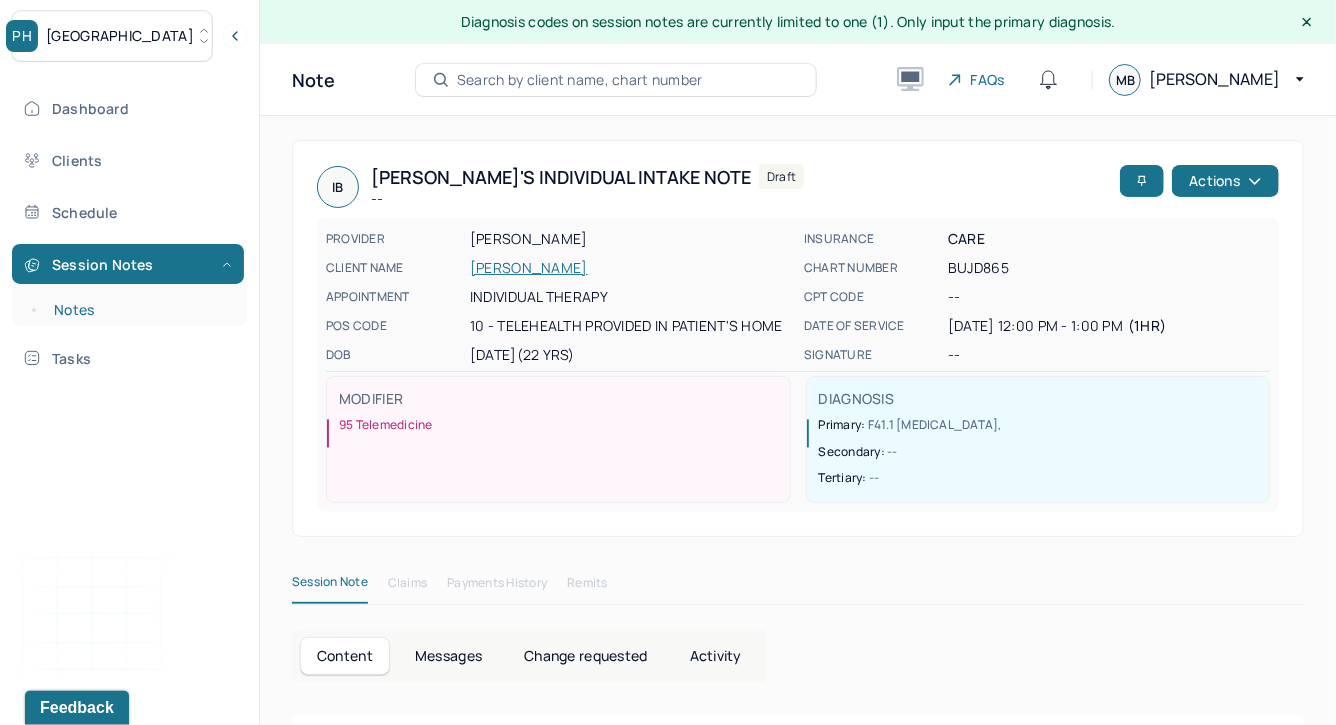 click on "Notes" at bounding box center (139, 310) 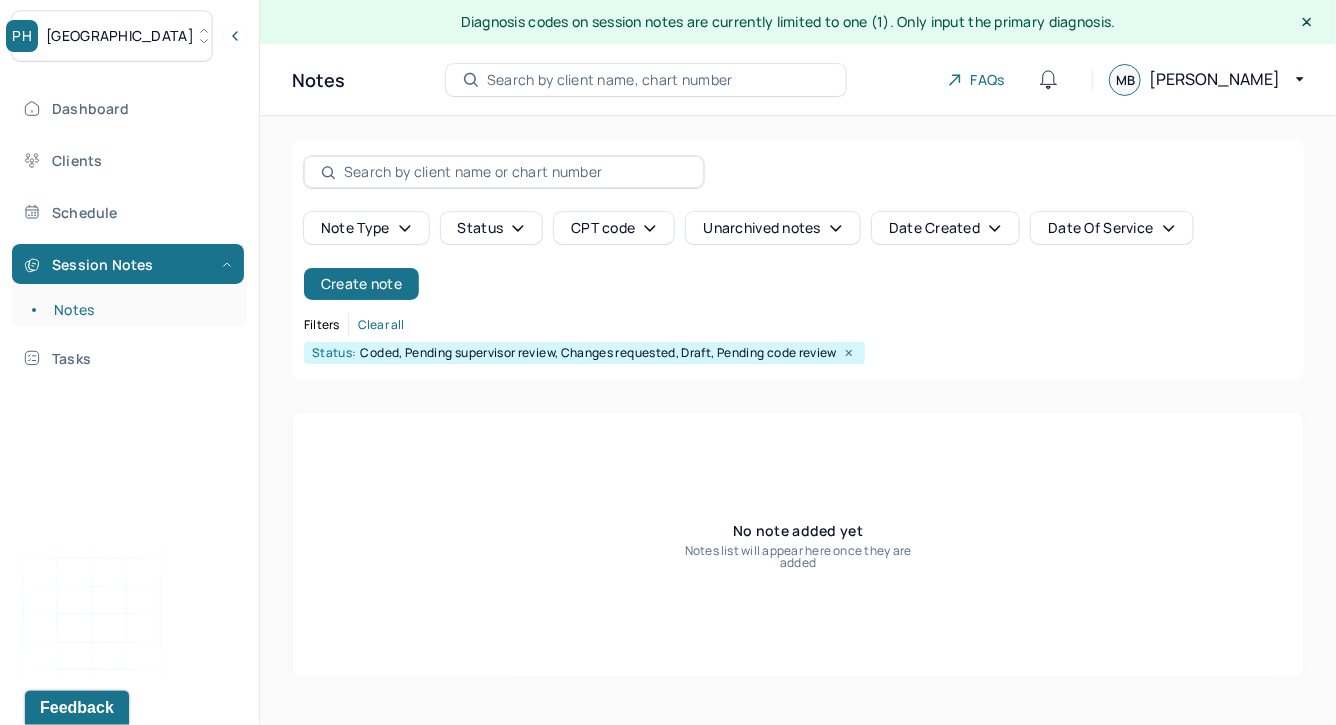 click on "[GEOGRAPHIC_DATA]" at bounding box center (112, 36) 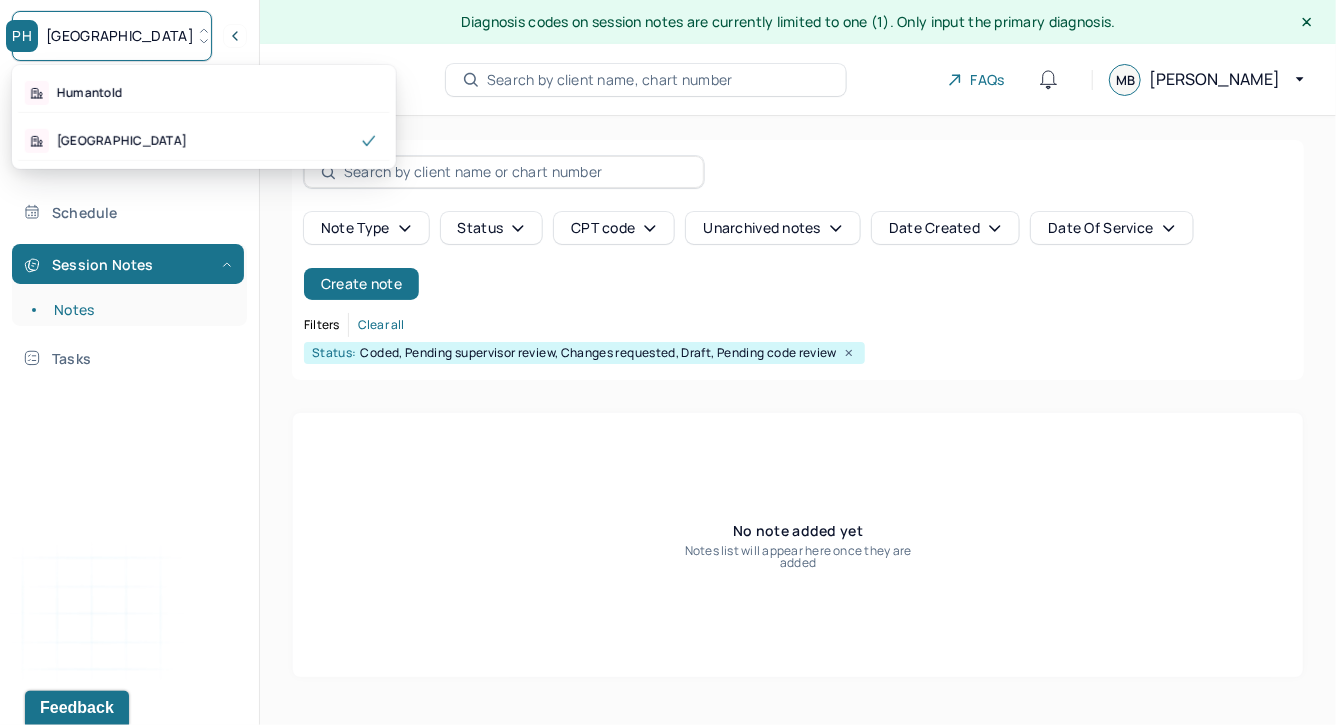 click on "Humantold     Park Hill" at bounding box center (204, 117) 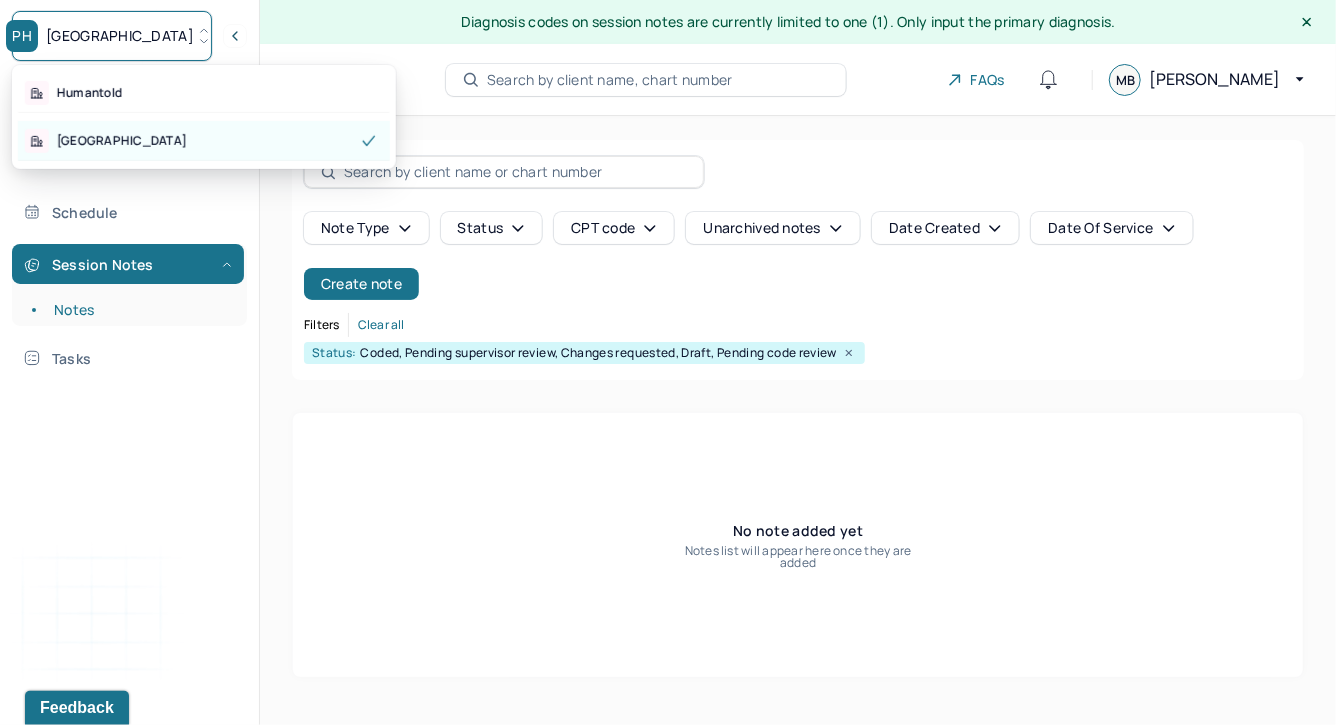 click on "[GEOGRAPHIC_DATA]" at bounding box center (204, 141) 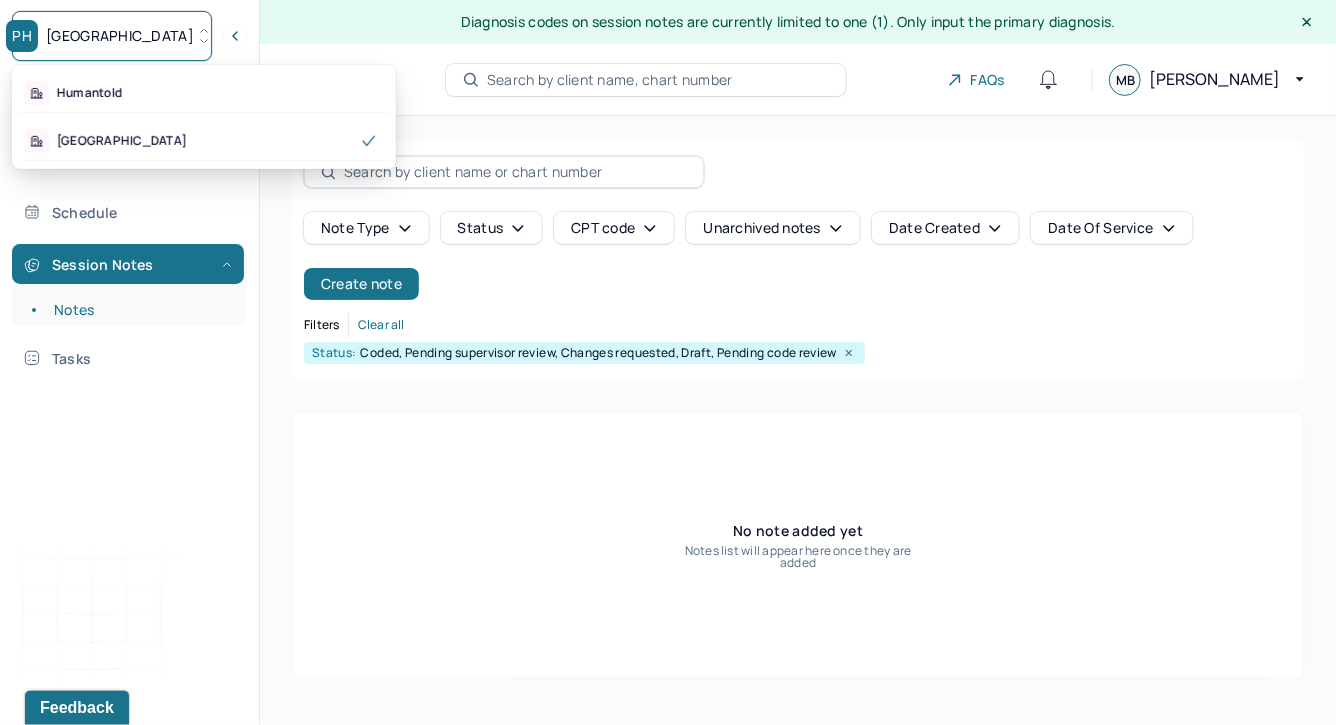 click on "[GEOGRAPHIC_DATA]" at bounding box center [112, 36] 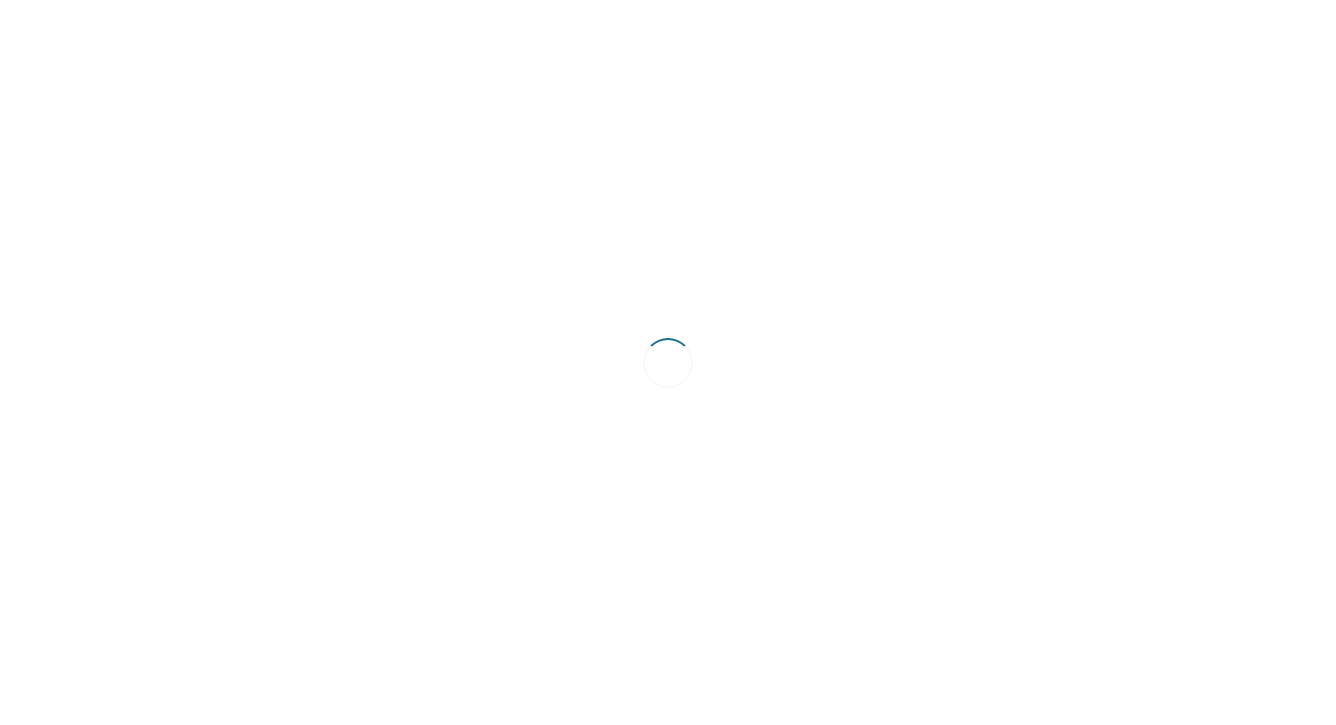 scroll, scrollTop: 0, scrollLeft: 0, axis: both 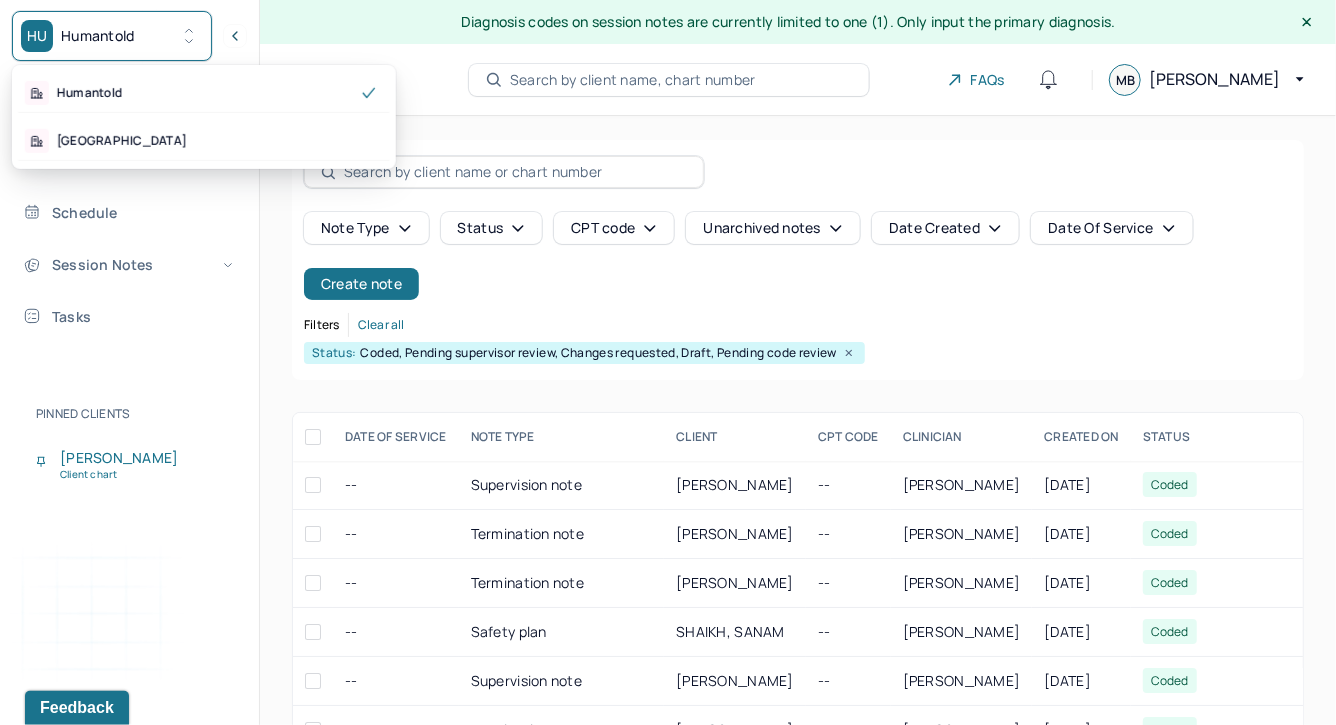 click on "HU Humantold" at bounding box center (112, 36) 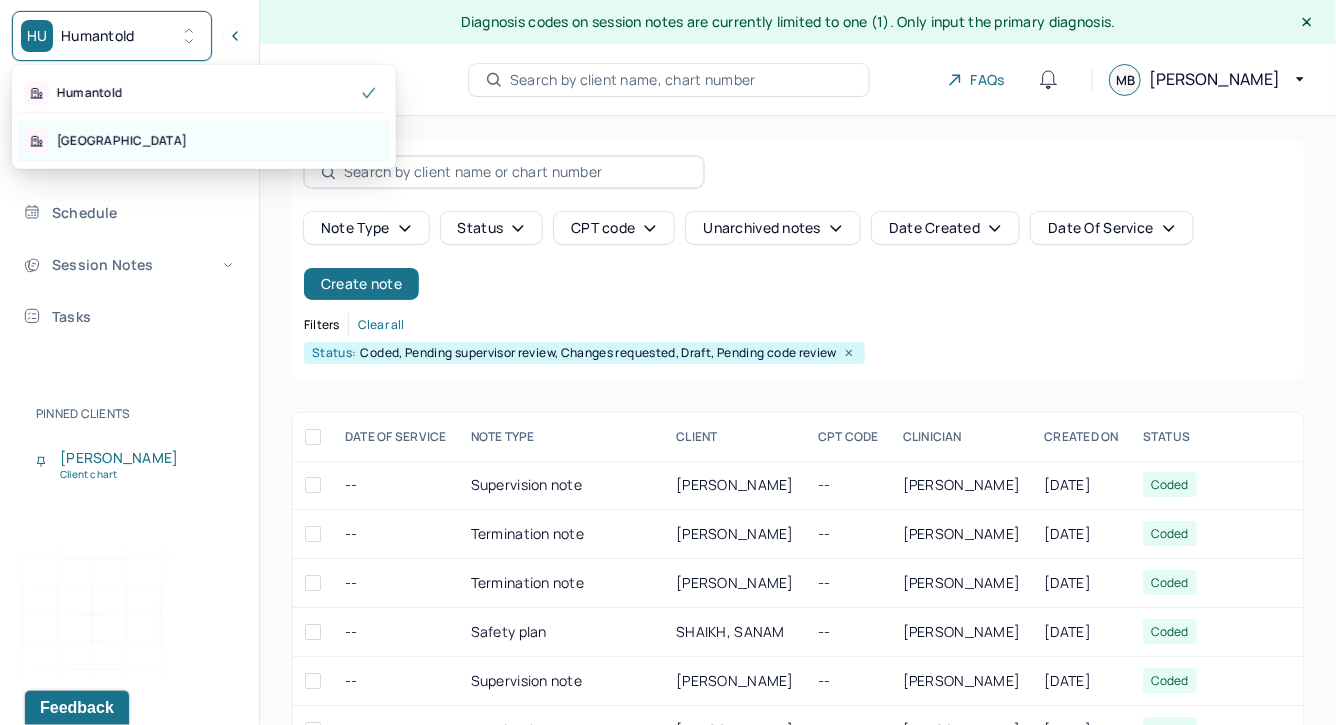 click on "[GEOGRAPHIC_DATA]" at bounding box center [204, 141] 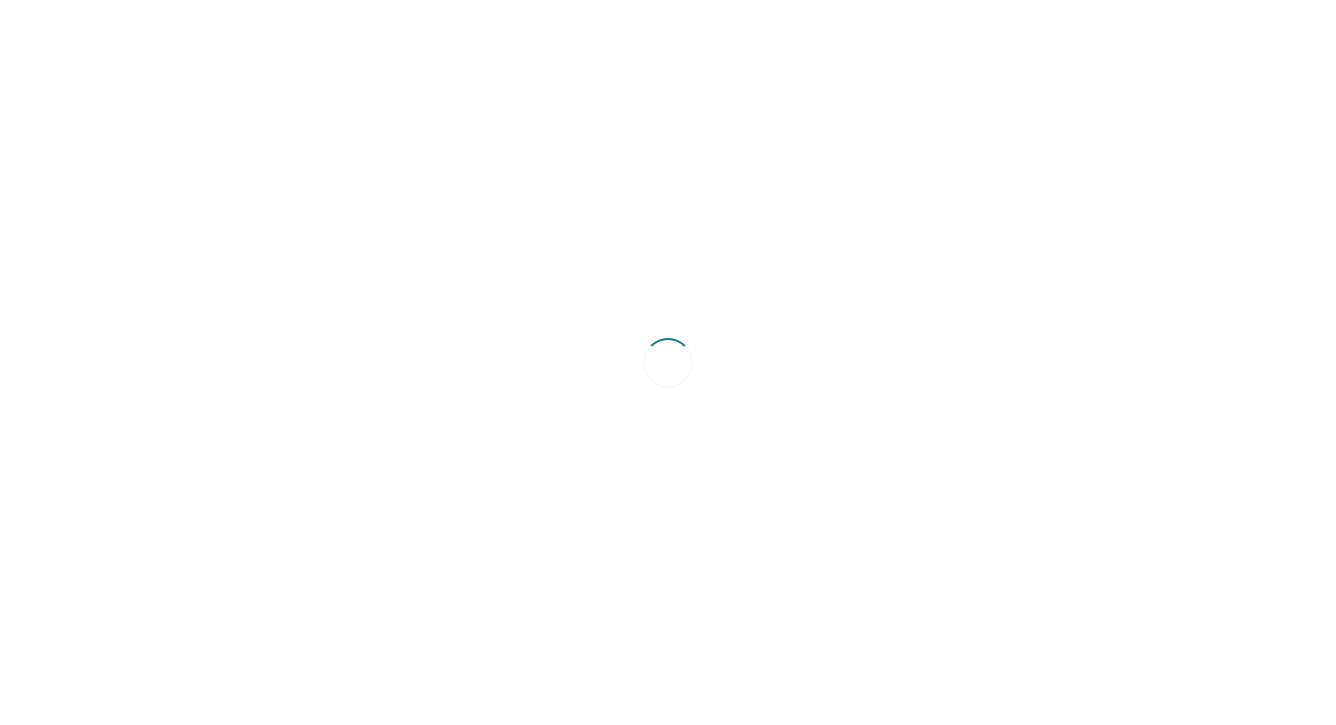 scroll, scrollTop: 0, scrollLeft: 0, axis: both 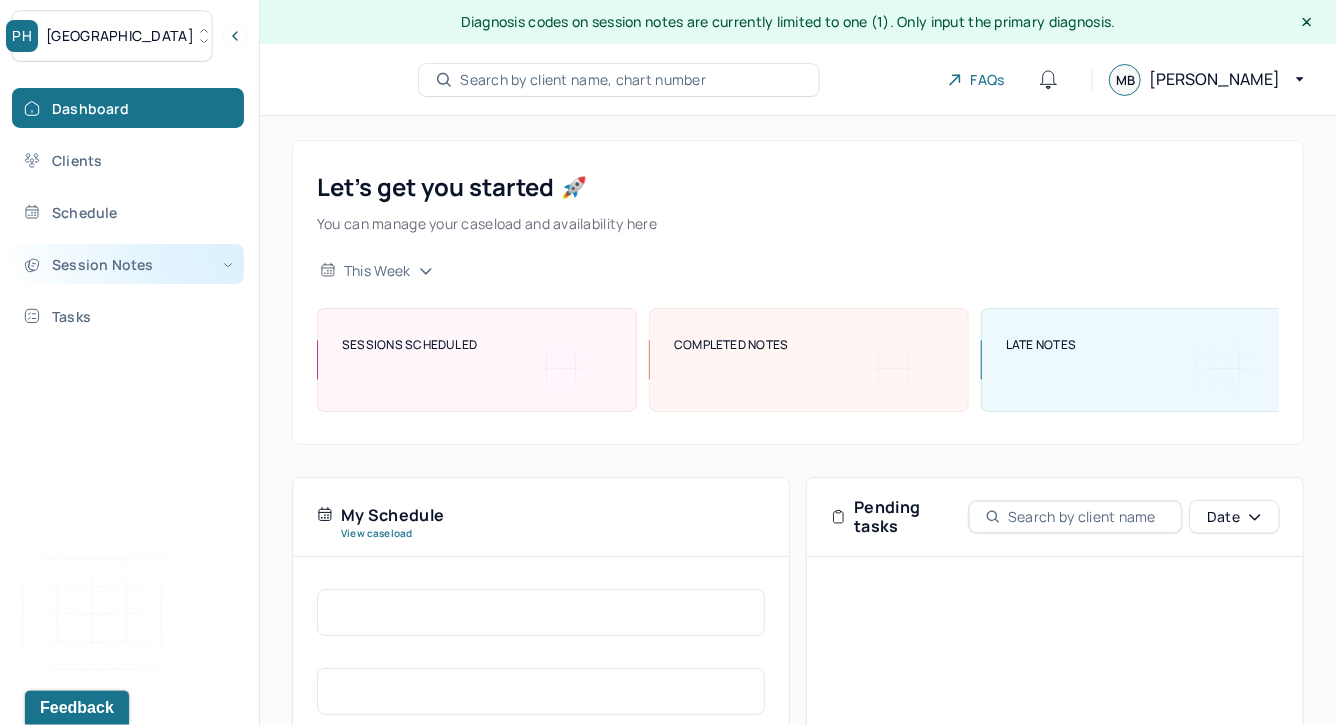 click on "Session Notes" at bounding box center [128, 264] 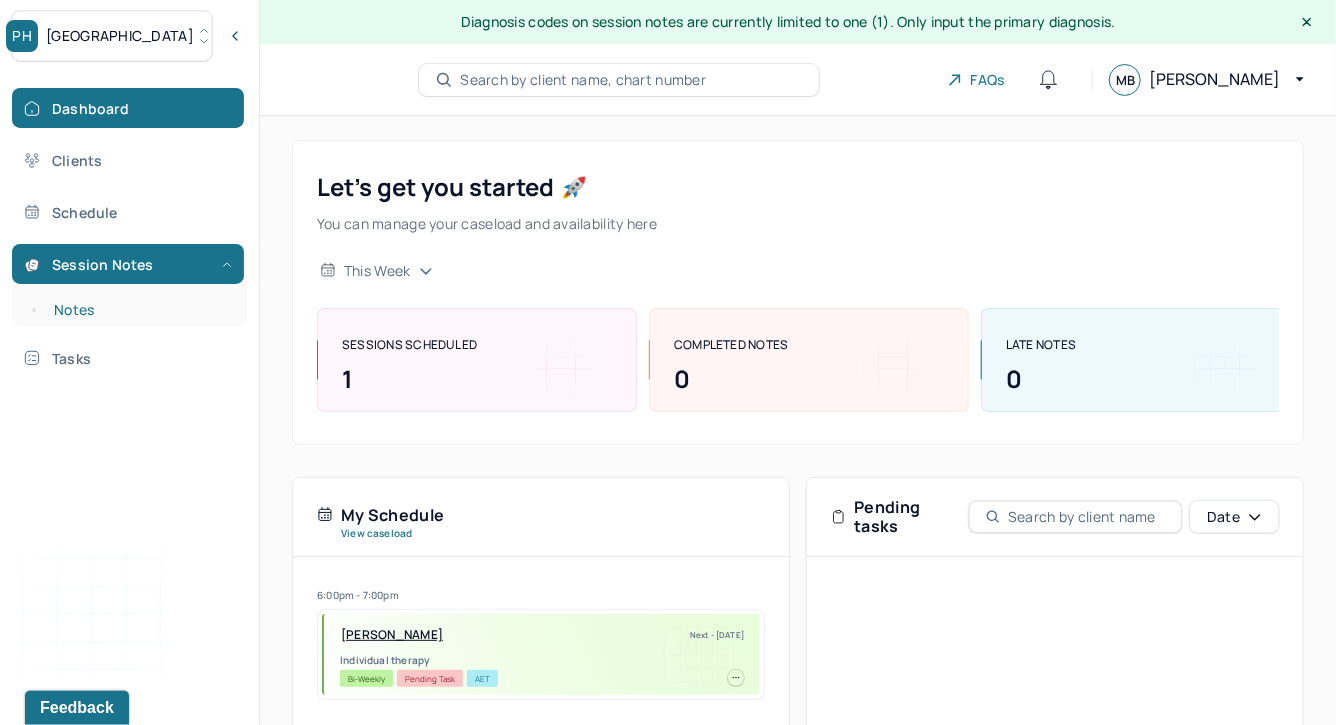 click on "Notes" at bounding box center (139, 310) 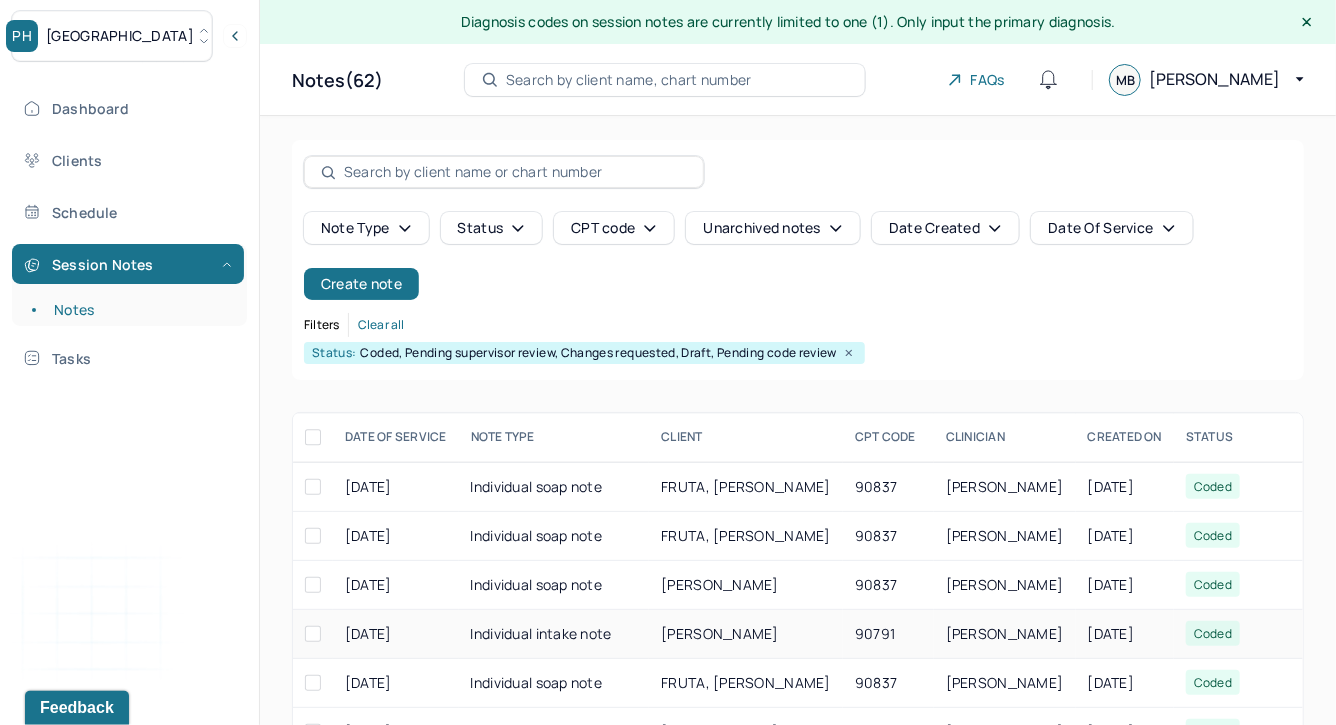 scroll, scrollTop: 2561, scrollLeft: 0, axis: vertical 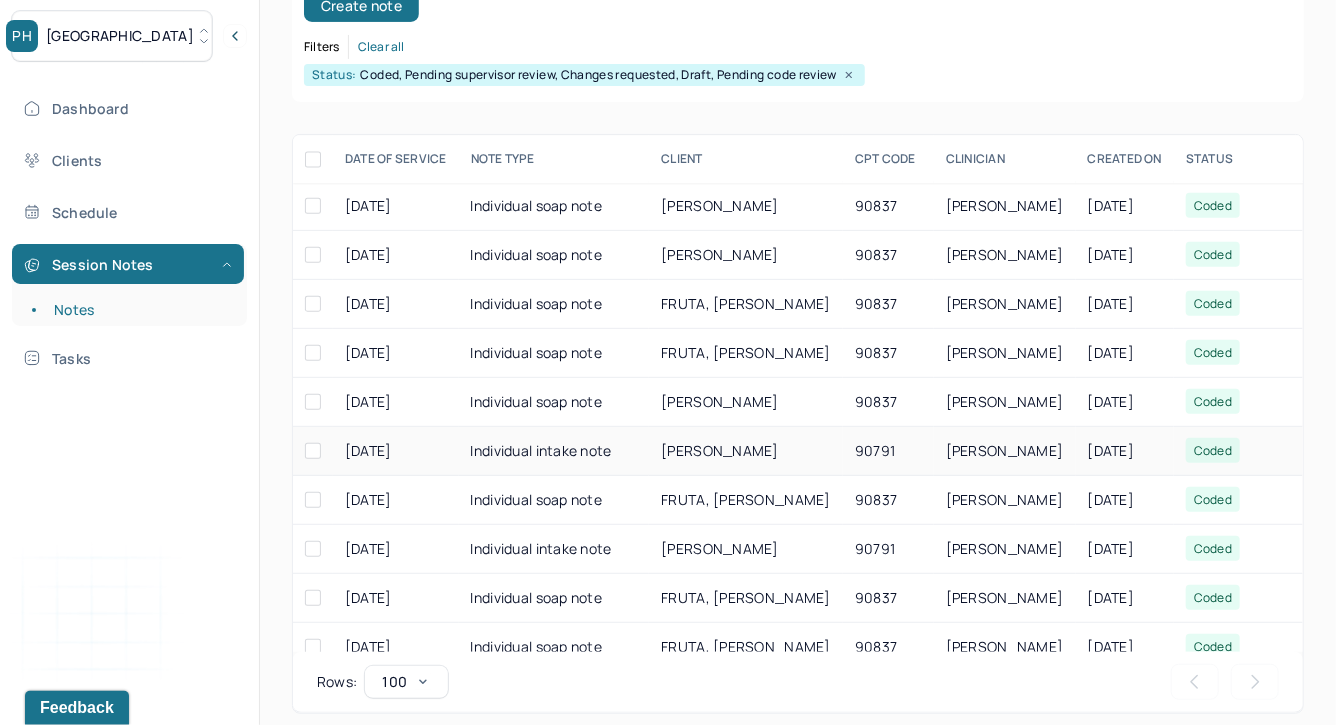 click on "[PERSON_NAME]" at bounding box center [746, 451] 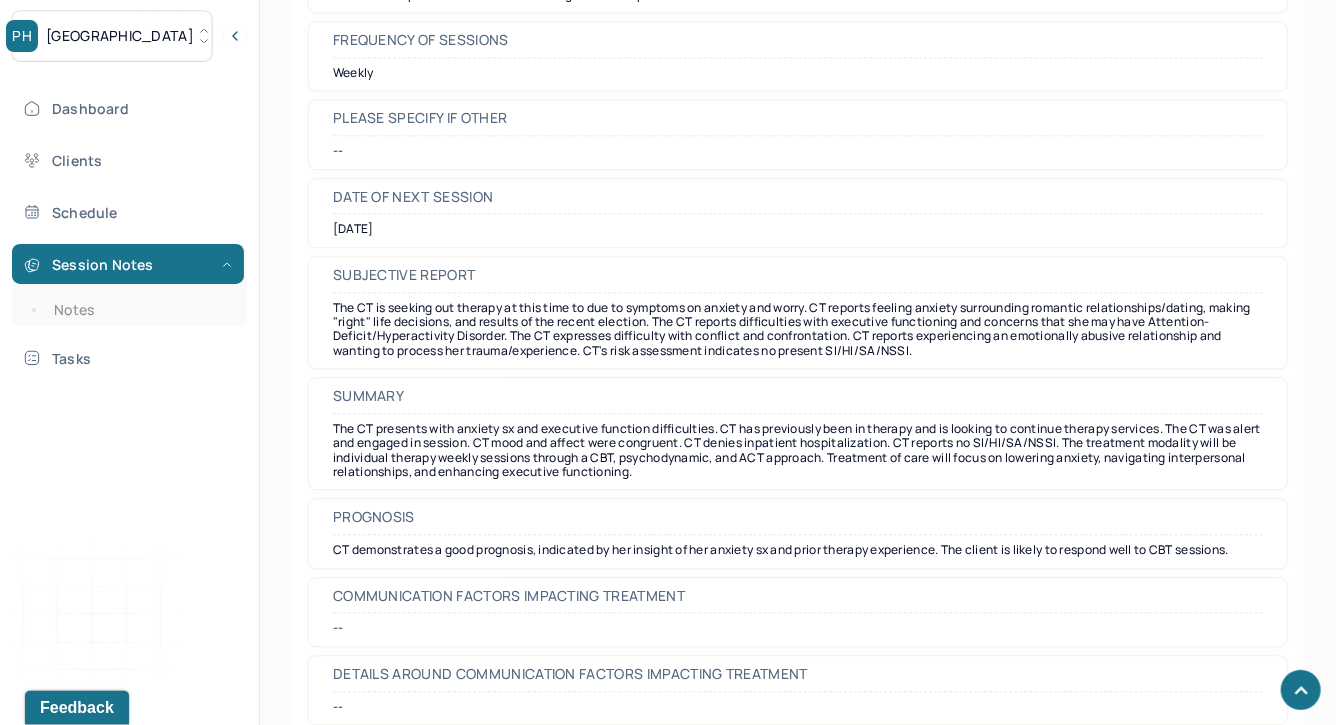 scroll, scrollTop: 9578, scrollLeft: 0, axis: vertical 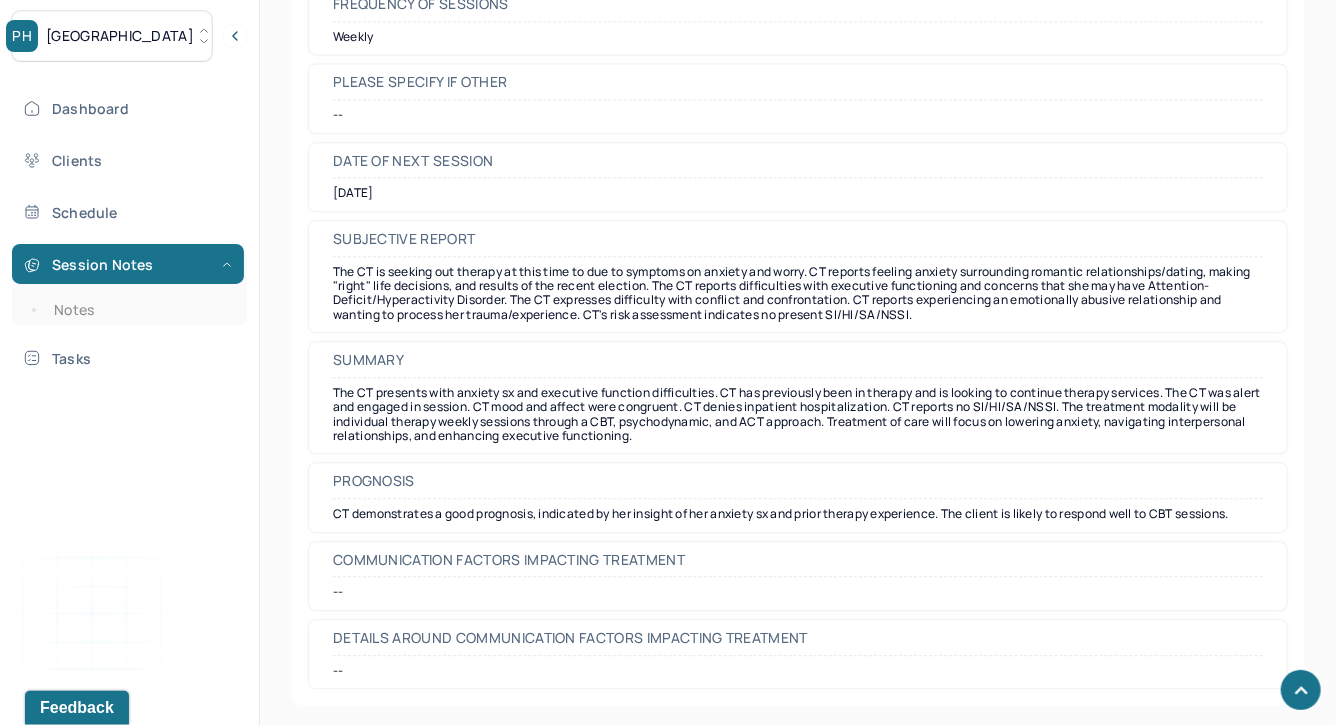 click on "The CT is seeking out therapy at this time to due to symptoms on anxiety and worry. CT reports feeling anxiety surrounding romantic relationships/dating, making "right" life decisions, and results of the recent election.  The CT reports difficulties with executive functioning and concerns that she may have Attention-Deficit/Hyperactivity Disorder.  The CT expresses difficulty with conflict and confrontation. CT reports experiencing an emotionally abusive relationship and wanting to process her trauma/experience. CT's risk assessment indicates no present SI/HI/SA/NSSI." at bounding box center (798, 294) 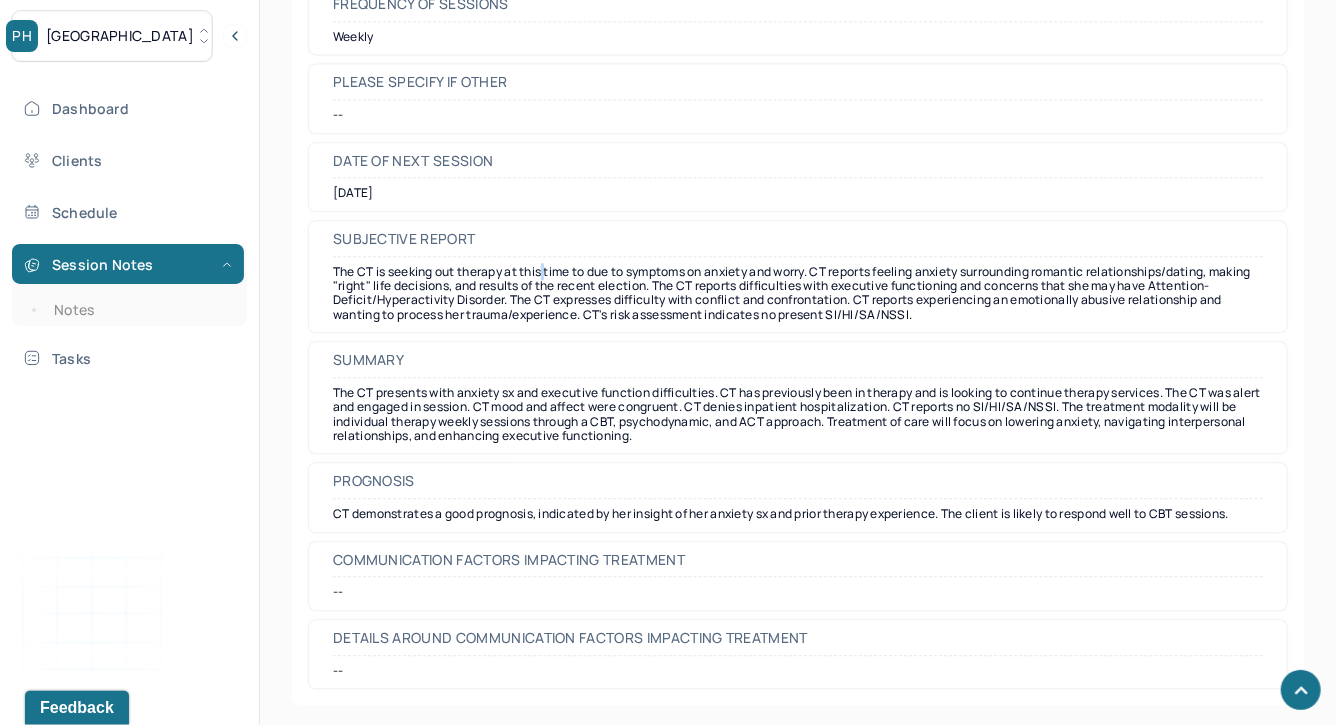 click on "The CT is seeking out therapy at this time to due to symptoms on anxiety and worry. CT reports feeling anxiety surrounding romantic relationships/dating, making "right" life decisions, and results of the recent election.  The CT reports difficulties with executive functioning and concerns that she may have Attention-Deficit/Hyperactivity Disorder.  The CT expresses difficulty with conflict and confrontation. CT reports experiencing an emotionally abusive relationship and wanting to process her trauma/experience. CT's risk assessment indicates no present SI/HI/SA/NSSI." at bounding box center (798, 294) 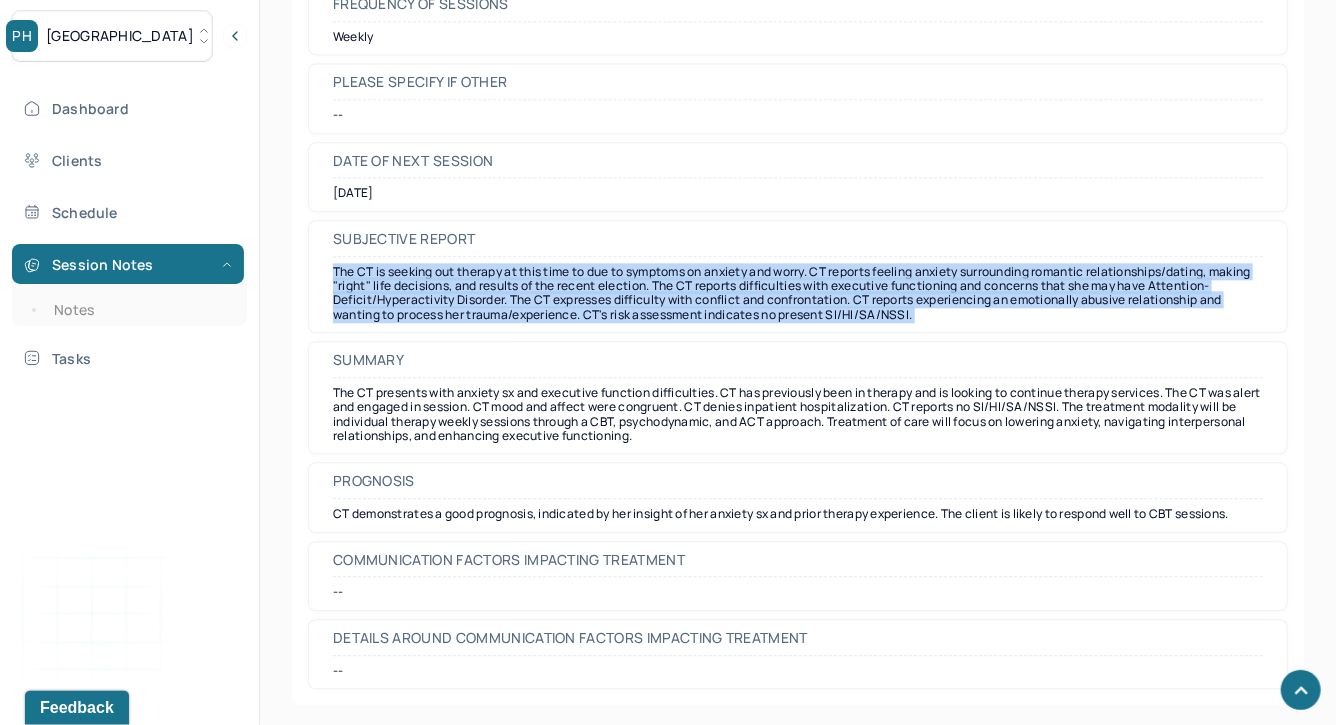 click on "The CT is seeking out therapy at this time to due to symptoms on anxiety and worry. CT reports feeling anxiety surrounding romantic relationships/dating, making "right" life decisions, and results of the recent election.  The CT reports difficulties with executive functioning and concerns that she may have Attention-Deficit/Hyperactivity Disorder.  The CT expresses difficulty with conflict and confrontation. CT reports experiencing an emotionally abusive relationship and wanting to process her trauma/experience. CT's risk assessment indicates no present SI/HI/SA/NSSI." at bounding box center [798, 294] 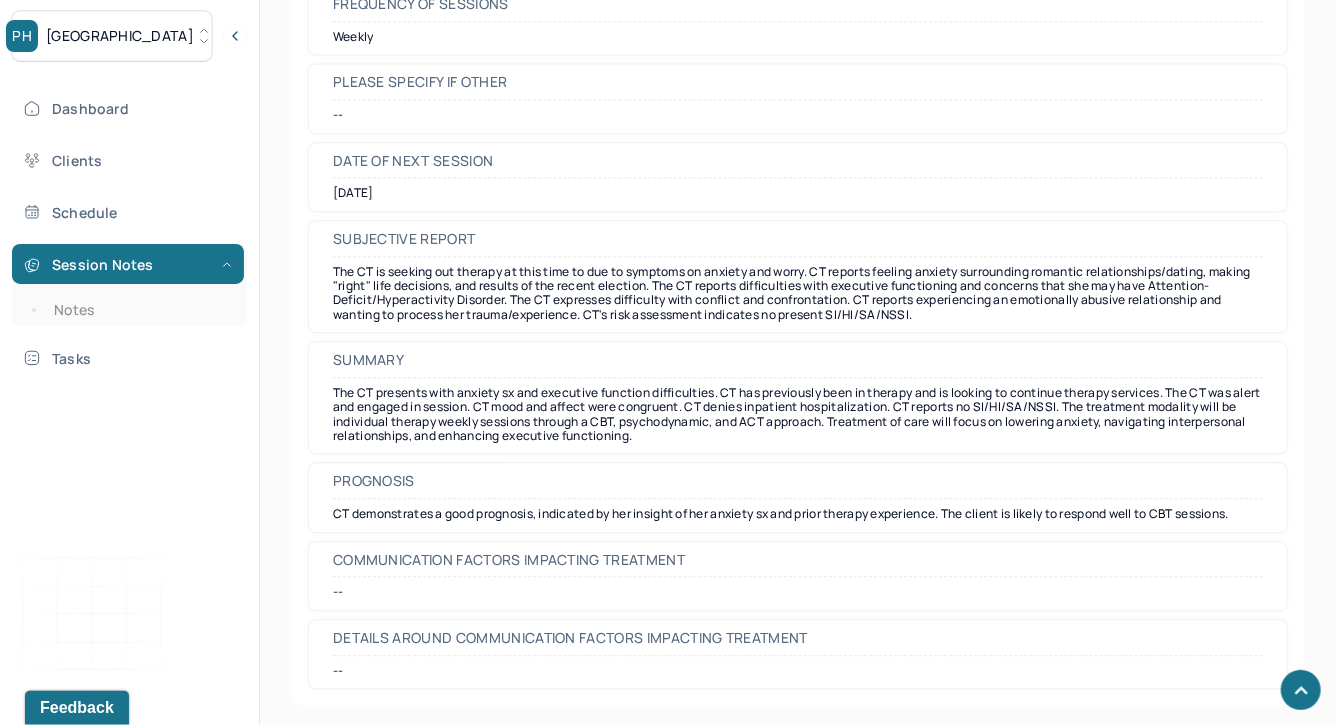 click on "The CT presents with anxiety sx and executive function difficulties. CT has previously been in therapy and is looking to continue therapy services. The CT was alert and engaged in session. CT mood and affect were congruent. CT denies inpatient hospitalization. CT reports no SI/HI/SA/NSSI. The treatment modality will be individual therapy weekly sessions through a CBT, psychodynamic, and ACT approach. Treatment of care will focus on lowering anxiety, navigating interpersonal relationships, and enhancing executive functioning." at bounding box center (798, 415) 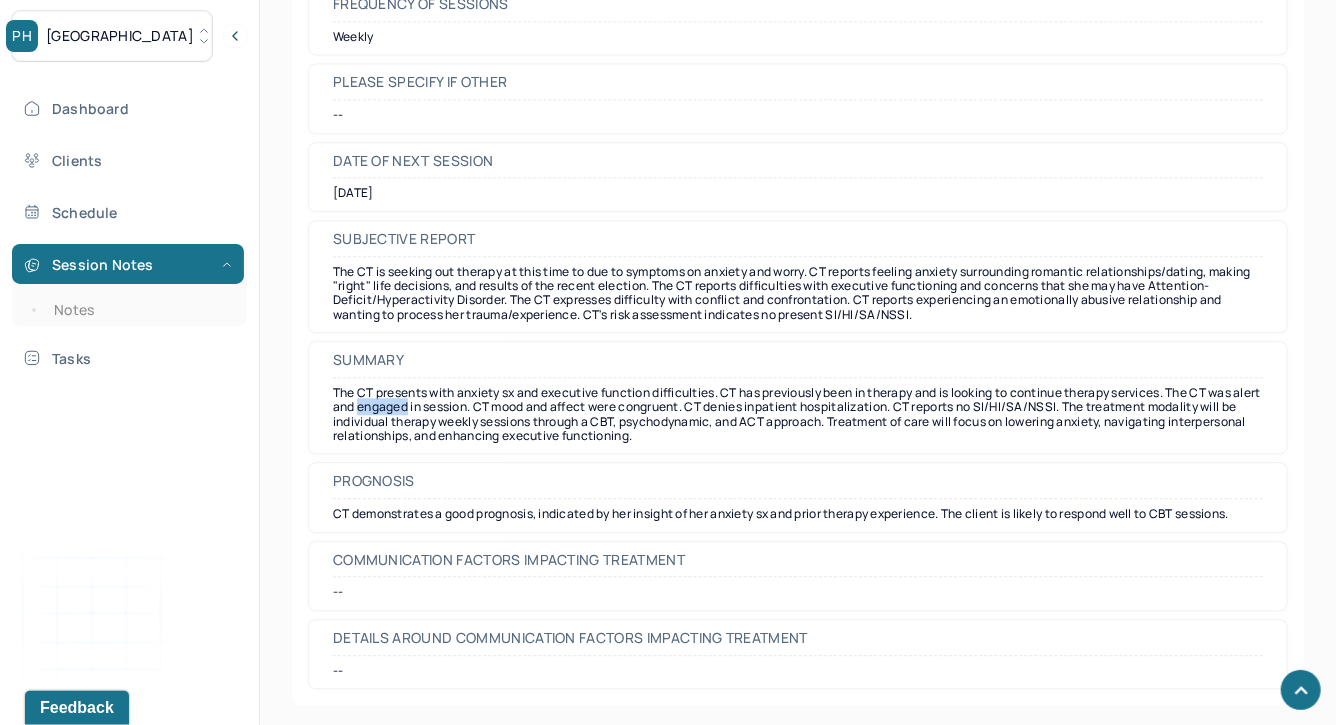 click on "The CT presents with anxiety sx and executive function difficulties. CT has previously been in therapy and is looking to continue therapy services. The CT was alert and engaged in session. CT mood and affect were congruent. CT denies inpatient hospitalization. CT reports no SI/HI/SA/NSSI. The treatment modality will be individual therapy weekly sessions through a CBT, psychodynamic, and ACT approach. Treatment of care will focus on lowering anxiety, navigating interpersonal relationships, and enhancing executive functioning." at bounding box center (798, 415) 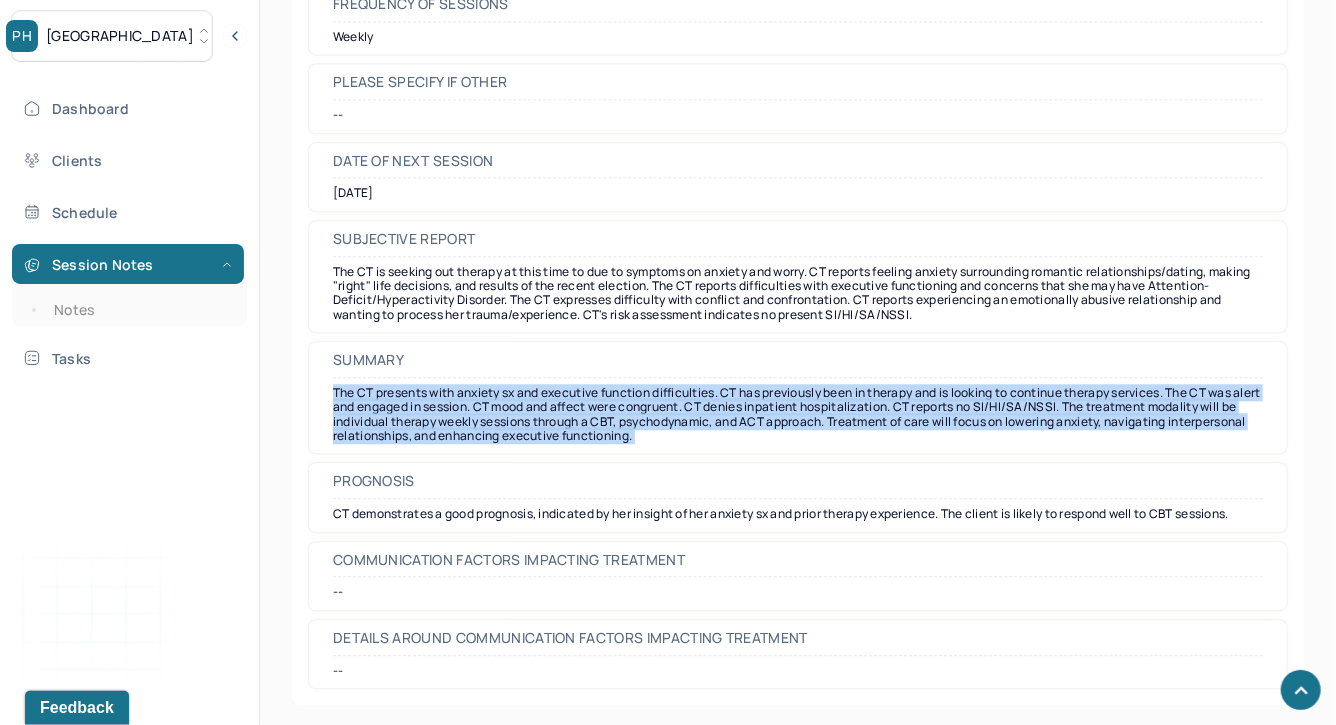 click on "The CT presents with anxiety sx and executive function difficulties. CT has previously been in therapy and is looking to continue therapy services. The CT was alert and engaged in session. CT mood and affect were congruent. CT denies inpatient hospitalization. CT reports no SI/HI/SA/NSSI. The treatment modality will be individual therapy weekly sessions through a CBT, psychodynamic, and ACT approach. Treatment of care will focus on lowering anxiety, navigating interpersonal relationships, and enhancing executive functioning." at bounding box center [798, 415] 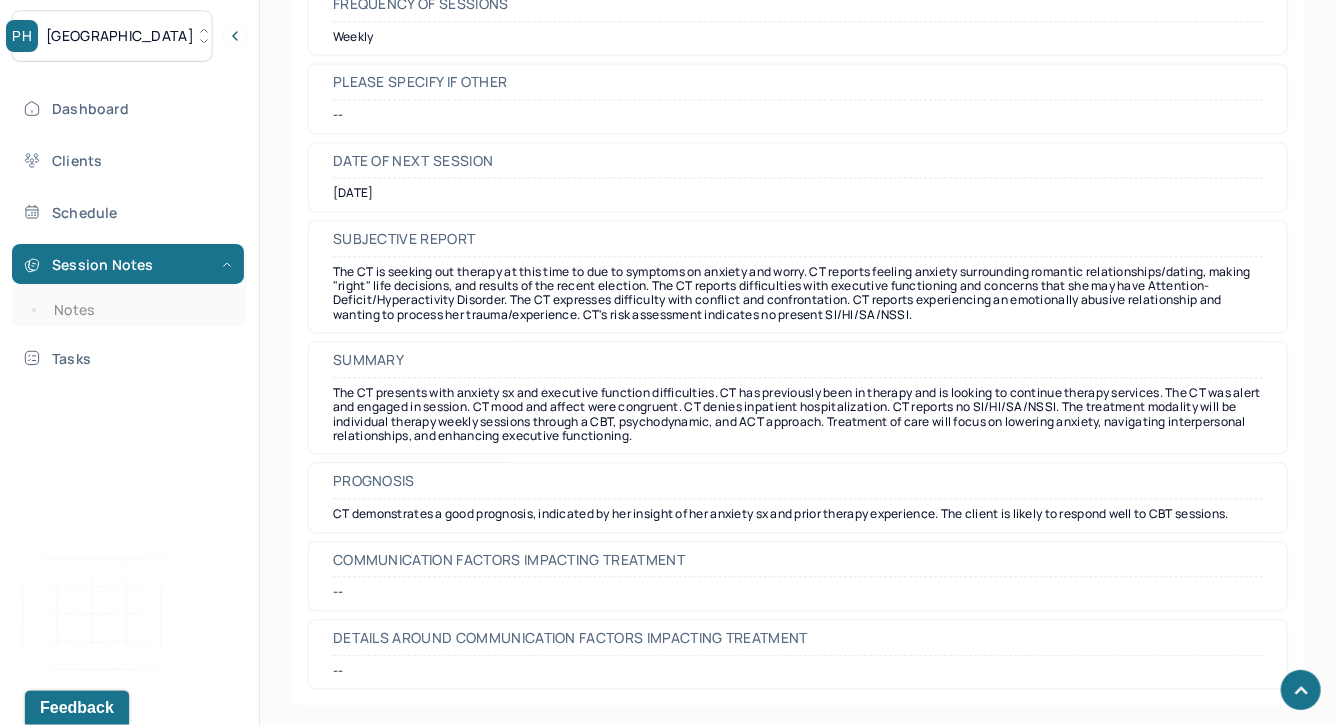 click on "CT demonstrates a good prognosis, indicated by her insight of her anxiety sx and prior therapy experience. The client is likely to respond well to CBT sessions." at bounding box center [798, 514] 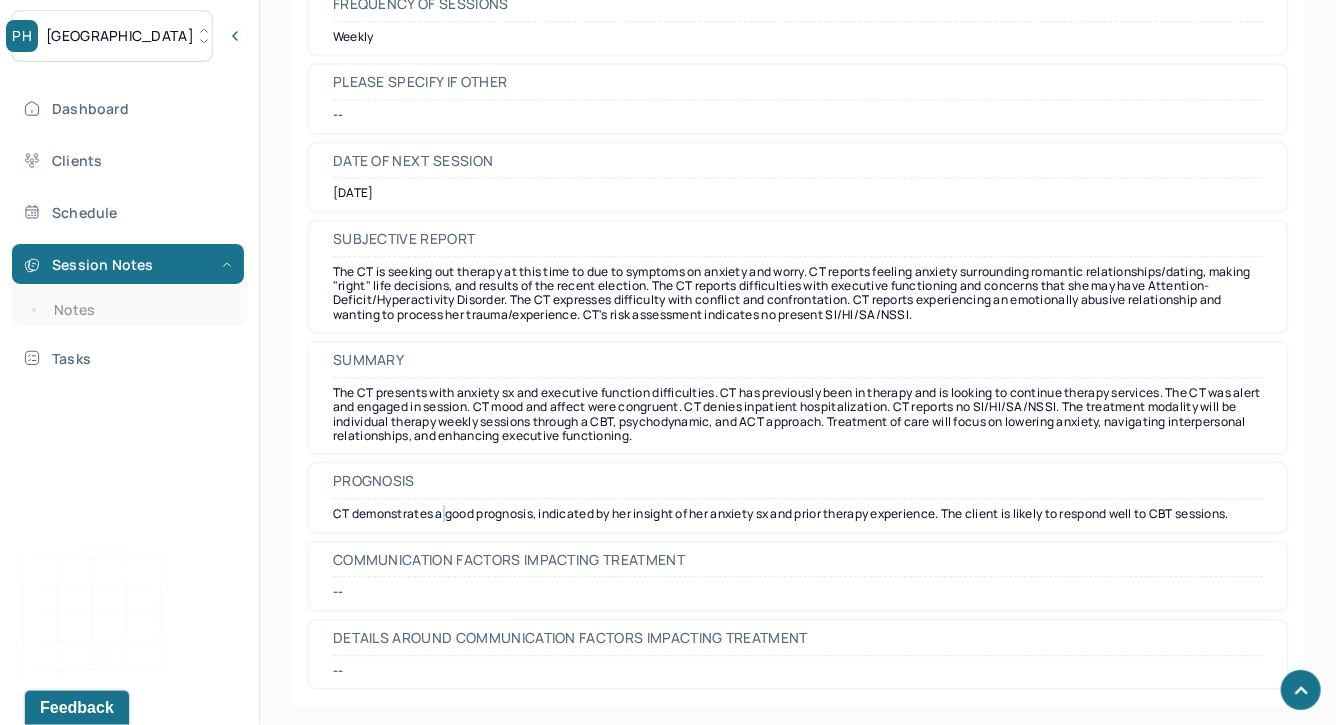 click on "CT demonstrates a good prognosis, indicated by her insight of her anxiety sx and prior therapy experience. The client is likely to respond well to CBT sessions." at bounding box center [798, 514] 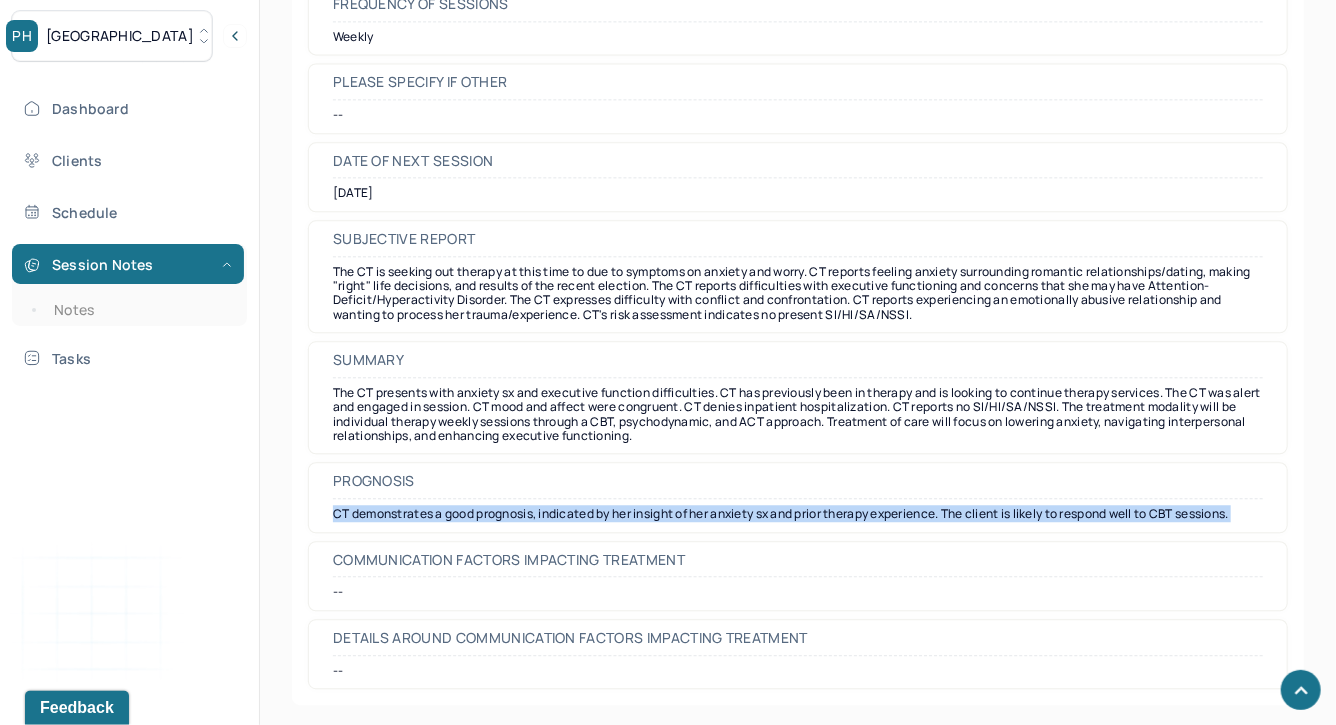 click on "CT demonstrates a good prognosis, indicated by her insight of her anxiety sx and prior therapy experience. The client is likely to respond well to CBT sessions." at bounding box center (798, 514) 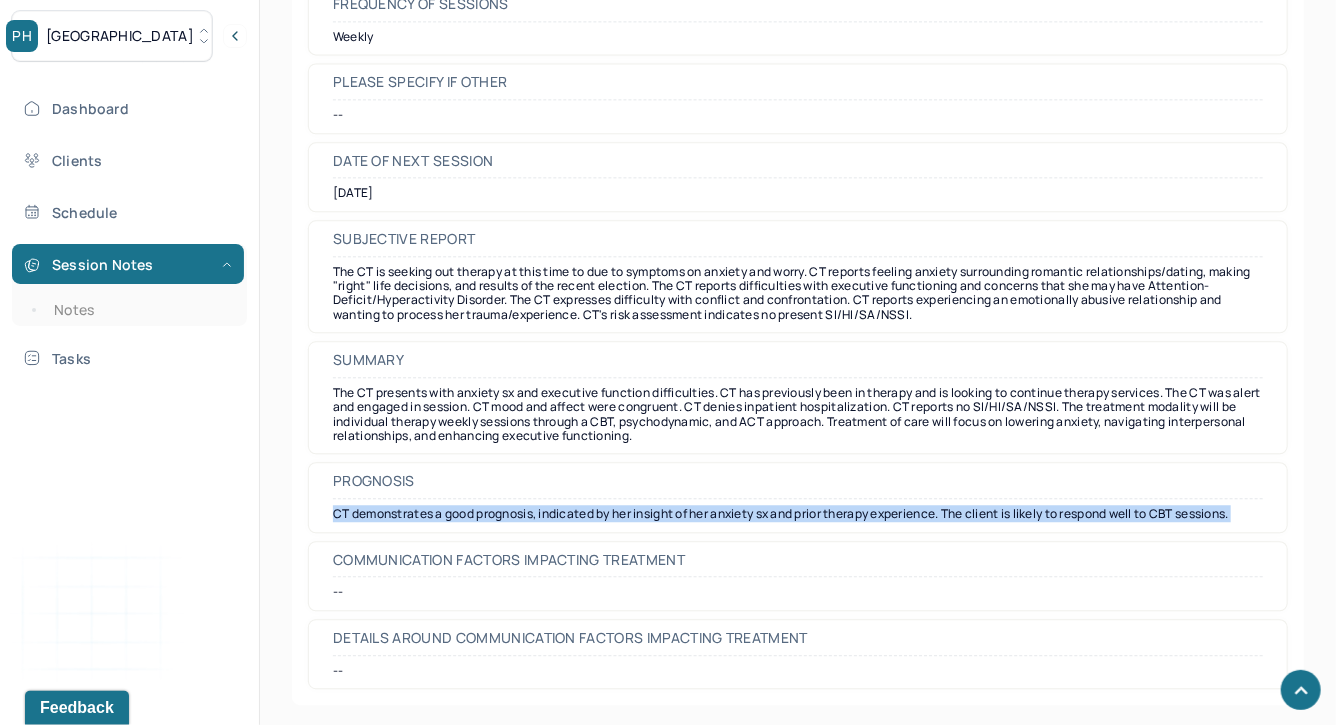 copy on "CT demonstrates a good prognosis, indicated by her insight of her anxiety sx and prior therapy experience. The client is likely to respond well to CBT sessions." 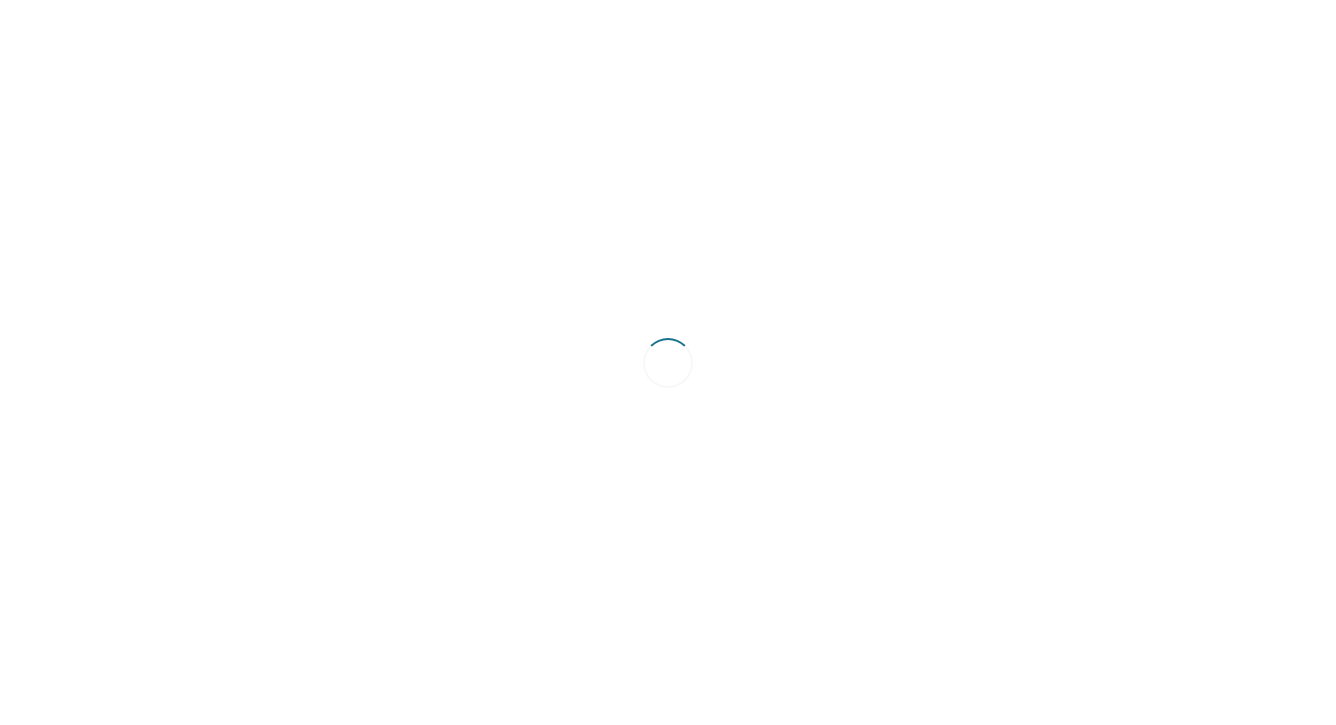 scroll, scrollTop: 0, scrollLeft: 0, axis: both 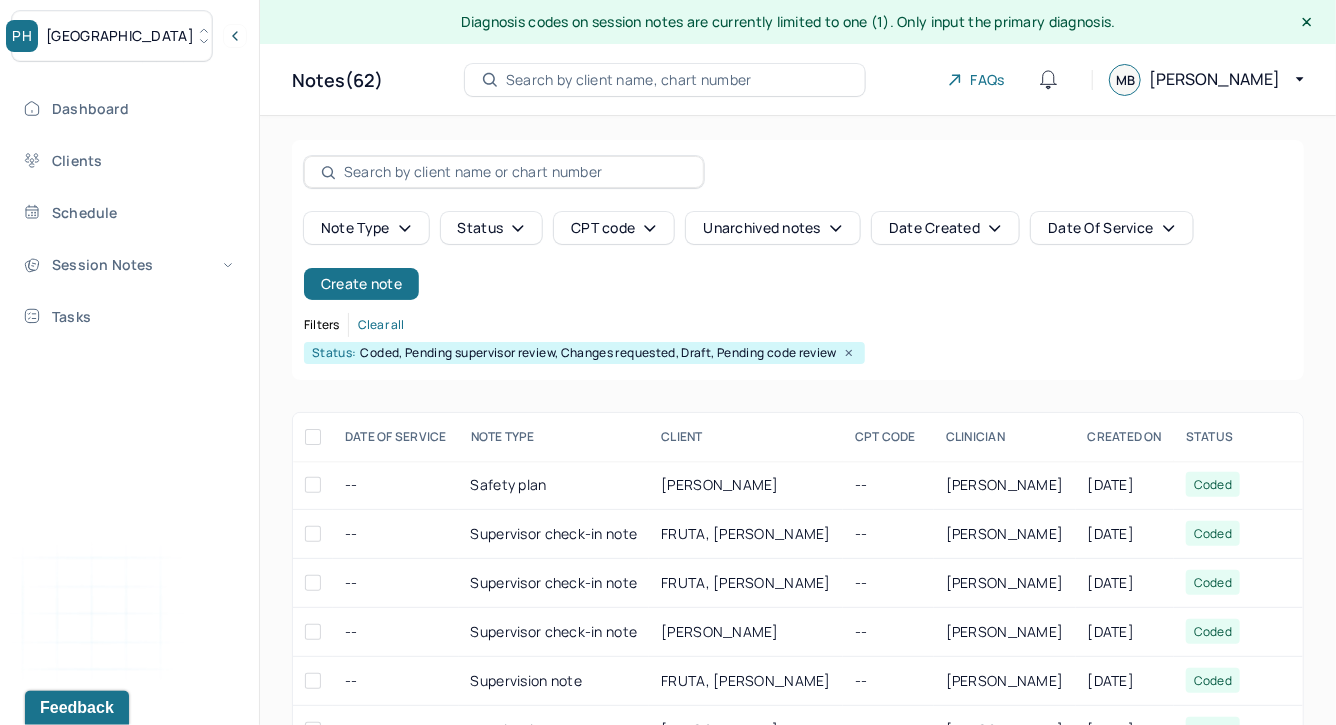 click on "[GEOGRAPHIC_DATA]" at bounding box center (112, 36) 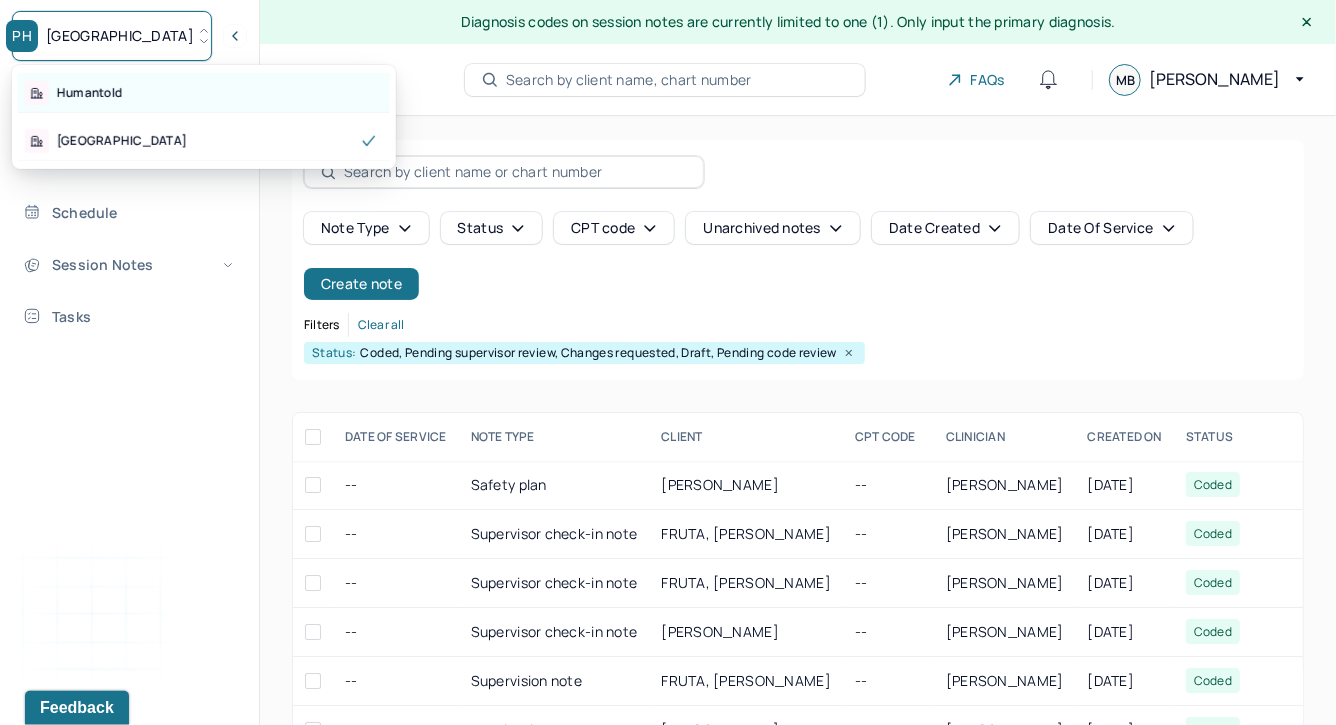 click on "Humantold" at bounding box center (204, 93) 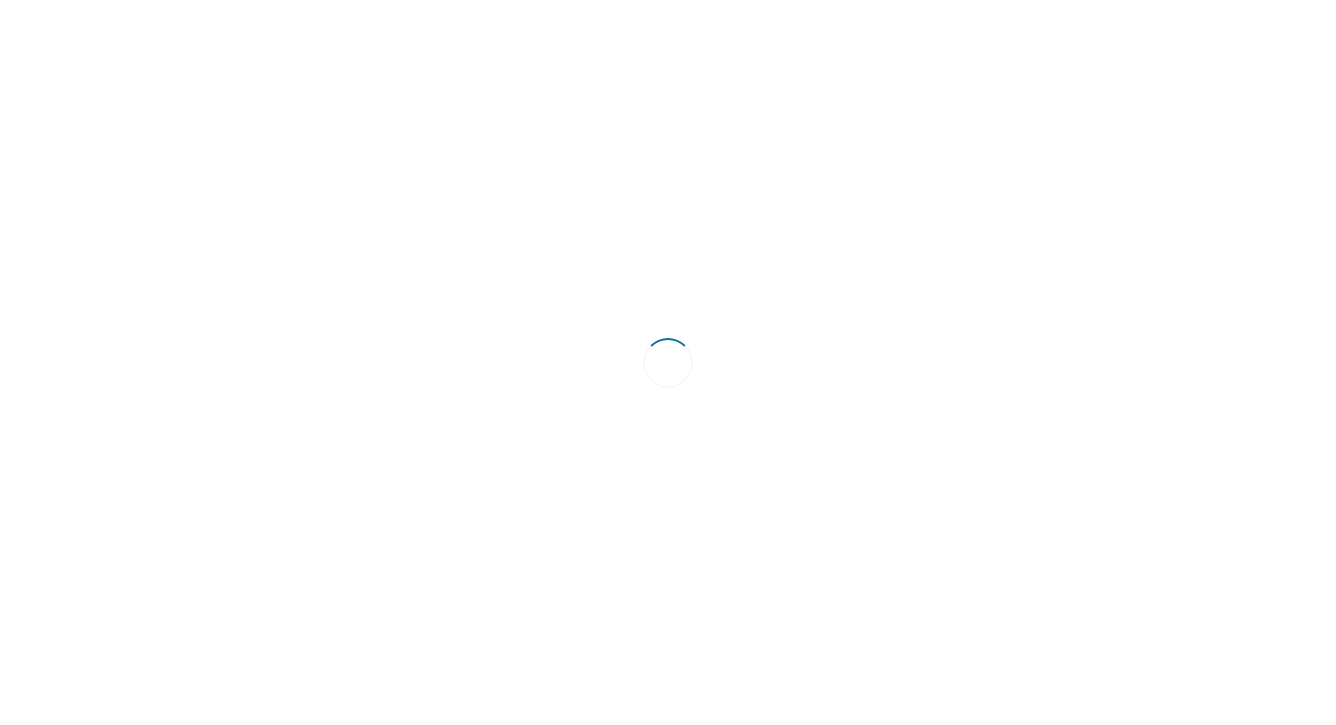 scroll, scrollTop: 0, scrollLeft: 0, axis: both 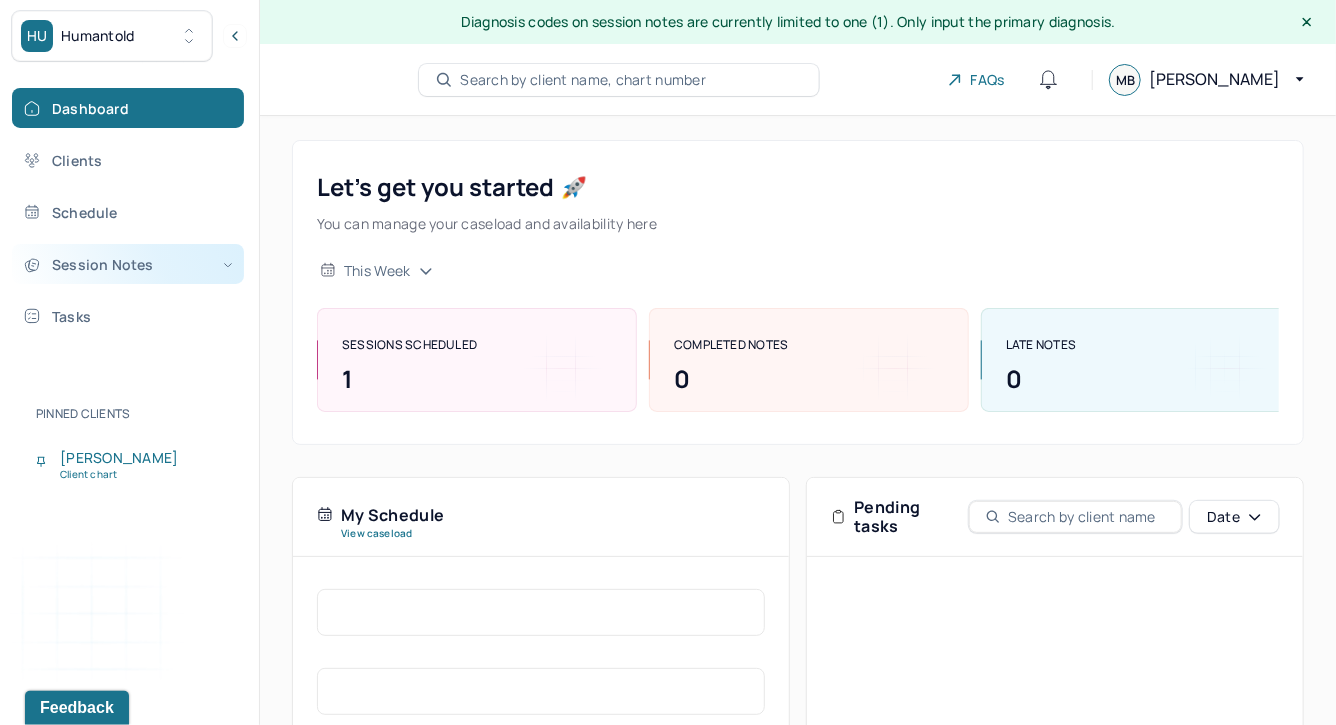 click on "Session Notes" at bounding box center (128, 264) 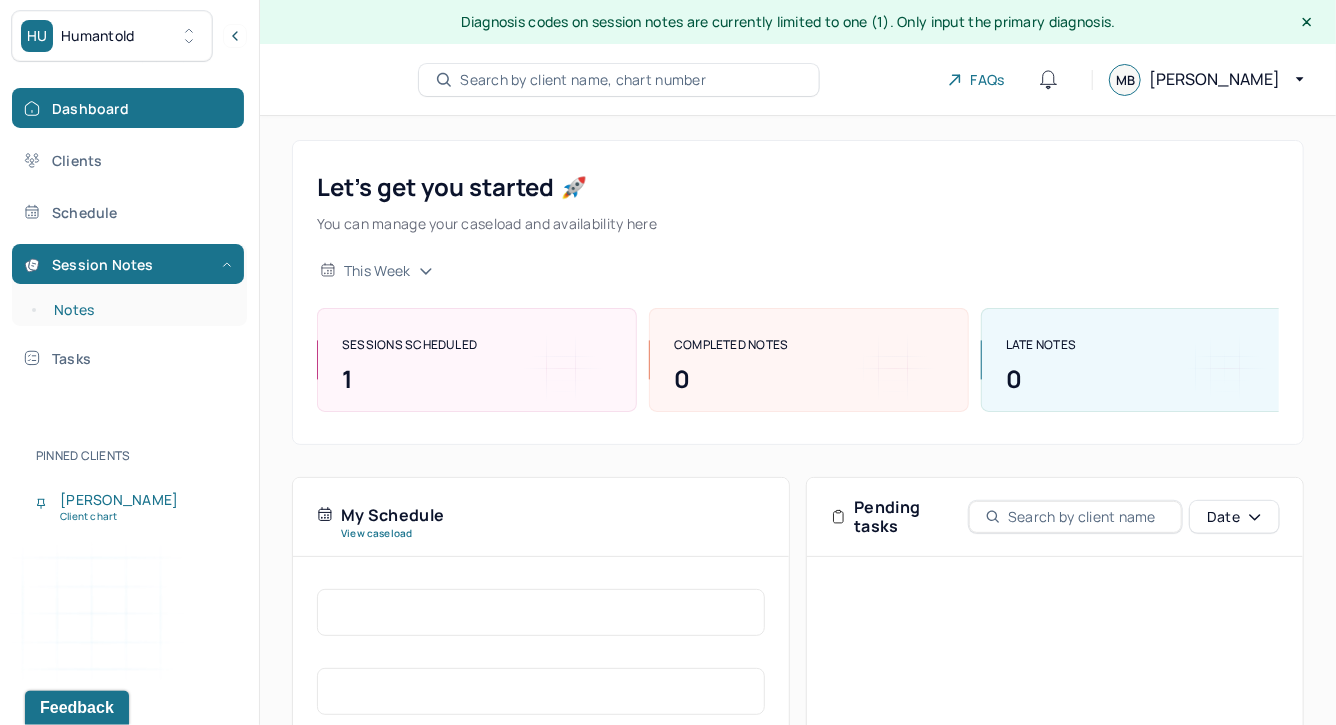 click on "Notes" at bounding box center (139, 310) 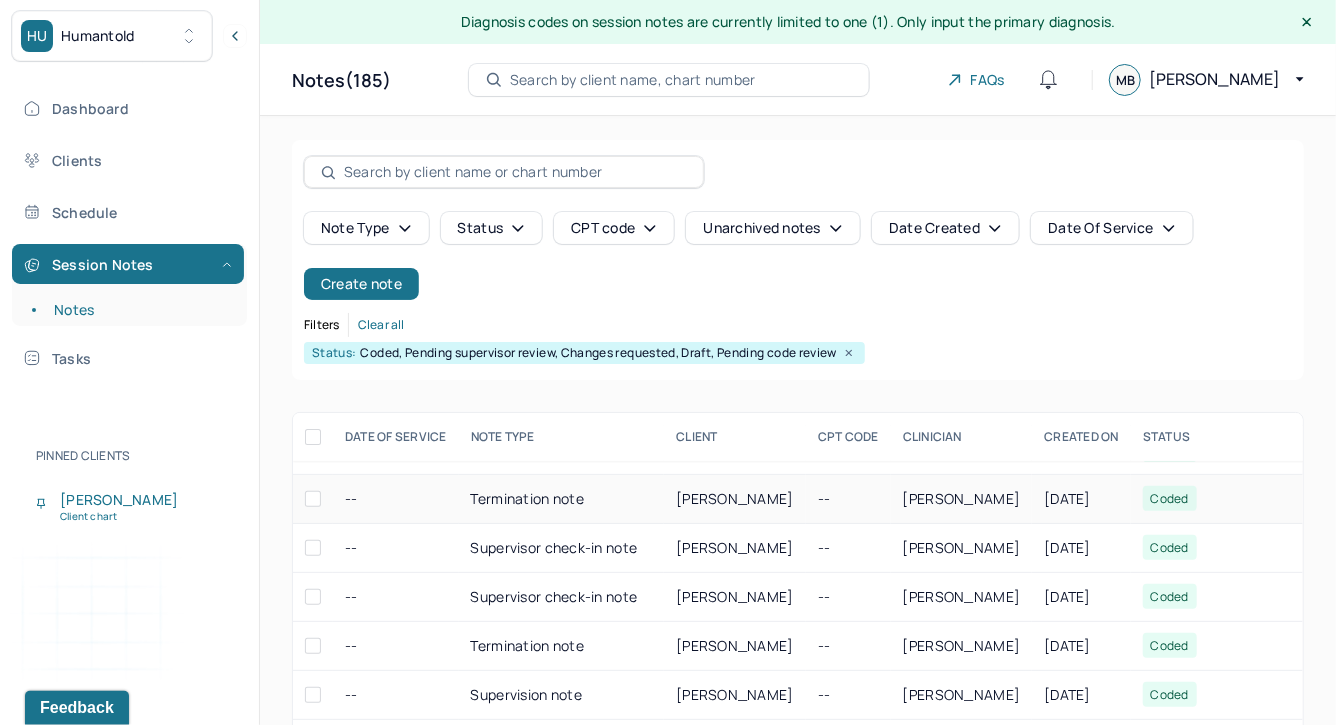 scroll, scrollTop: 477, scrollLeft: 0, axis: vertical 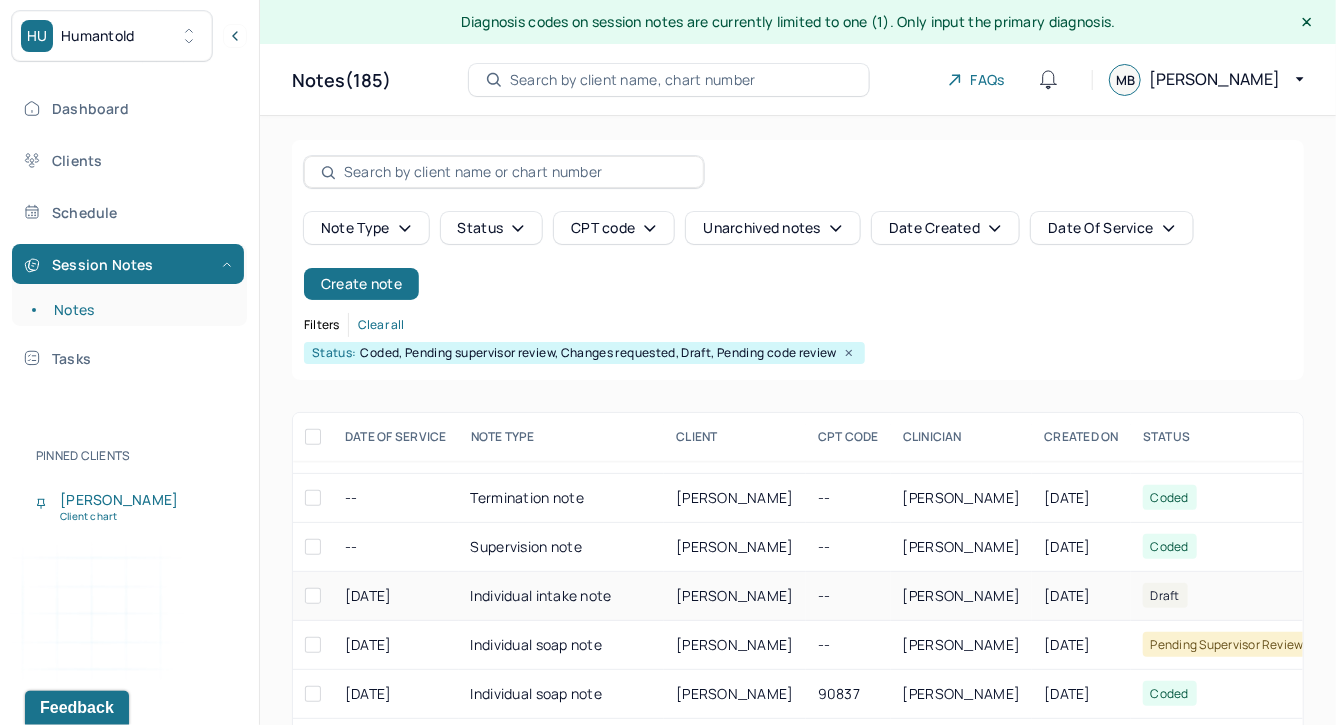 click on "Individual intake note" at bounding box center [562, 596] 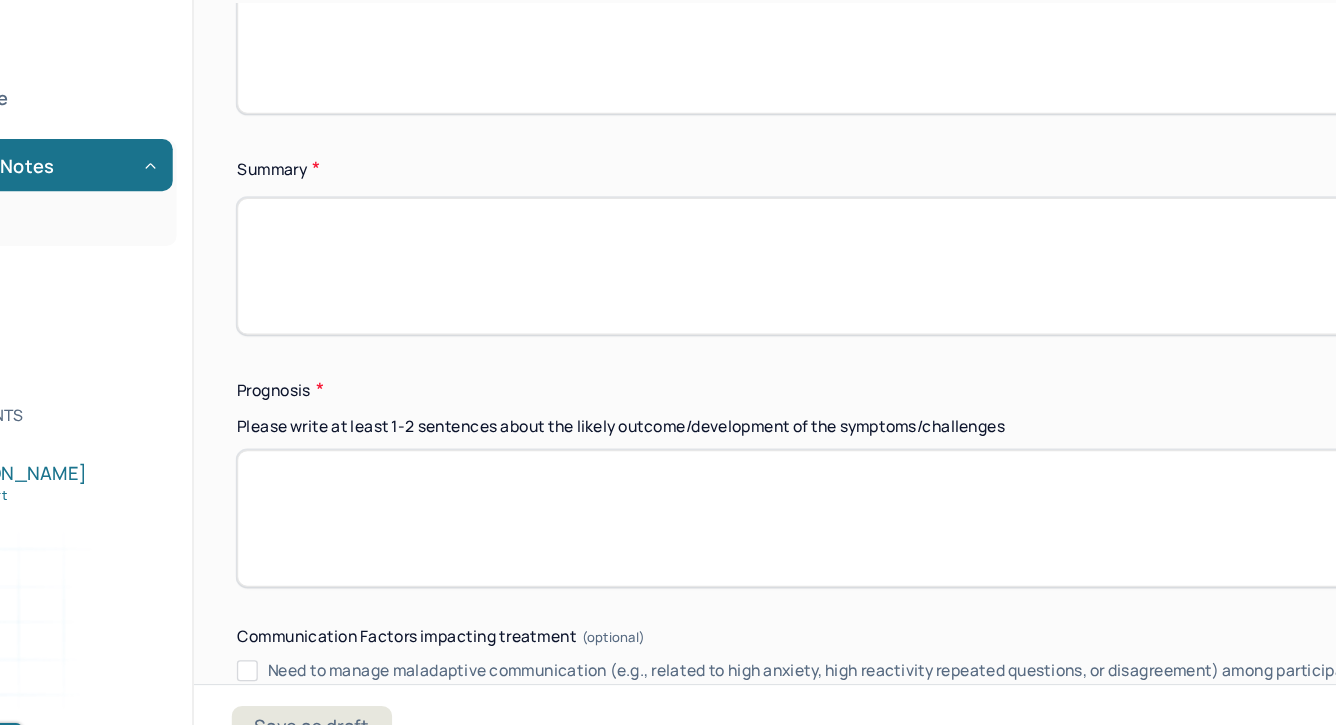 scroll, scrollTop: 10597, scrollLeft: 0, axis: vertical 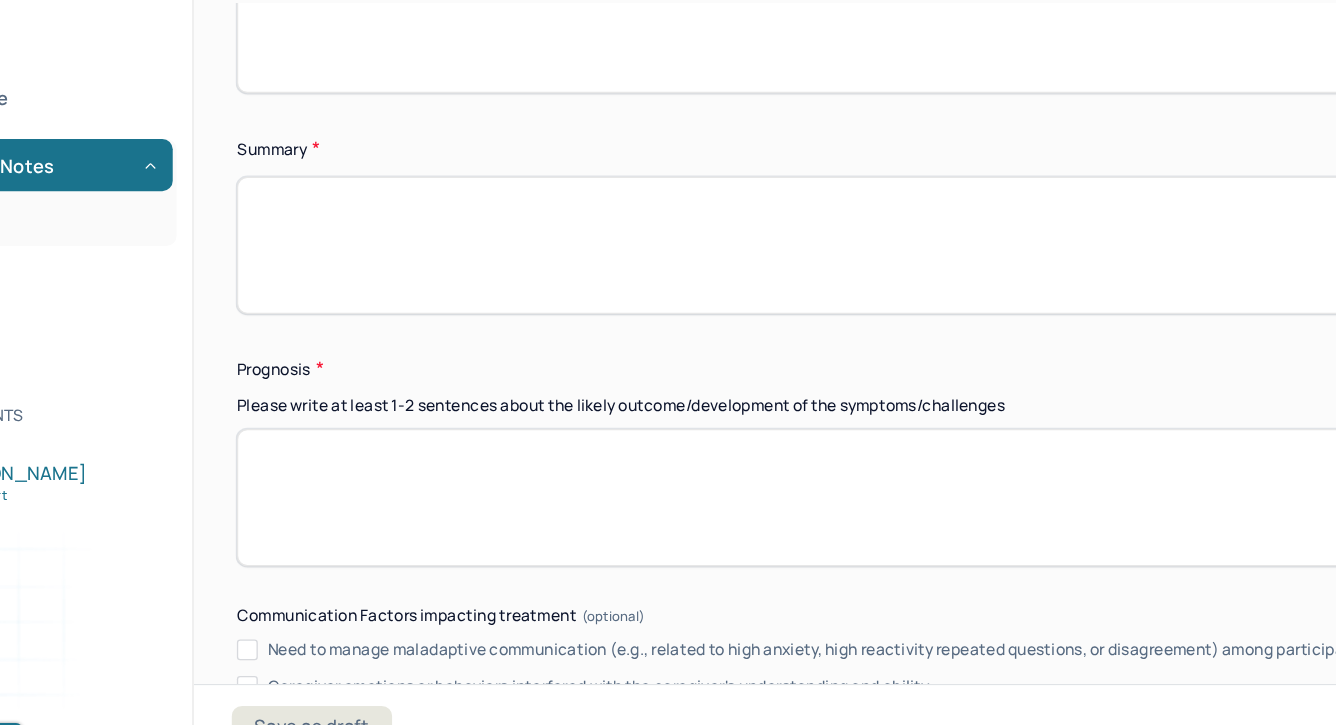 click at bounding box center [798, 518] 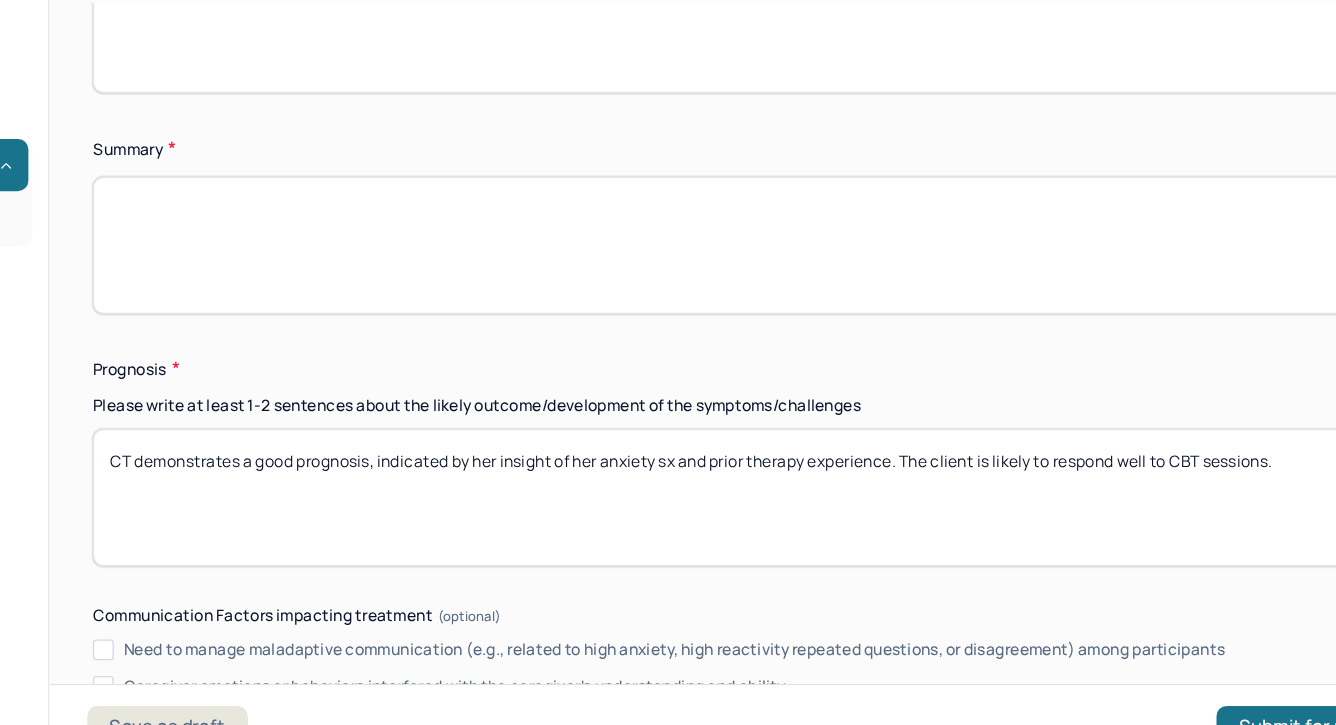 click on "CT demonstrates a good prognosis, indicated by her insight of her anxiety sx and prior therapy experience. The client is likely to respond well to CBT sessions." at bounding box center (798, 518) 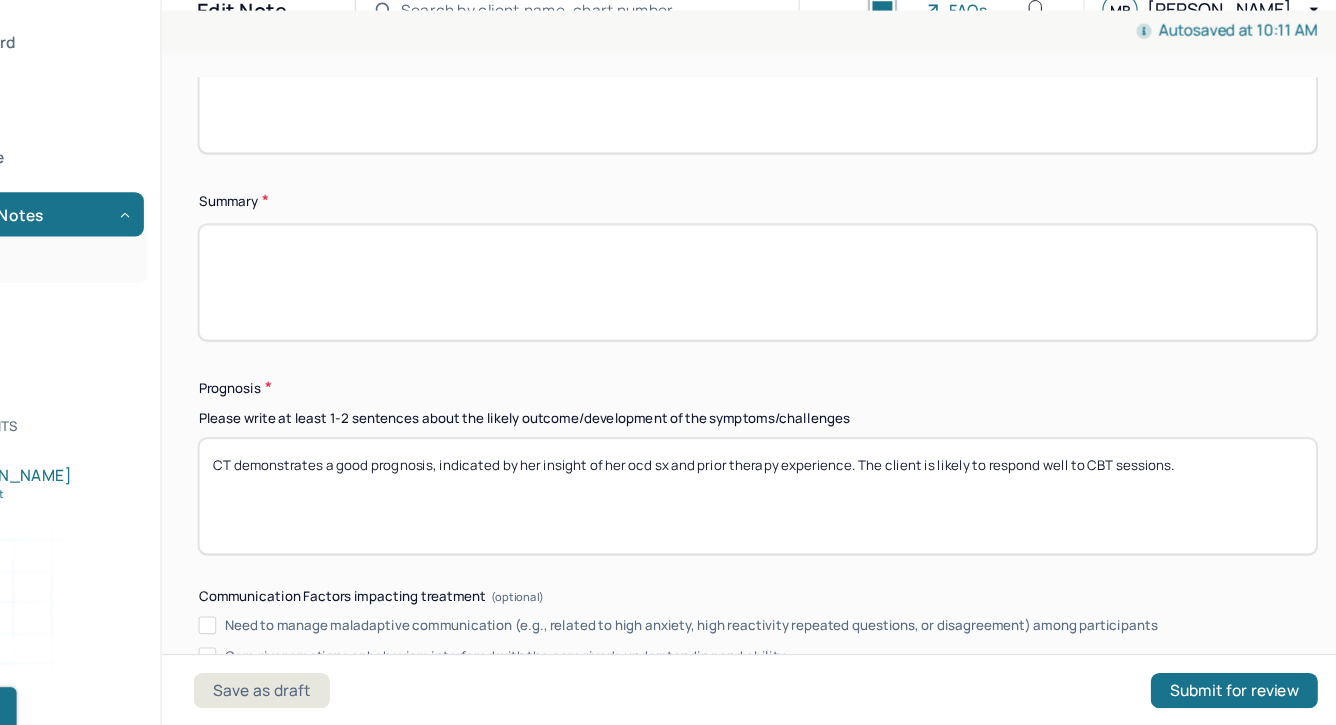 drag, startPoint x: 748, startPoint y: 462, endPoint x: 777, endPoint y: 461, distance: 29.017237 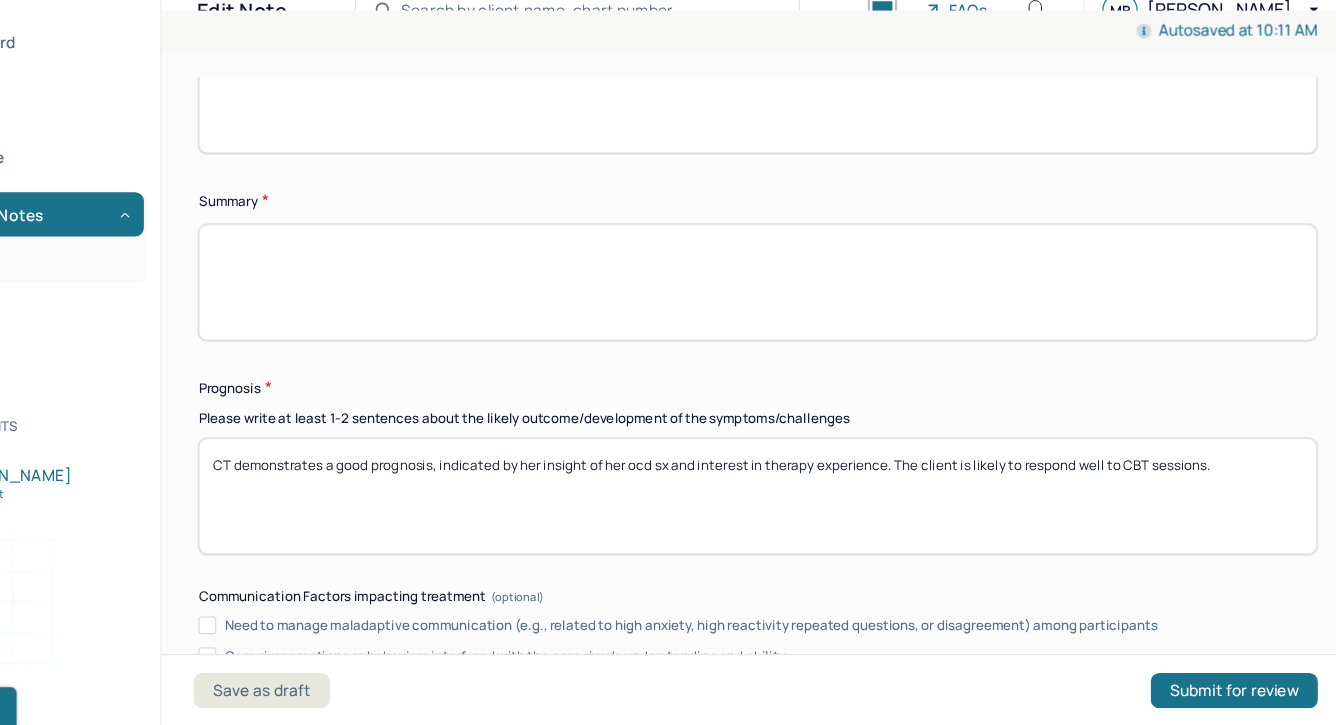 click on "CT demonstrates a good prognosis, indicated by her insight of her ocd sx and prior therapy experience. The client is likely to respond well to CBT sessions." at bounding box center (798, 518) 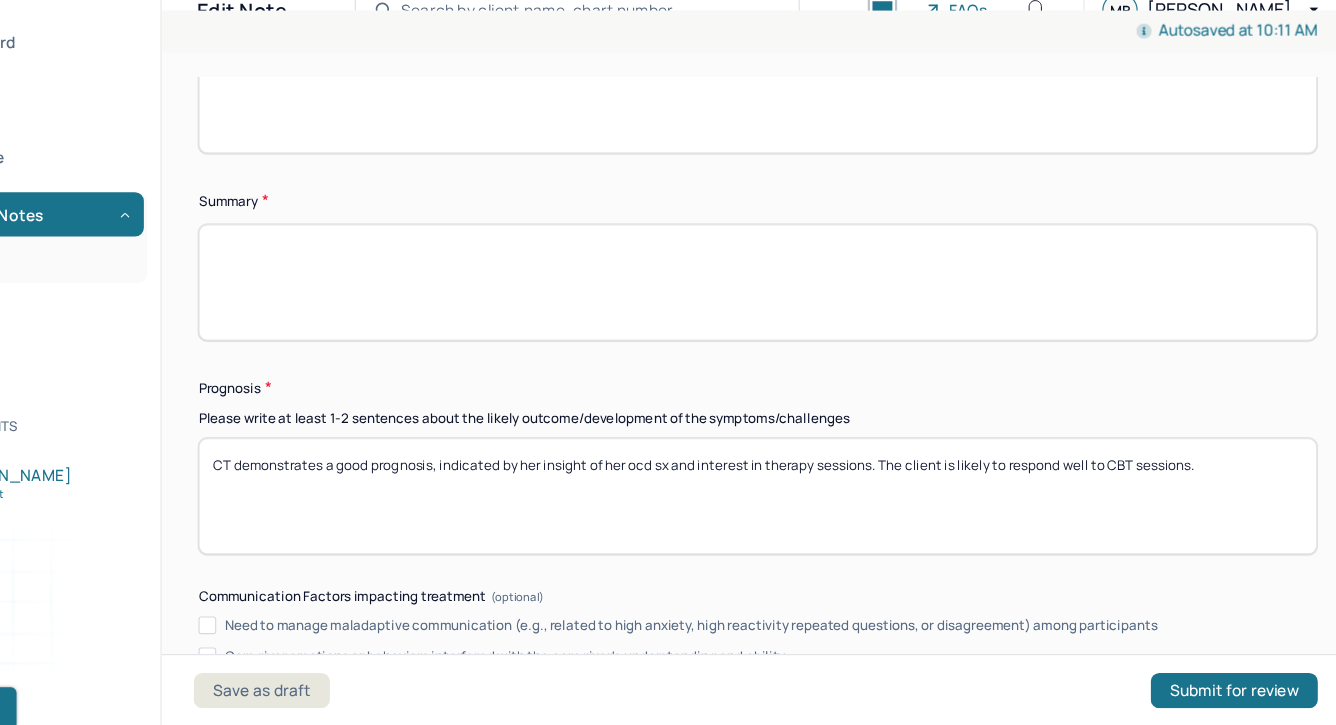 click on "CT demonstrates a good prognosis, indicated by her insight of her ocd sx and prior therapy experience. The client is likely to respond well to CBT sessions." at bounding box center (798, 518) 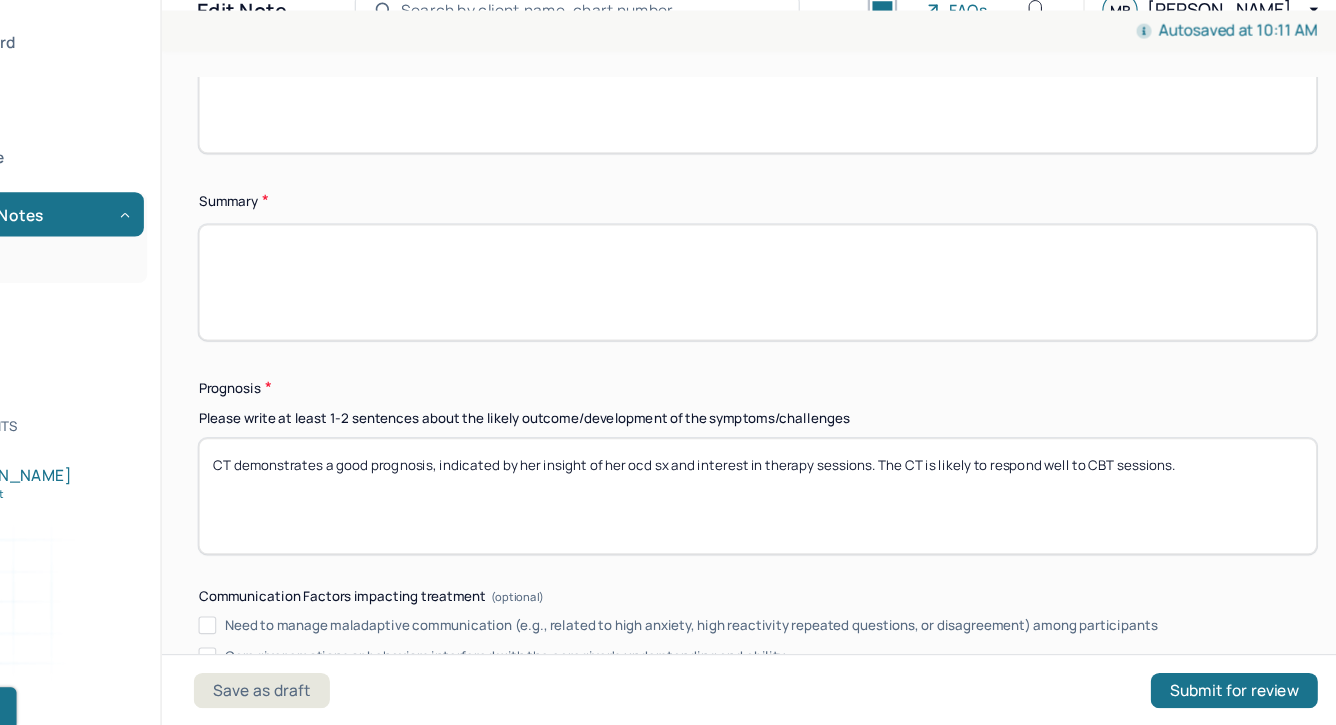 click on "CT demonstrates a good prognosis, indicated by her insight of her ocd sx and prior therapy experience. The client is likely to respond well to CBT sessions." at bounding box center [798, 518] 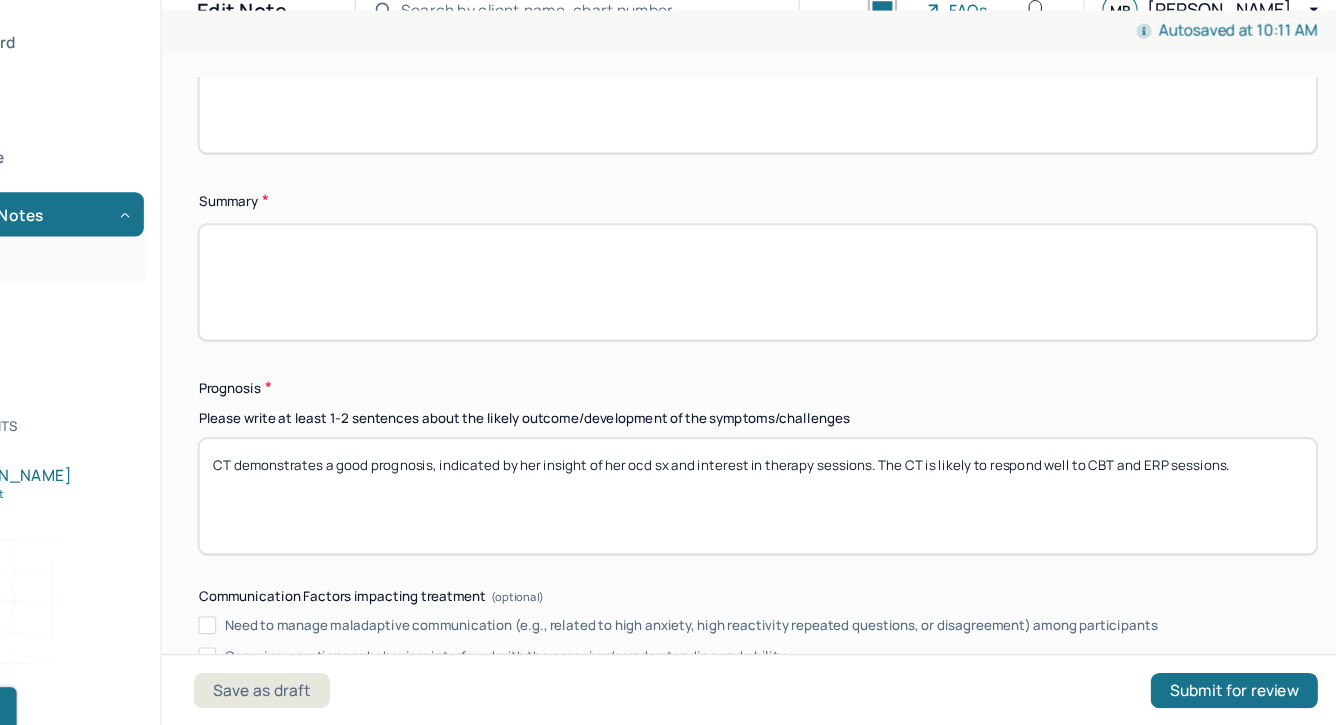 scroll, scrollTop: 10455, scrollLeft: 0, axis: vertical 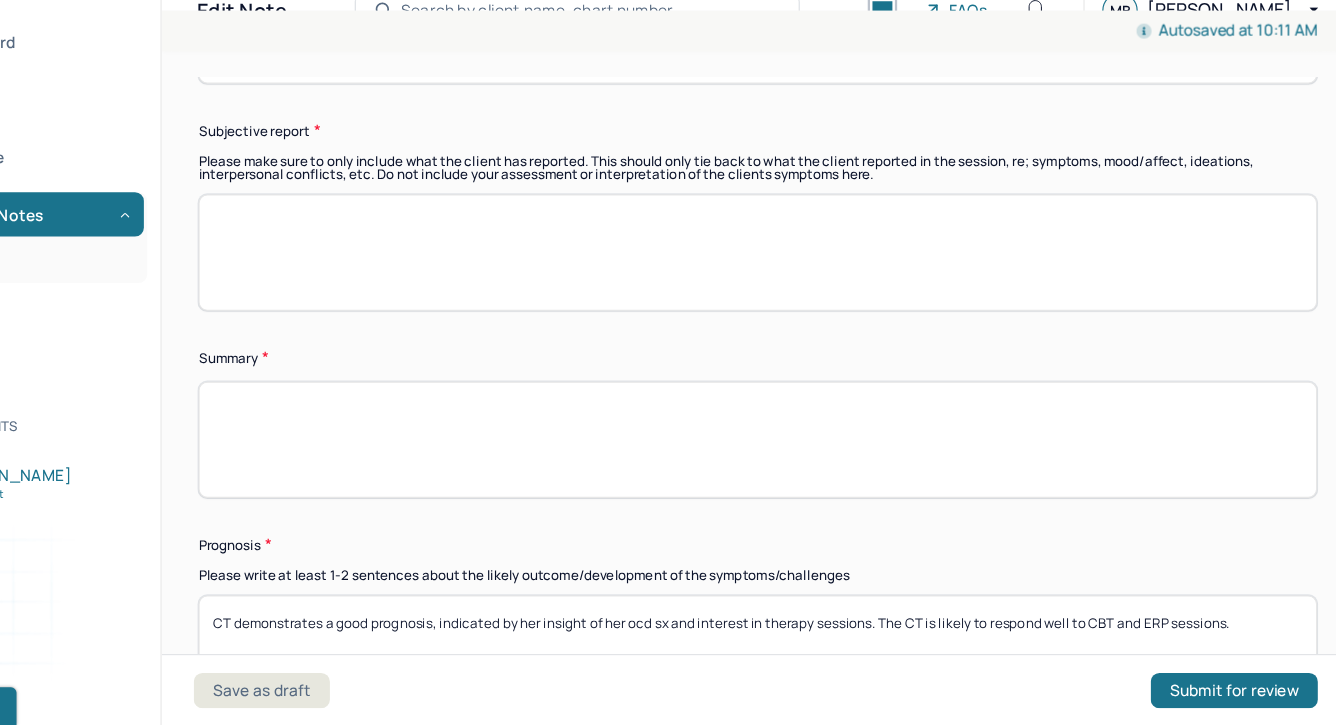type on "CT demonstrates a good prognosis, indicated by her insight of her ocd sx and interest in therapy sessions. The CT is likely to respond well to CBT and ERP sessions." 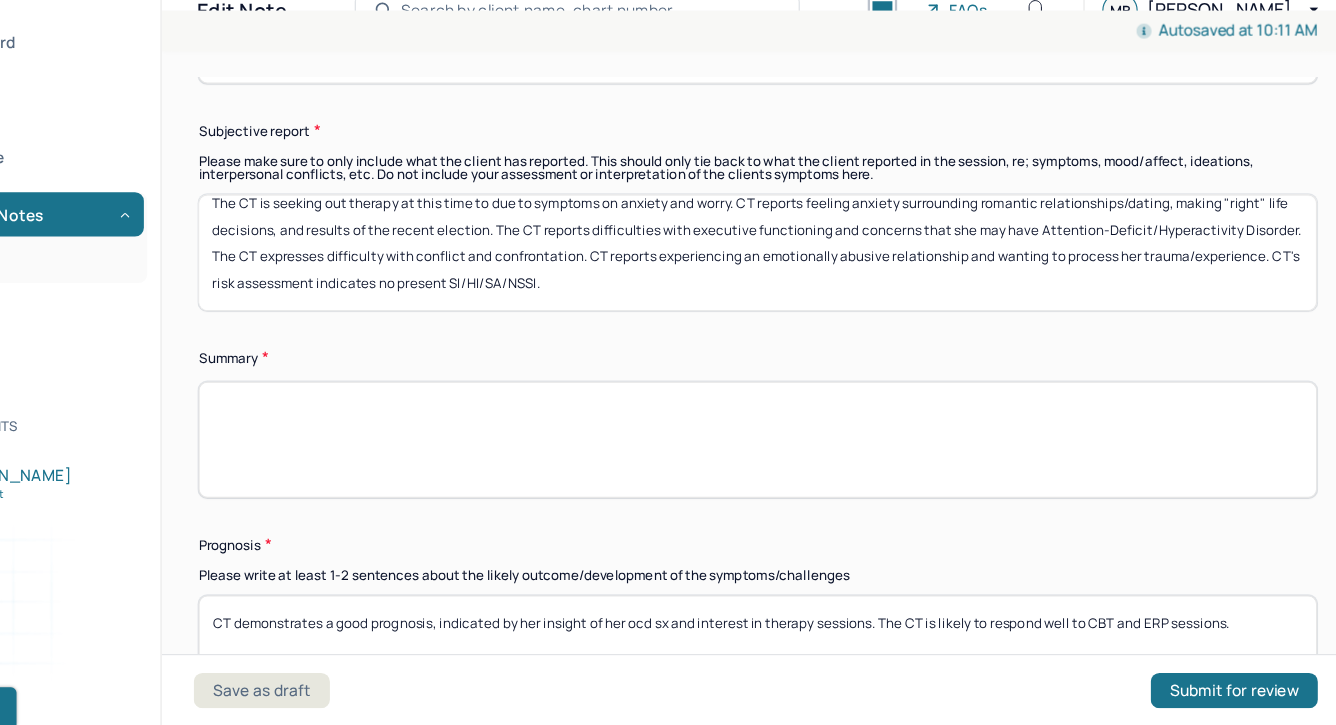 scroll, scrollTop: 0, scrollLeft: 0, axis: both 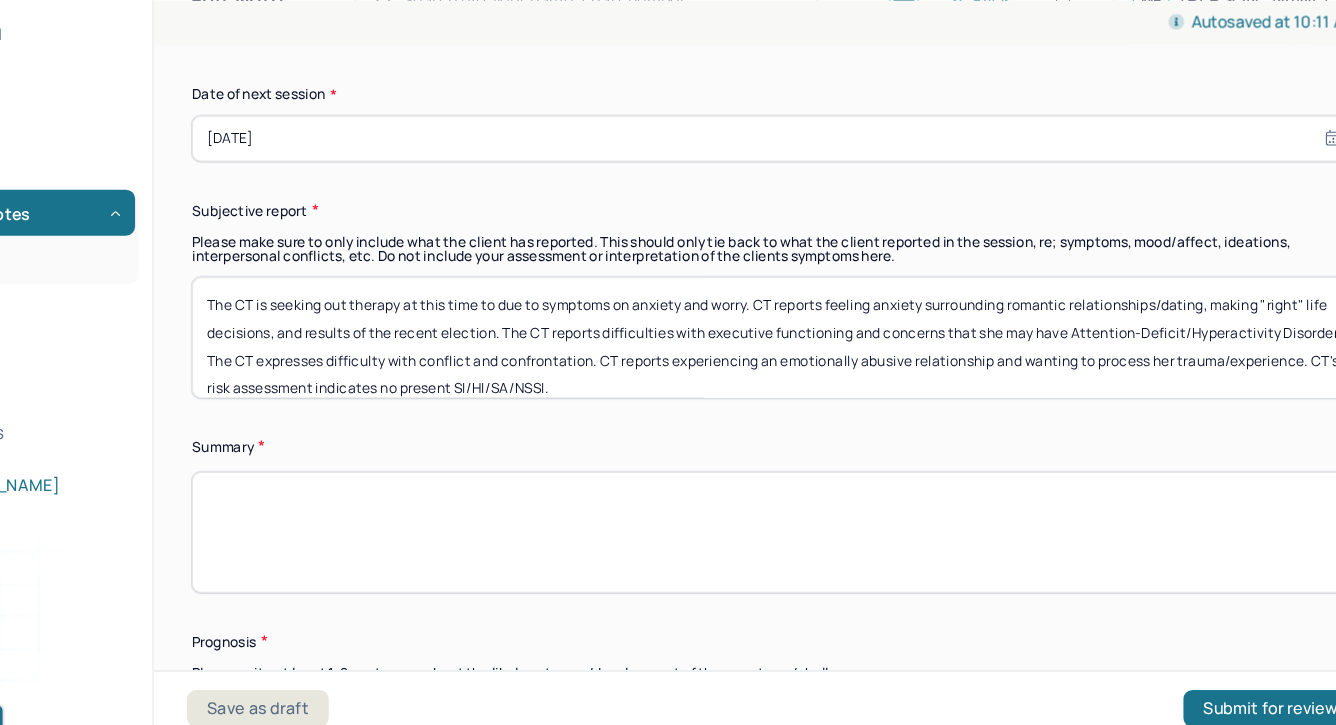 click on "The CT is seeking out therapy at this time to due to symptoms on anxiety and worry. CT reports feeling anxiety surrounding romantic relationships/dating, making "right" life decisions, and results of the recent election. The CT reports difficulties with executive functioning and concerns that she may have Attention-Deficit/Hyperactivity Disorder. The CT expresses difficulty with conflict and confrontation. CT reports experiencing an emotionally abusive relationship and wanting to process her trauma/experience. CT's risk assessment indicates no present SI/HI/SA/NSSI." at bounding box center (798, 372) 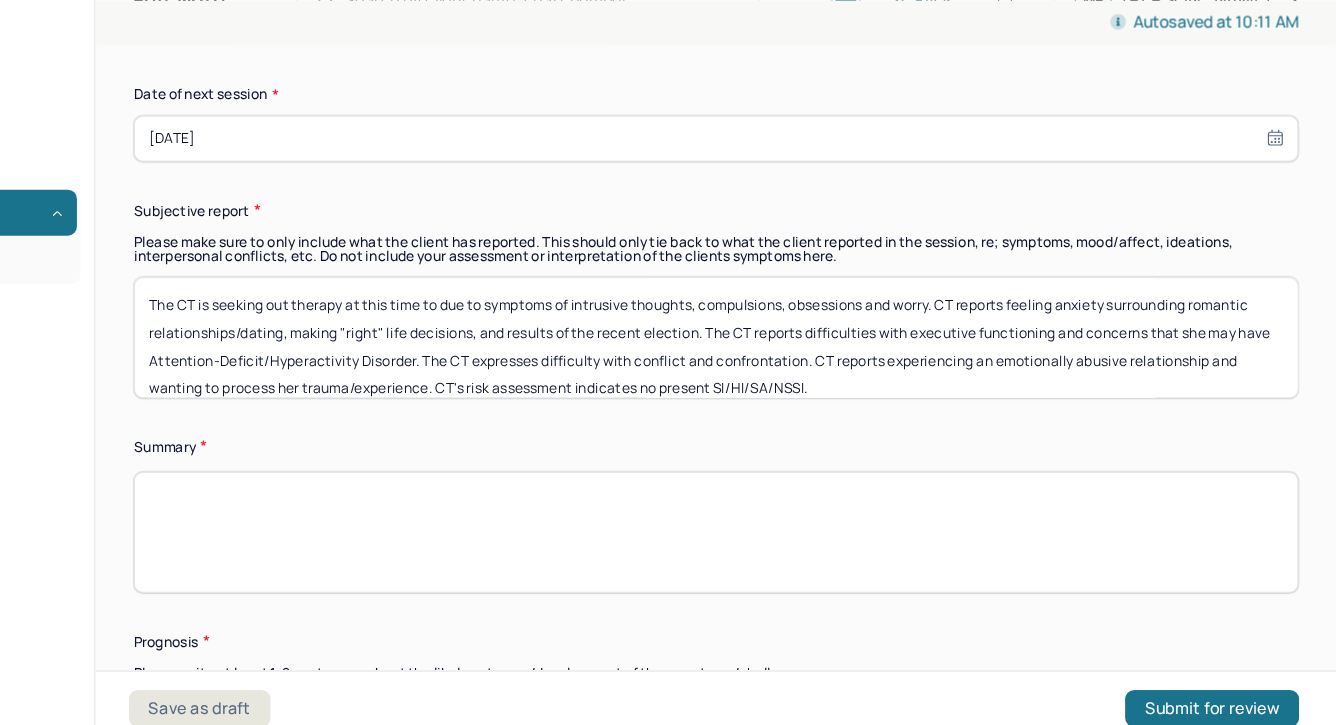 drag, startPoint x: 1103, startPoint y: 315, endPoint x: 1145, endPoint y: 312, distance: 42.107006 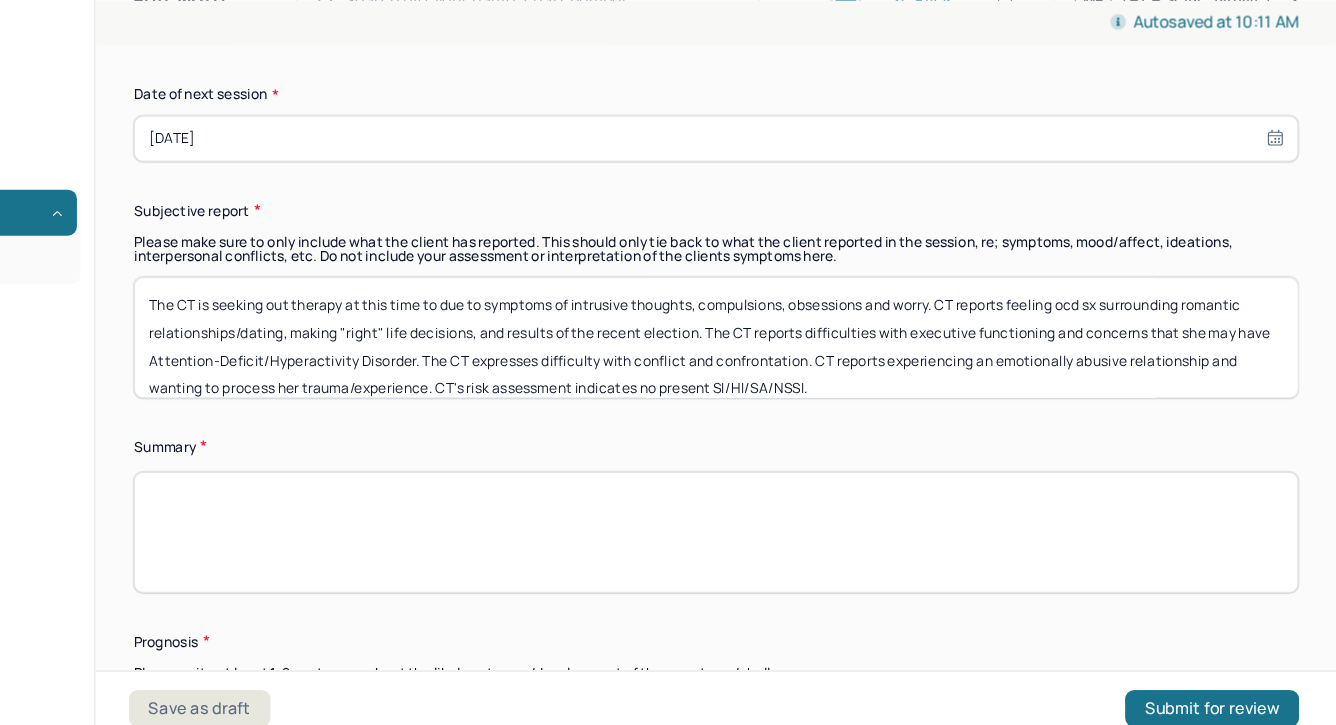 click on "The CT is seeking out therapy at this time to due to symptoms of intrusive thoughts, compulsions, obsessions and worry. CT reports feeling anxiety surrounding romantic relationships/dating, making "right" life decisions, and results of the recent election. The CT reports difficulties with executive functioning and concerns that she may have Attention-Deficit/Hyperactivity Disorder. The CT expresses difficulty with conflict and confrontation. CT reports experiencing an emotionally abusive relationship and wanting to process her trauma/experience. CT's risk assessment indicates no present SI/HI/SA/NSSI." at bounding box center (798, 372) 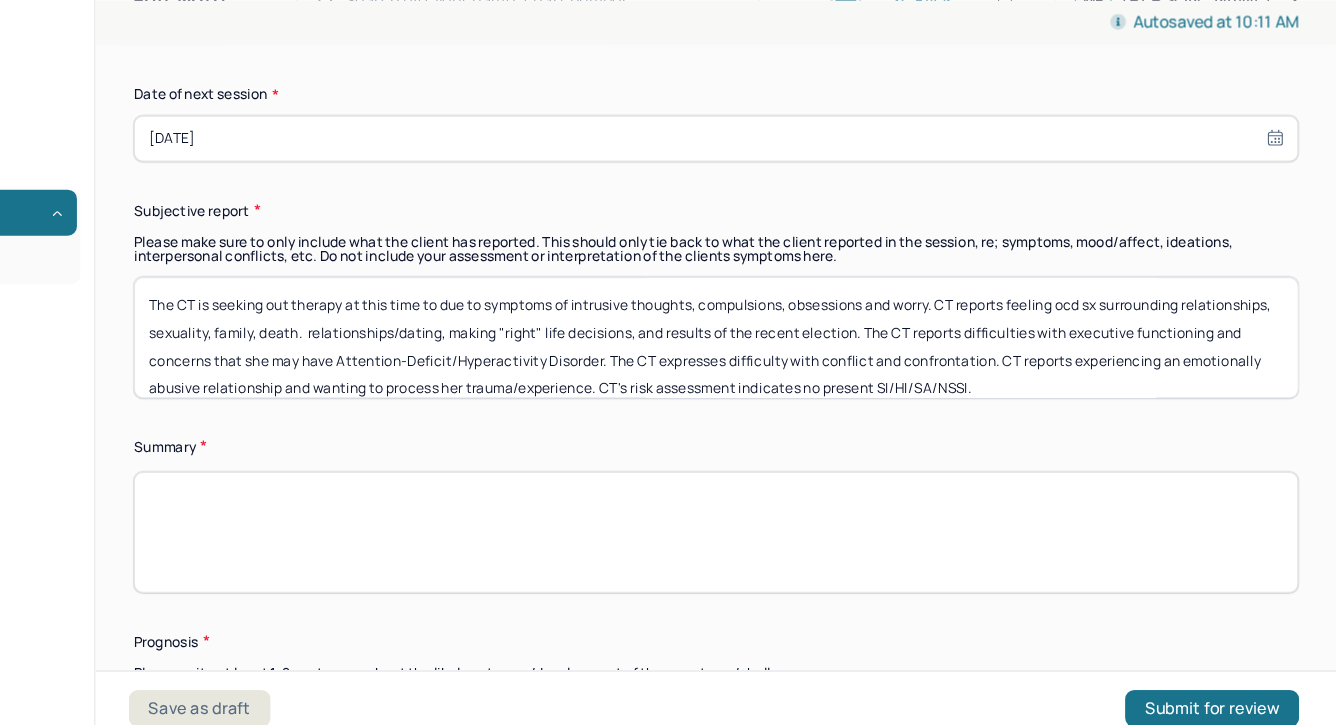 click on "The CT is seeking out therapy at this time to due to symptoms of intrusive thoughts, compulsions, obsessions and worry. CT reports feeling ocd sx surrounding relationships, sexuality, family, death, and  relationships/dating, making "right" life decisions, and results of the recent election. The CT reports difficulties with executive functioning and concerns that she may have Attention-Deficit/Hyperactivity Disorder. The CT expresses difficulty with conflict and confrontation. CT reports experiencing an emotionally abusive relationship and wanting to process her trauma/experience. CT's risk assessment indicates no present SI/HI/SA/NSSI." at bounding box center [798, 372] 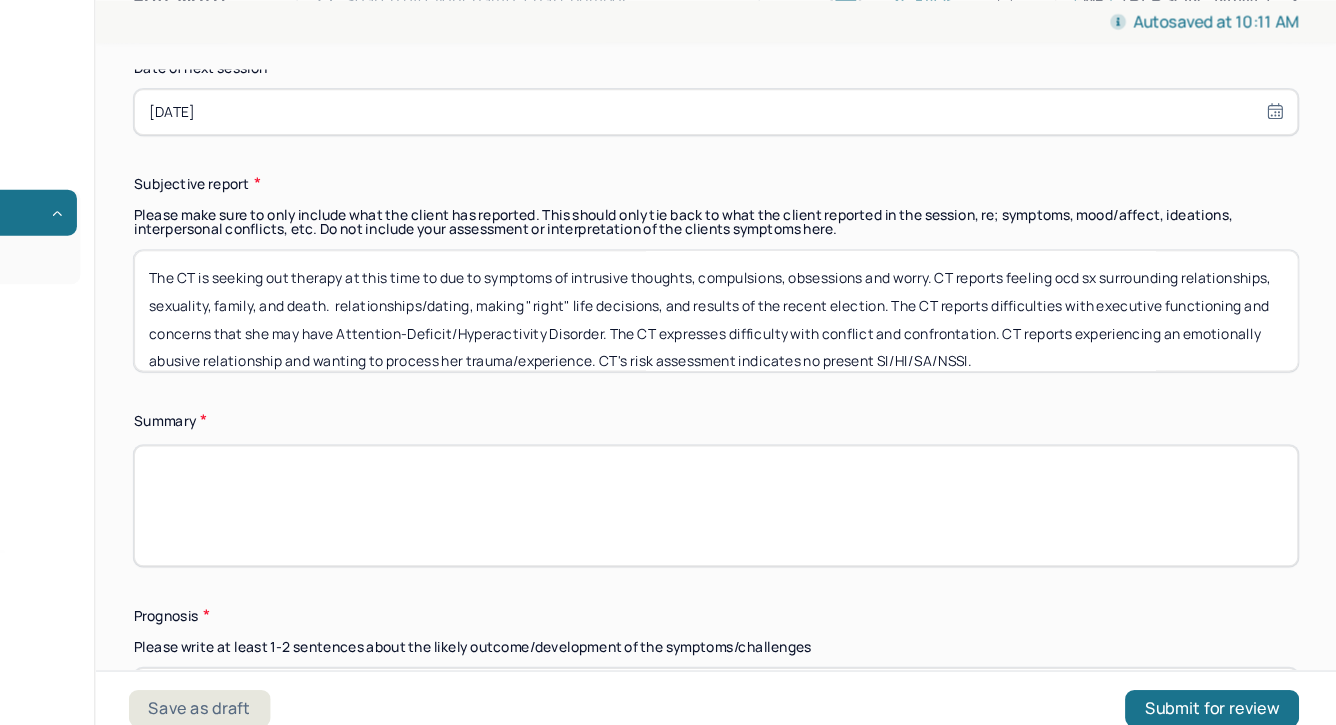scroll, scrollTop: 10411, scrollLeft: 0, axis: vertical 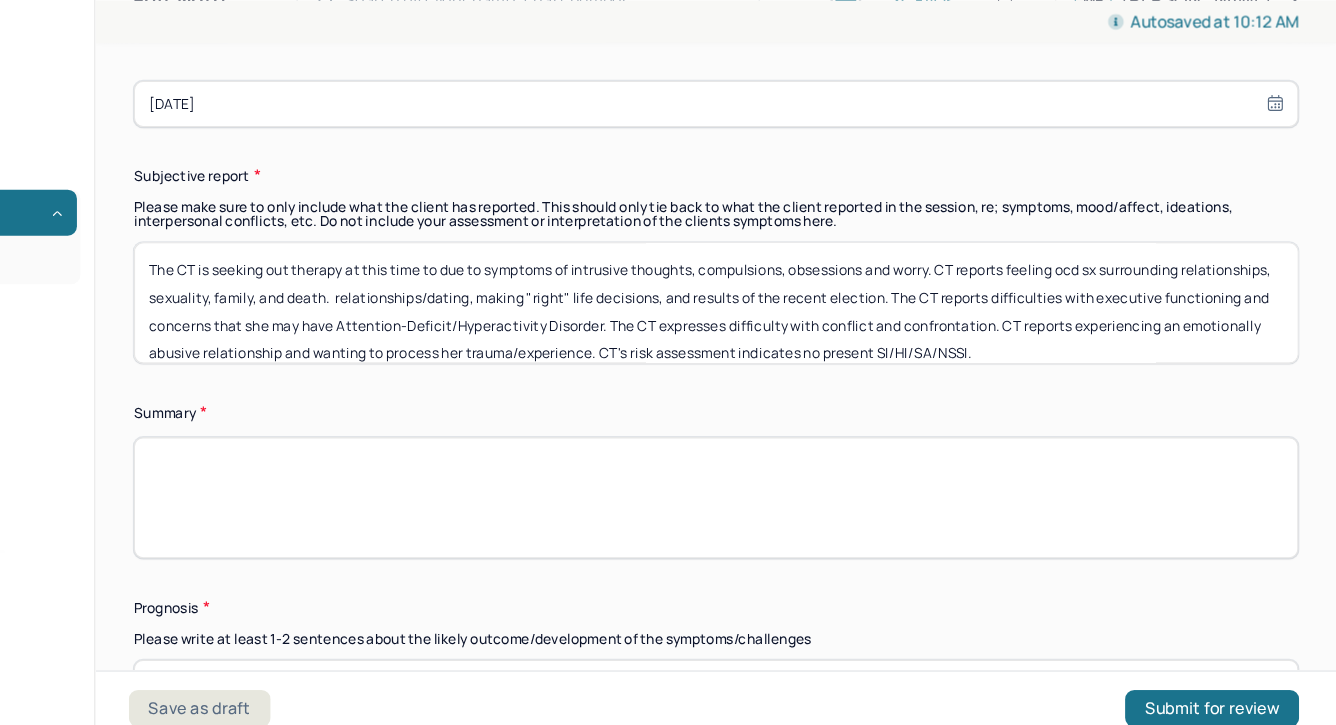 drag, startPoint x: 549, startPoint y: 309, endPoint x: 1031, endPoint y: 318, distance: 482.084 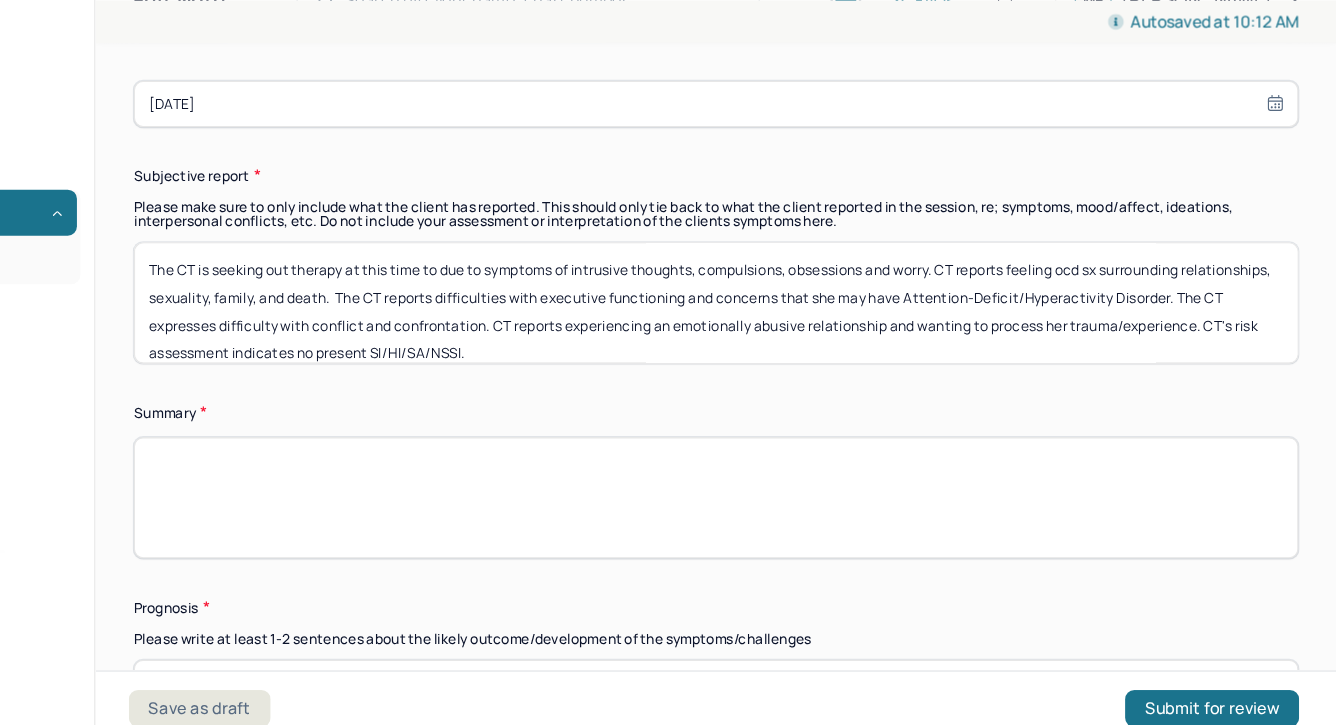 click on "The CT is seeking out therapy at this time to due to symptoms of intrusive thoughts, compulsions, obsessions and worry. CT reports feeling ocd sx surrounding relationships, sexuality, family, and death.  The CT reports difficulties with executive functioning and concerns that she may have Attention-Deficit/Hyperactivity Disorder. The CT expresses difficulty with conflict and confrontation. CT reports experiencing an emotionally abusive relationship and wanting to process her trauma/experience. CT's risk assessment indicates no present SI/HI/SA/NSSI." at bounding box center (798, 342) 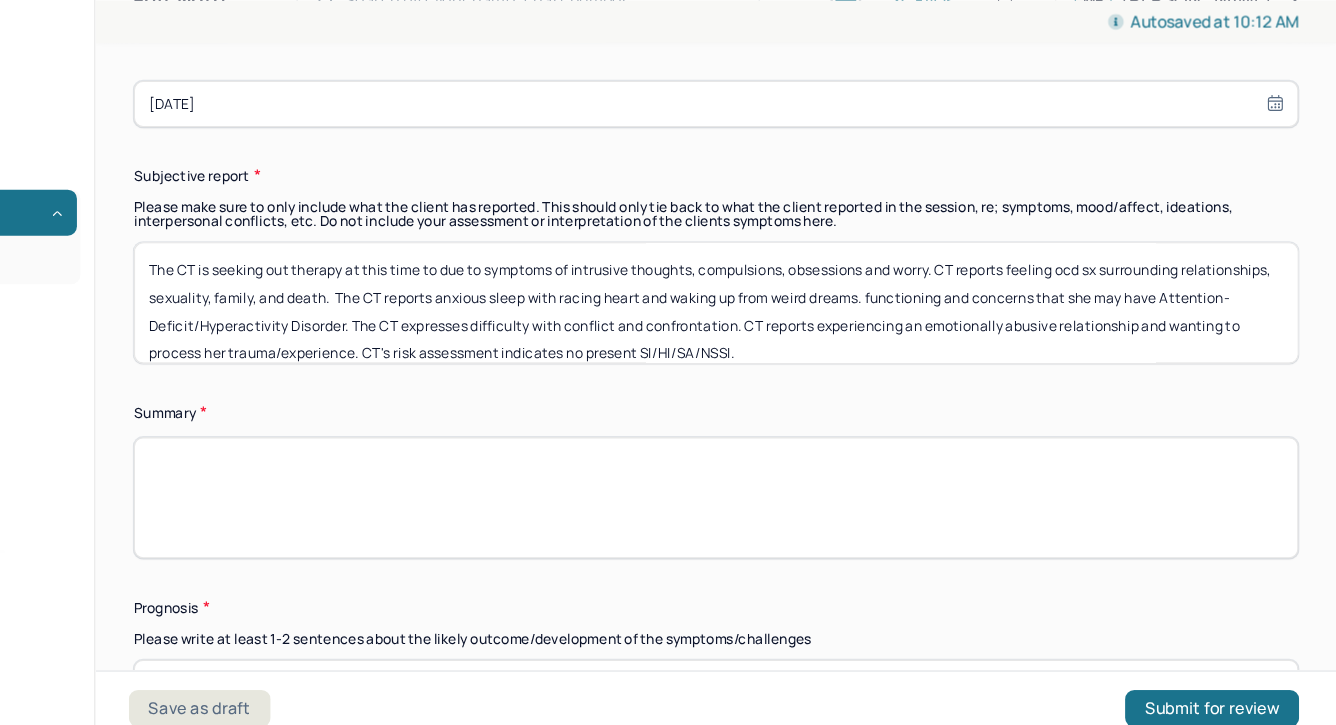 scroll, scrollTop: 10427, scrollLeft: 0, axis: vertical 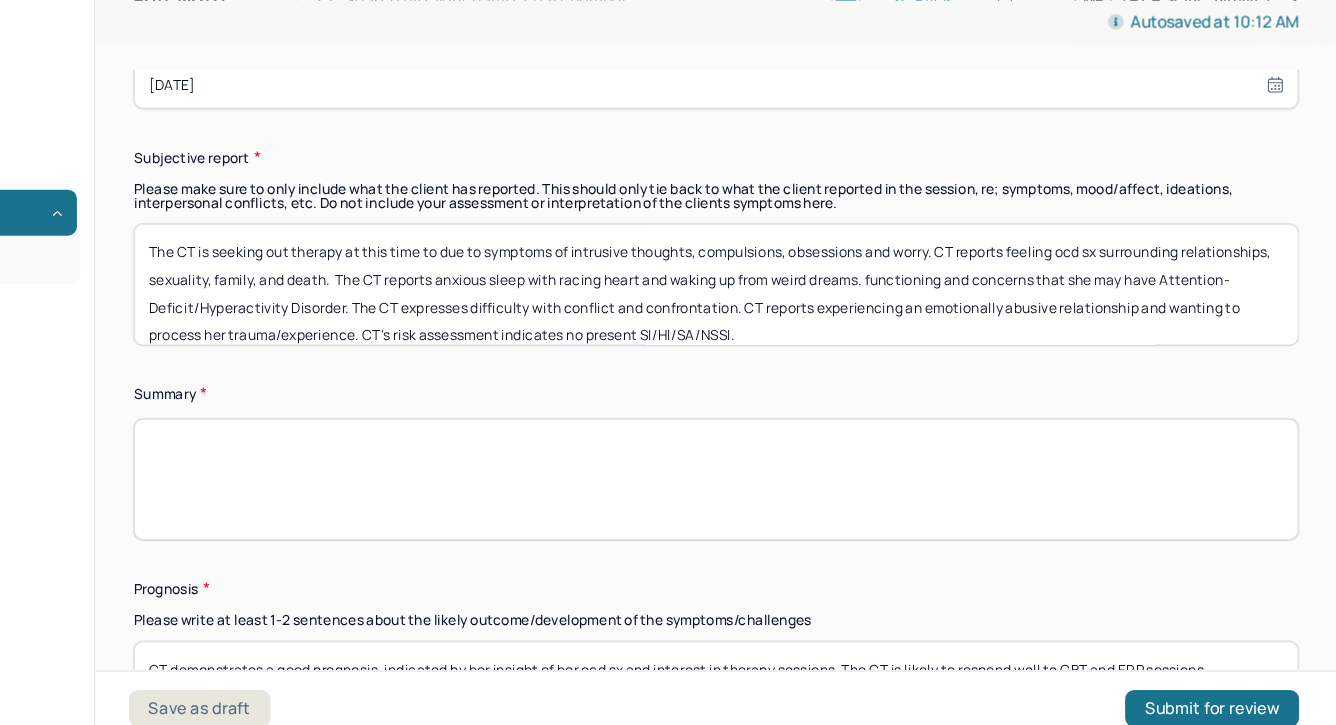 drag, startPoint x: 1013, startPoint y: 293, endPoint x: 883, endPoint y: 317, distance: 132.19682 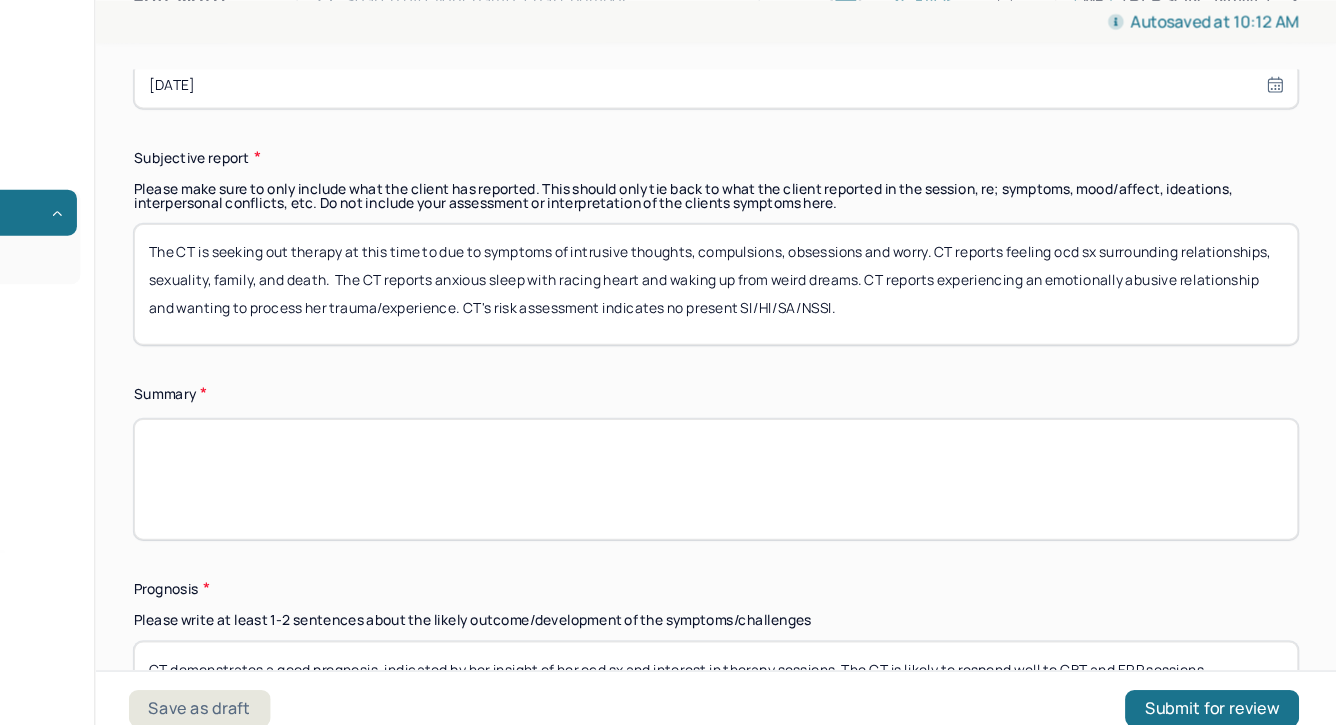drag, startPoint x: 1173, startPoint y: 296, endPoint x: 643, endPoint y: 315, distance: 530.34045 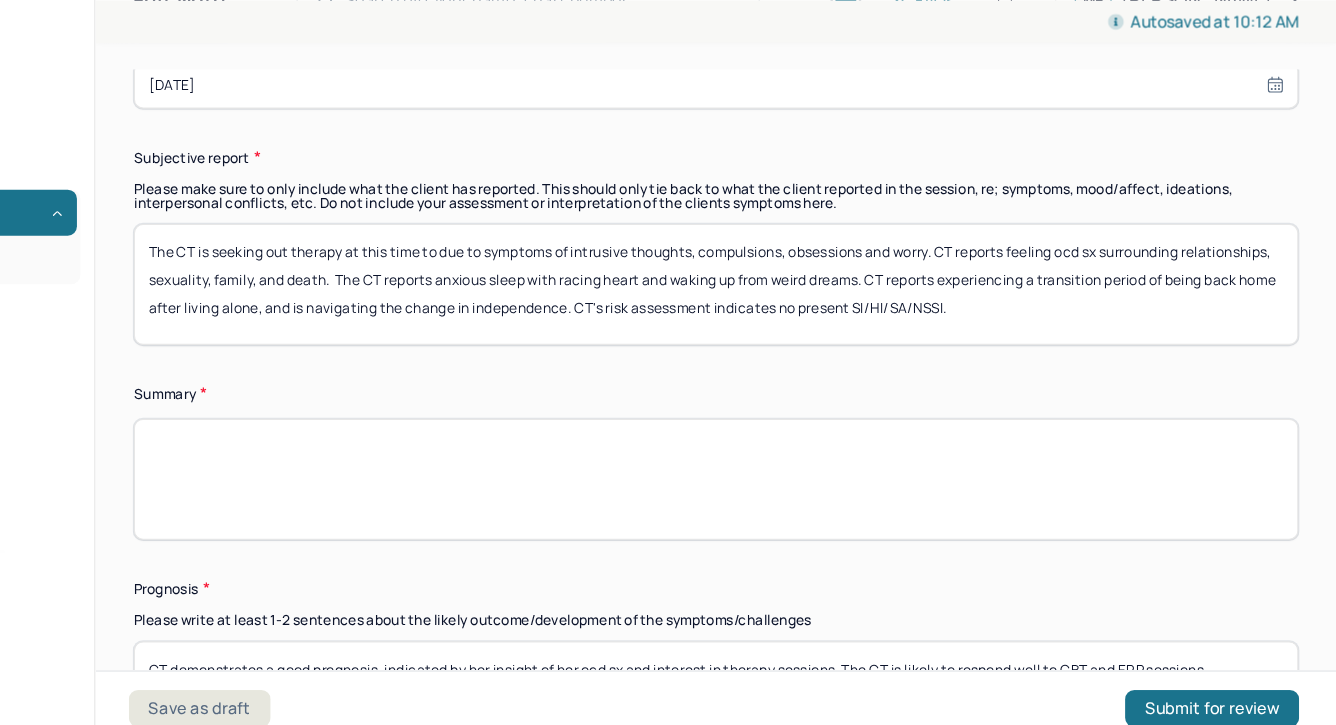 type on "The CT is seeking out therapy at this time to due to symptoms of intrusive thoughts, compulsions, obsessions and worry. CT reports feeling ocd sx surrounding relationships, sexuality, family, and death.  The CT reports anxious sleep with racing heart and waking up from weird dreams. CT reports experiencing a transition period of being back home after living alone, and is navigating the change in independence. CT's risk assessment indicates no present SI/HI/SA/NSSI." 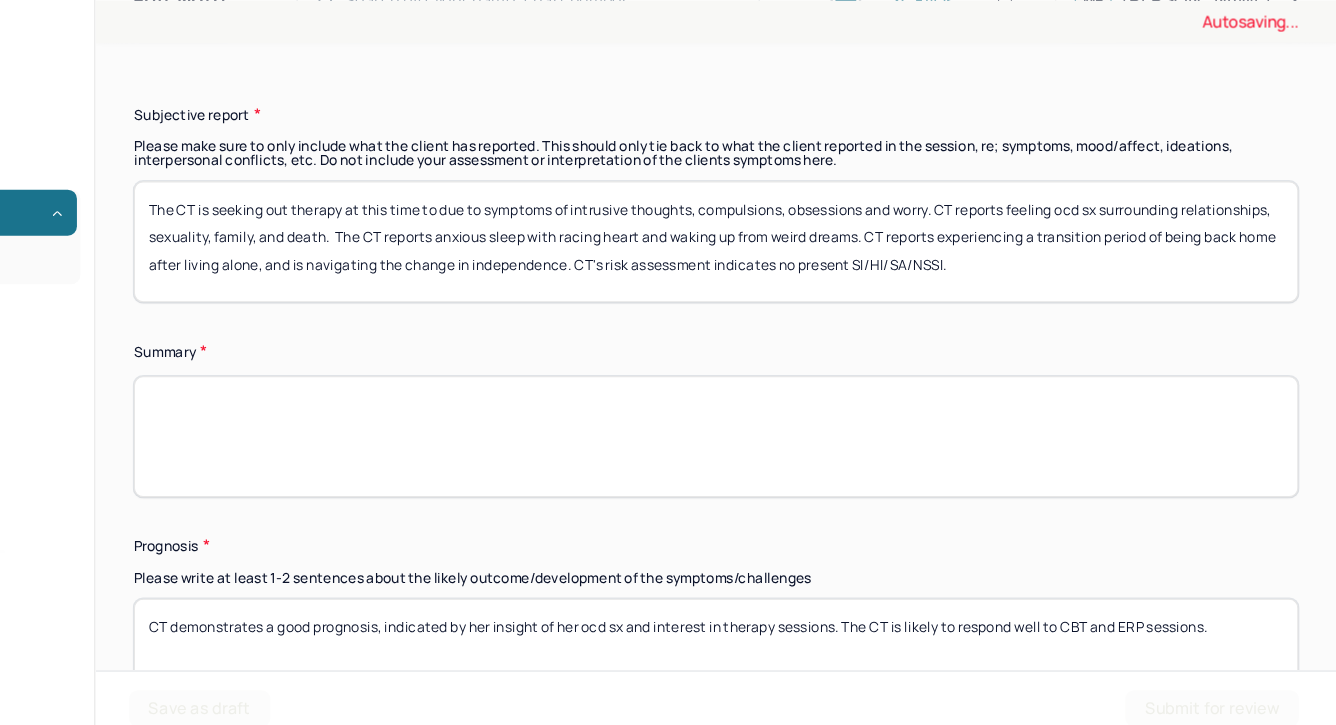 scroll, scrollTop: 10473, scrollLeft: 0, axis: vertical 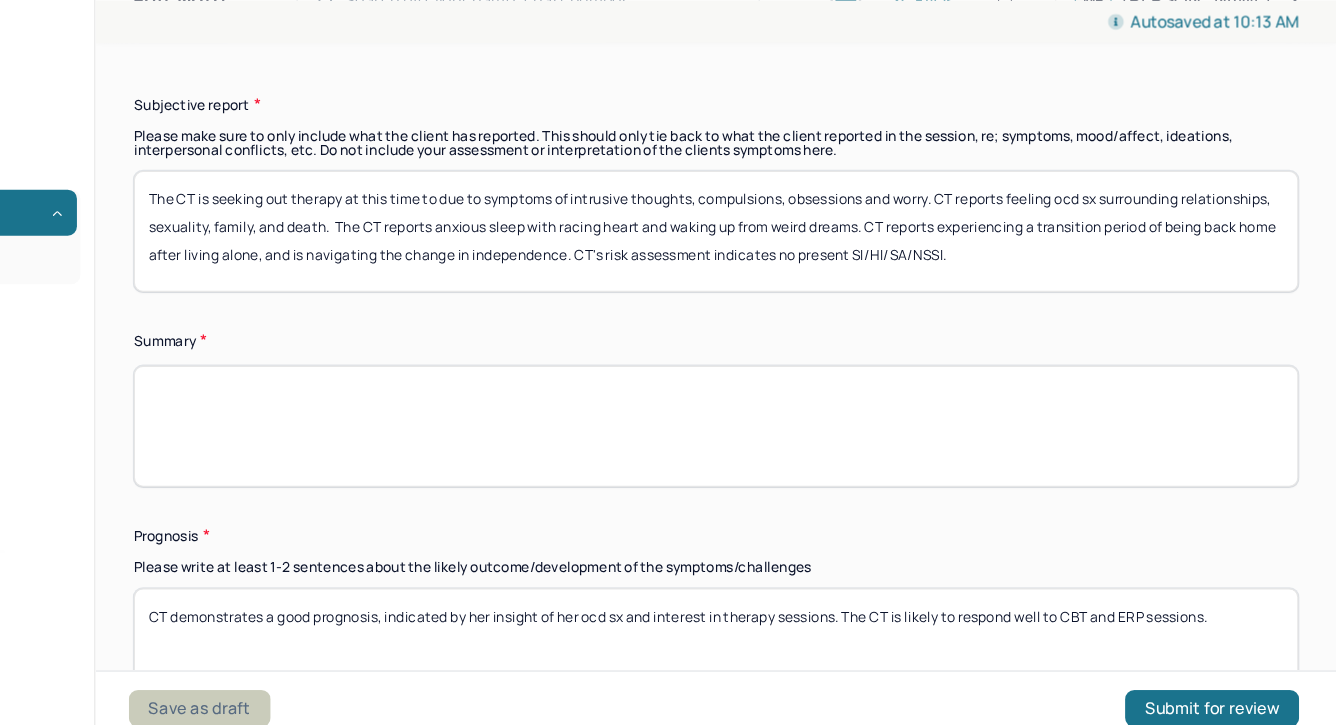 click on "Save as draft" at bounding box center [350, 694] 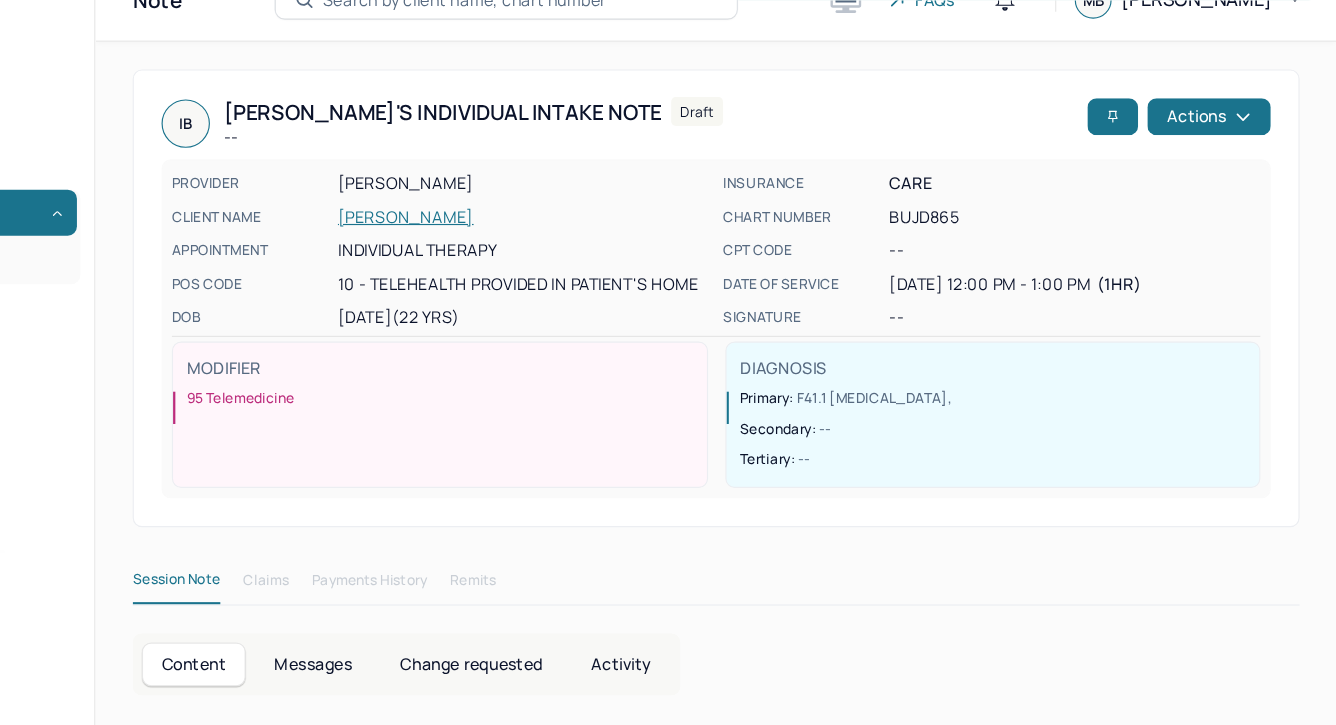 scroll, scrollTop: 0, scrollLeft: 0, axis: both 